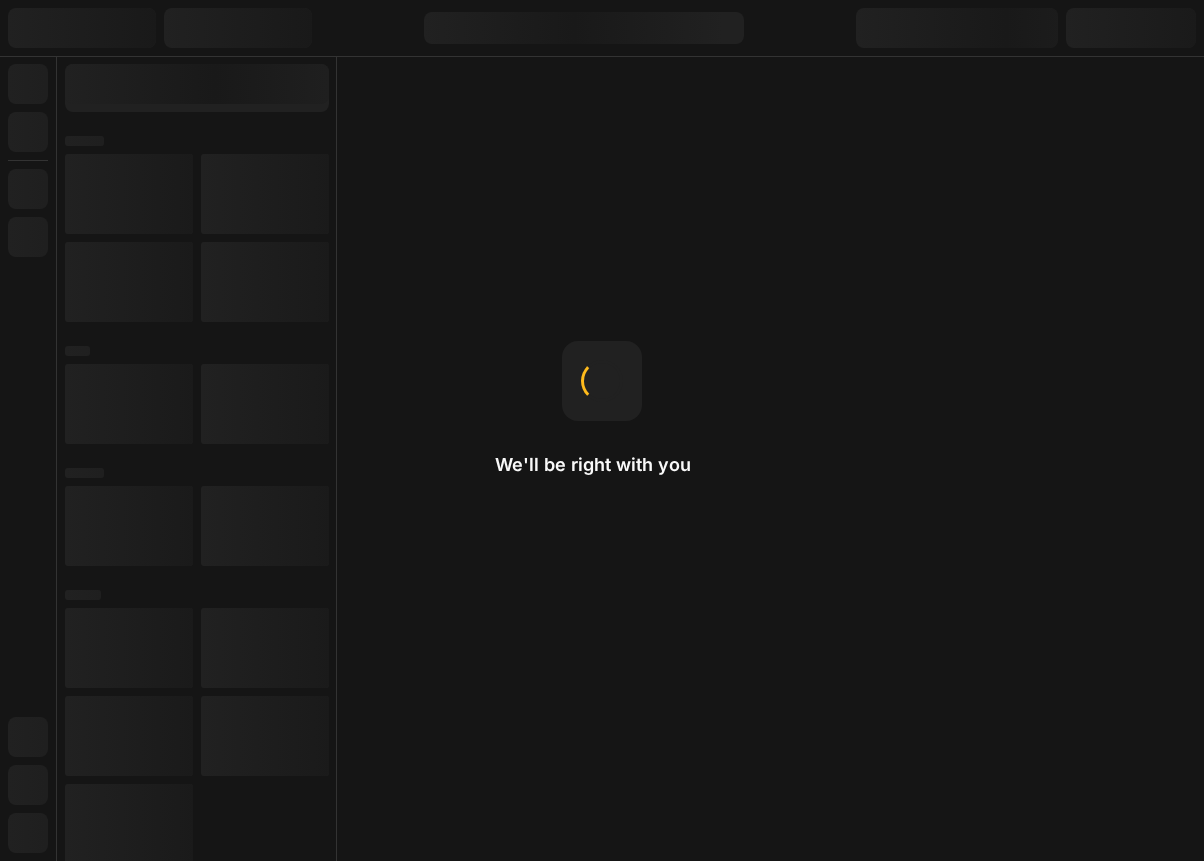 scroll, scrollTop: 0, scrollLeft: 0, axis: both 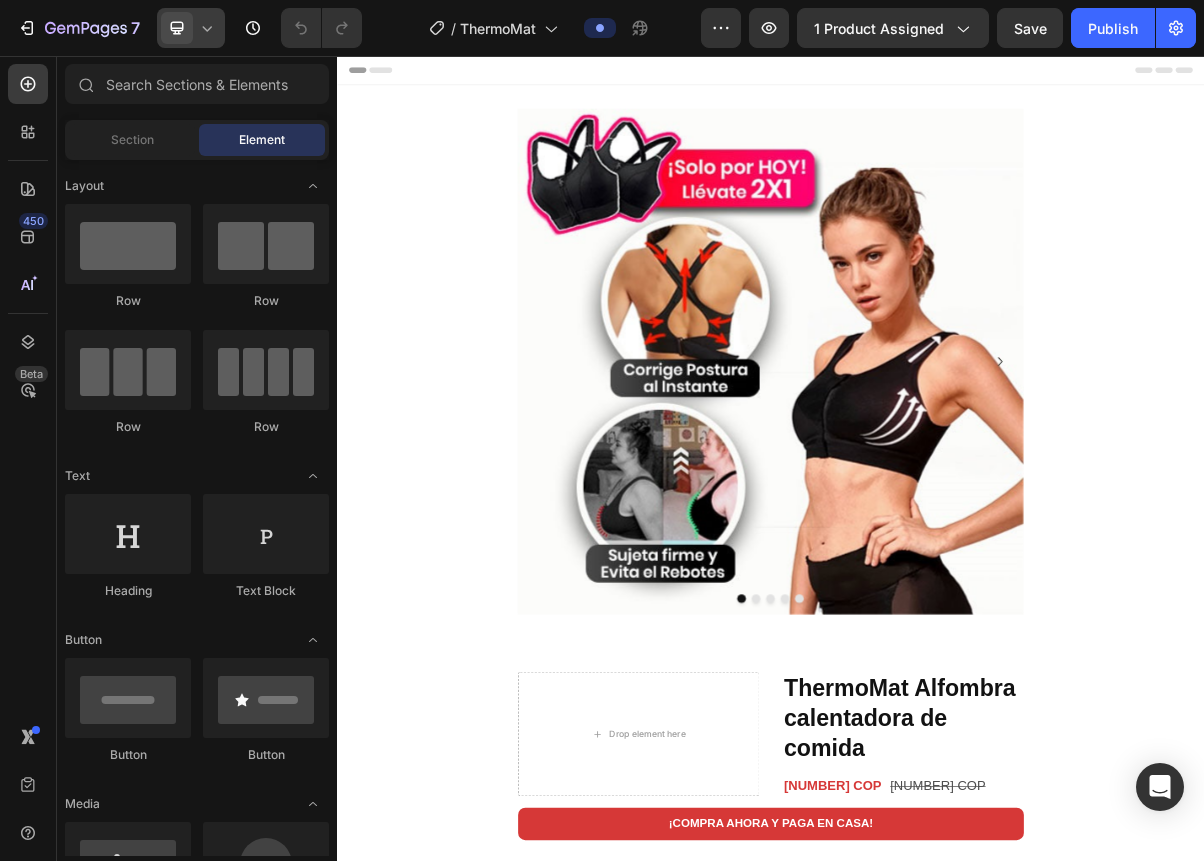click 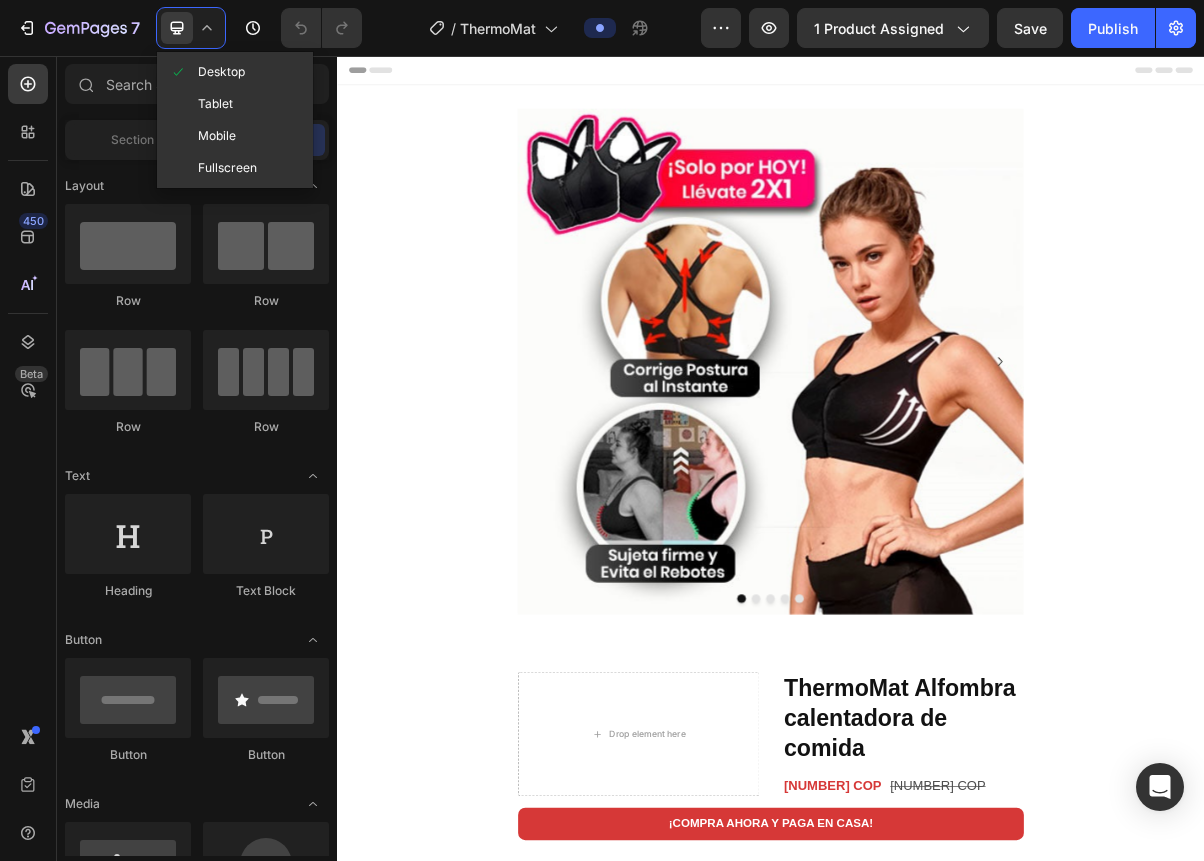 click on "Mobile" 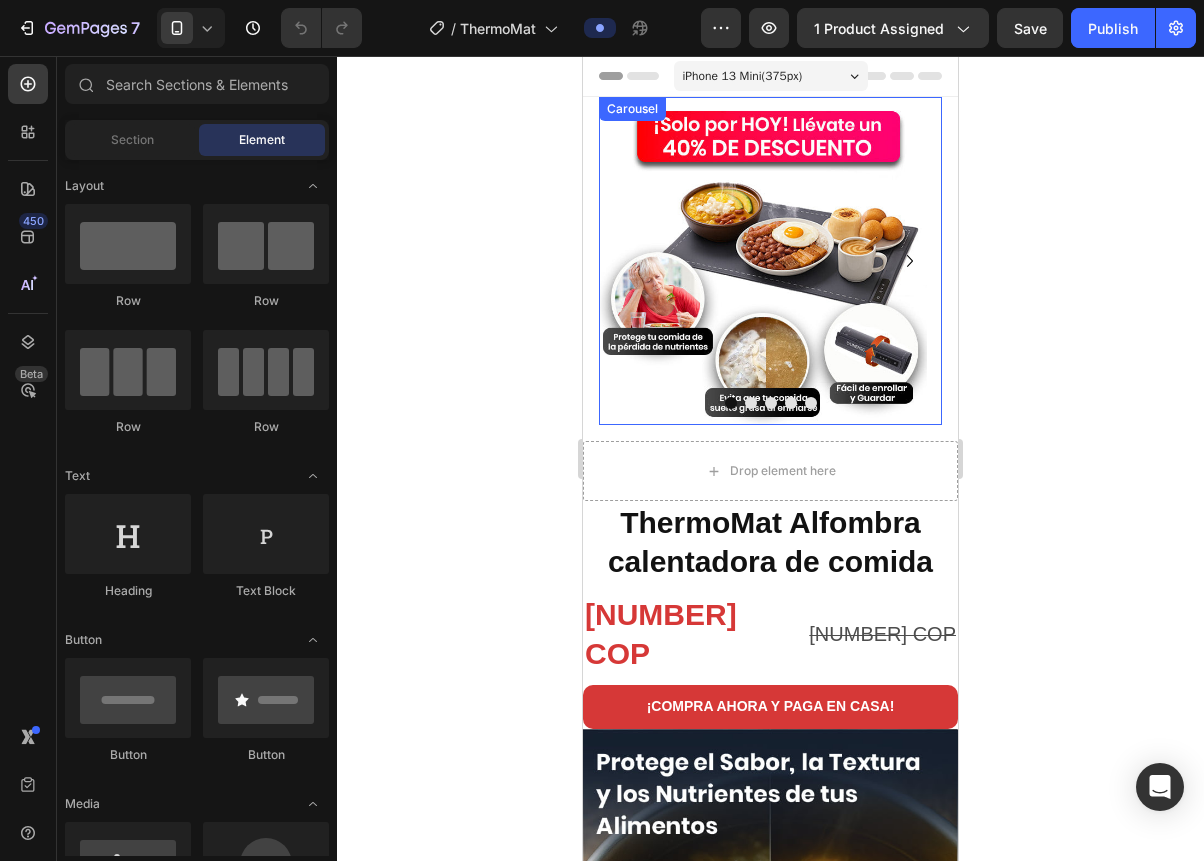 click at bounding box center (751, 403) 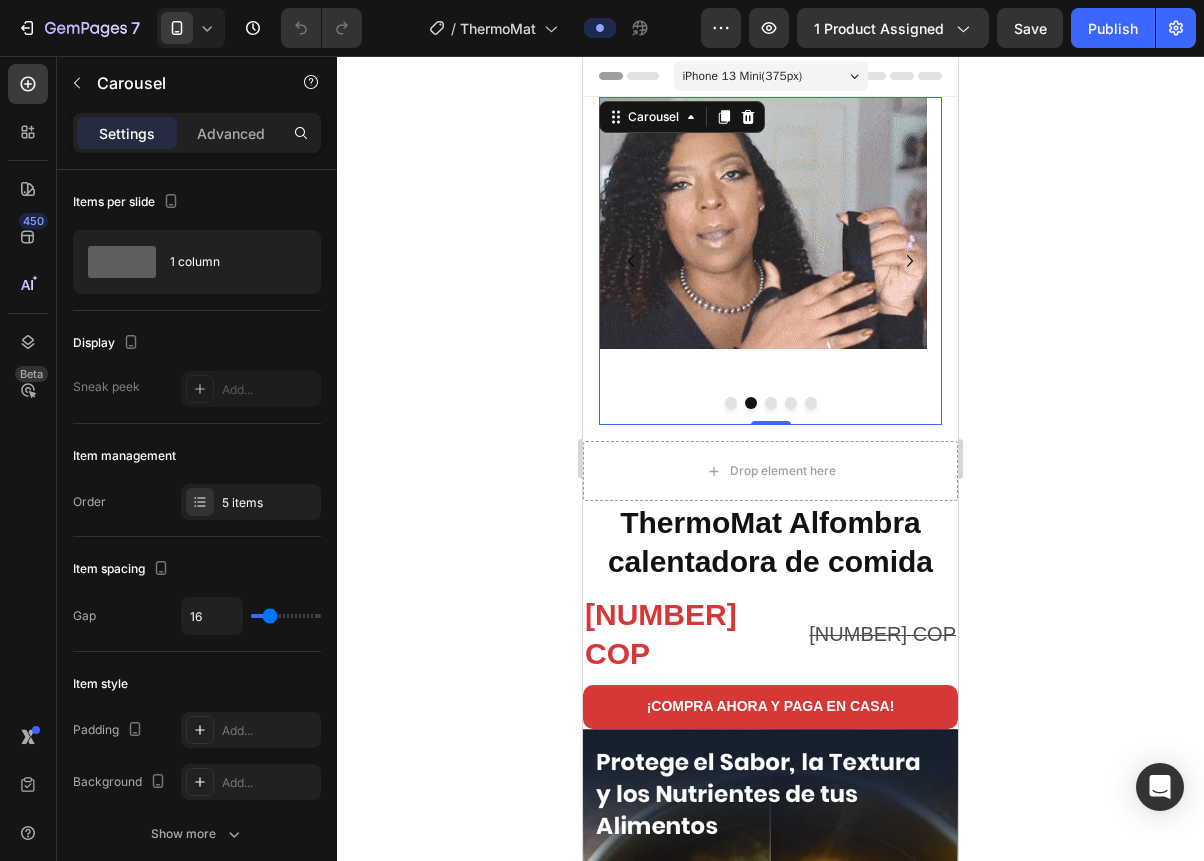 click at bounding box center (763, 223) 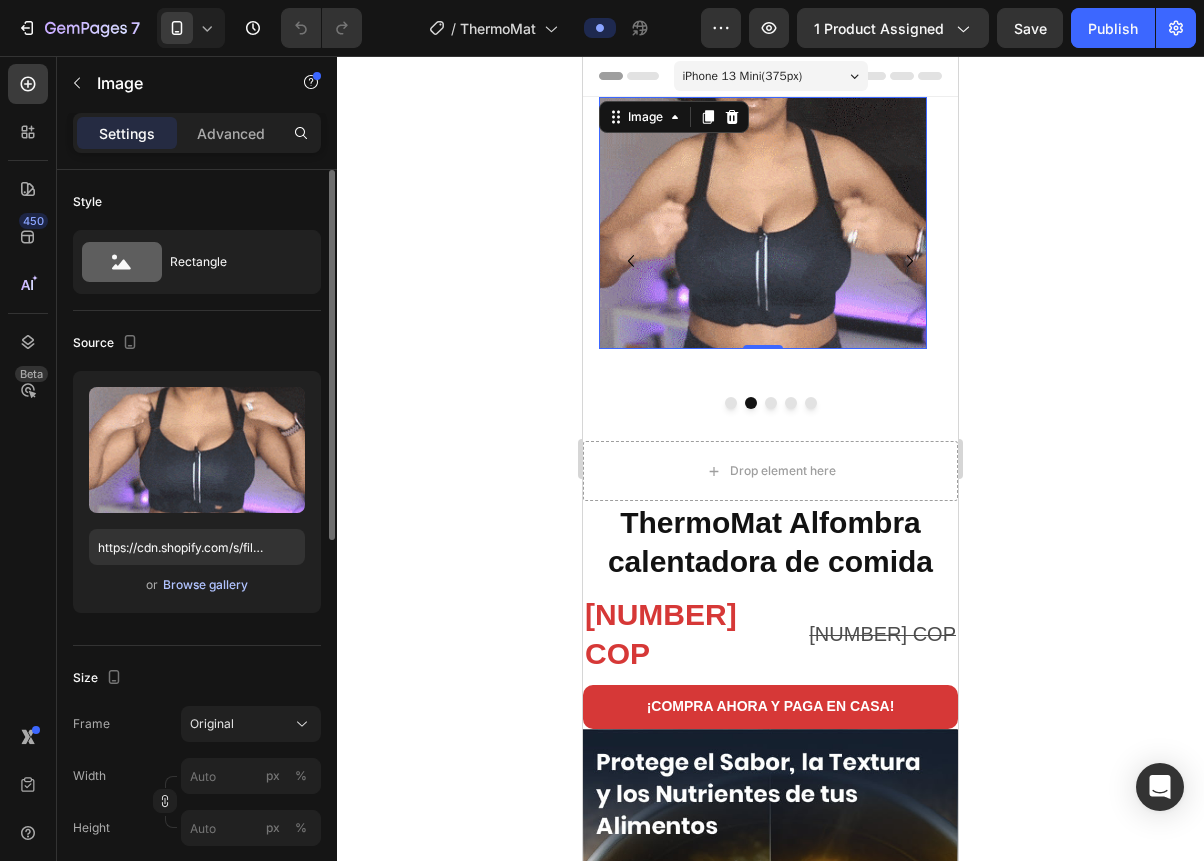click on "Browse gallery" at bounding box center (205, 585) 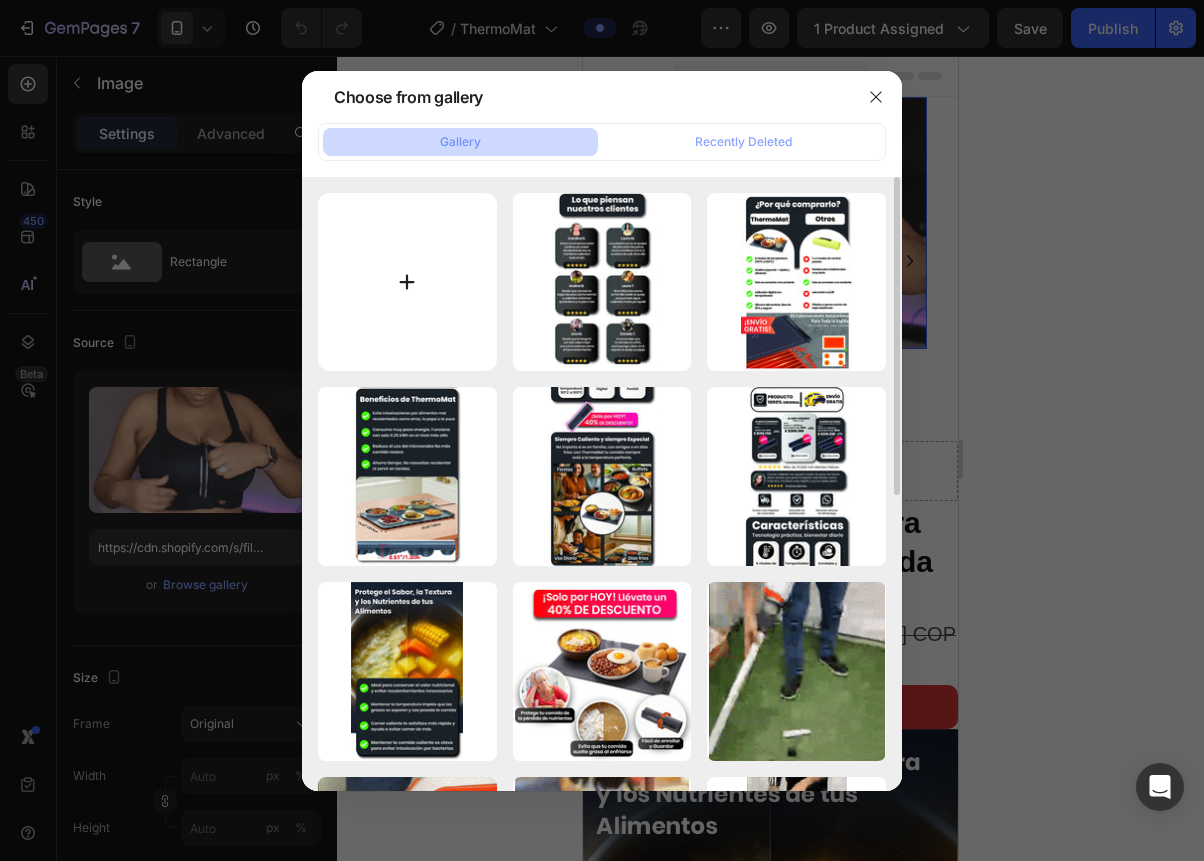 click at bounding box center [407, 282] 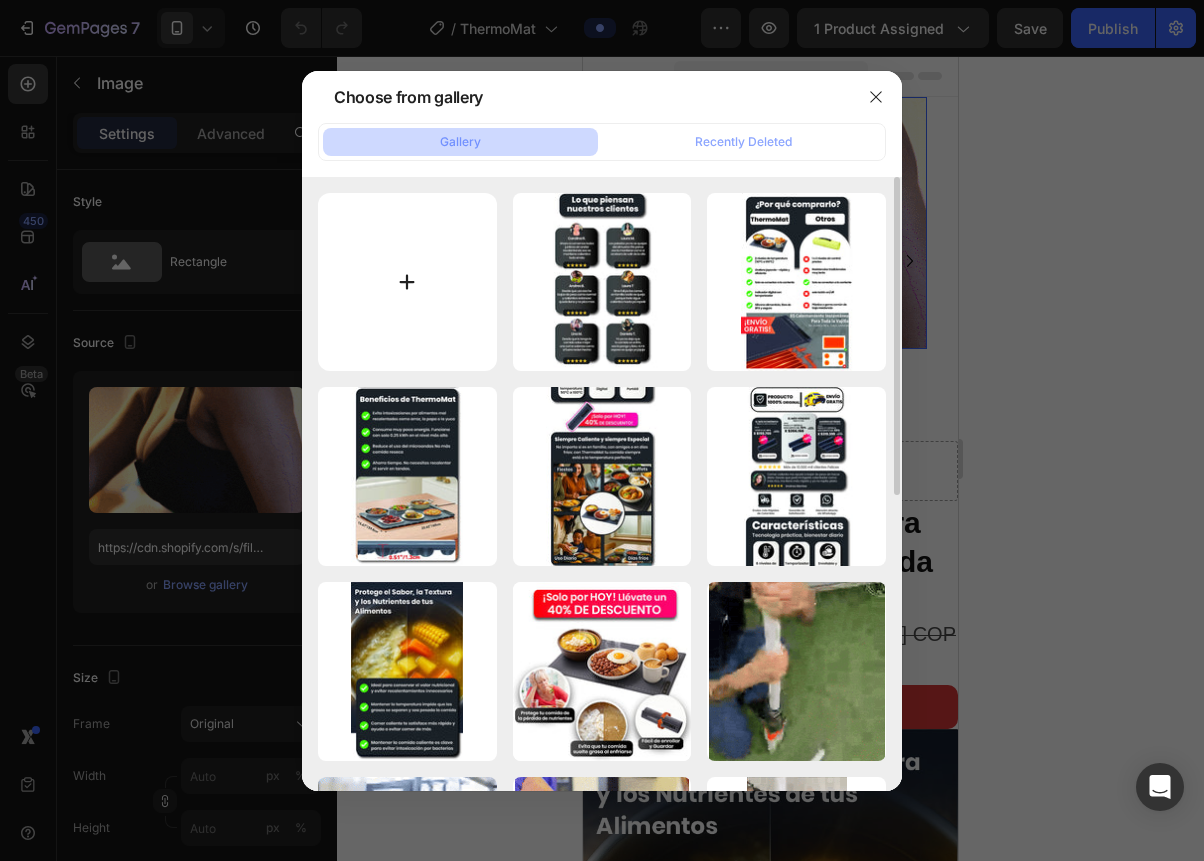 type on "C:\fakepath\[FILENAME].jpg" 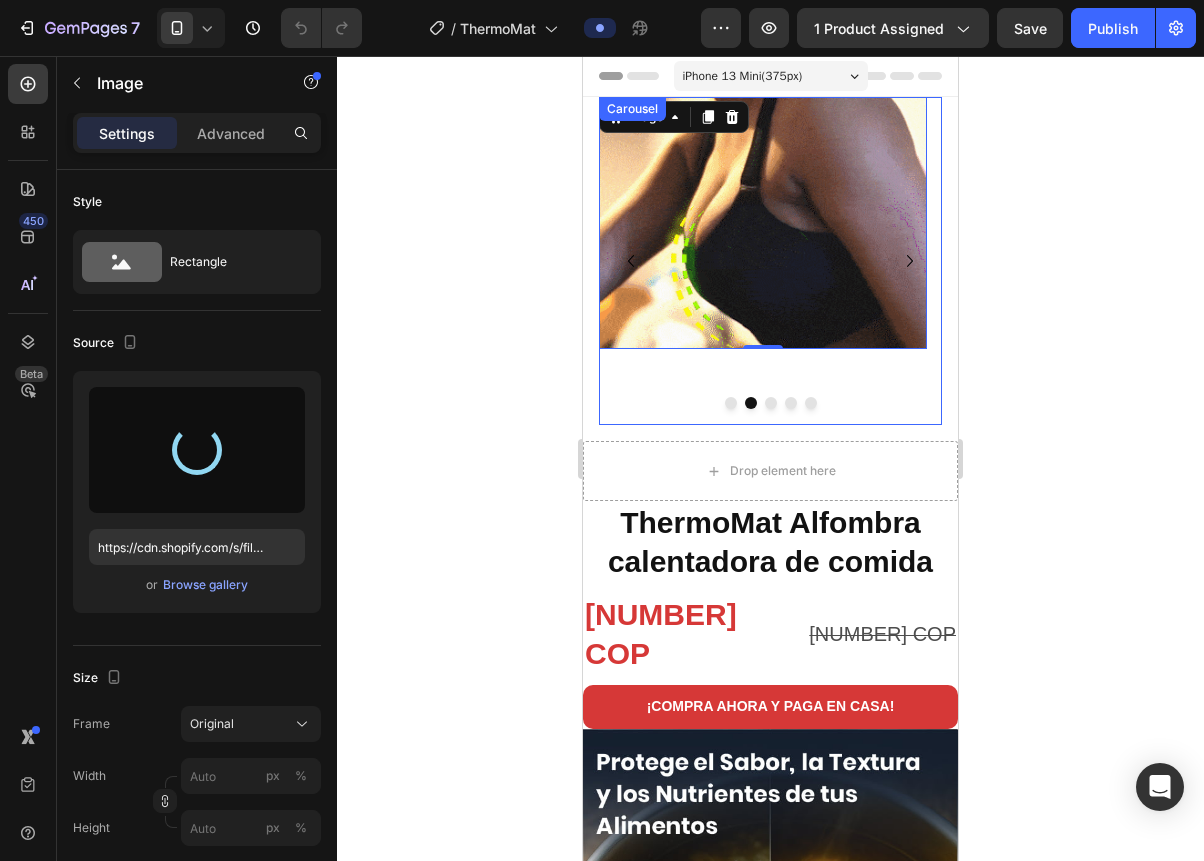type on "https://cdn.shopify.com/s/files/1/0946/7979/3953/files/gempages_574465667399418724-28a12dde-ce51-4a6e-b05f-576544df8027.jpg" 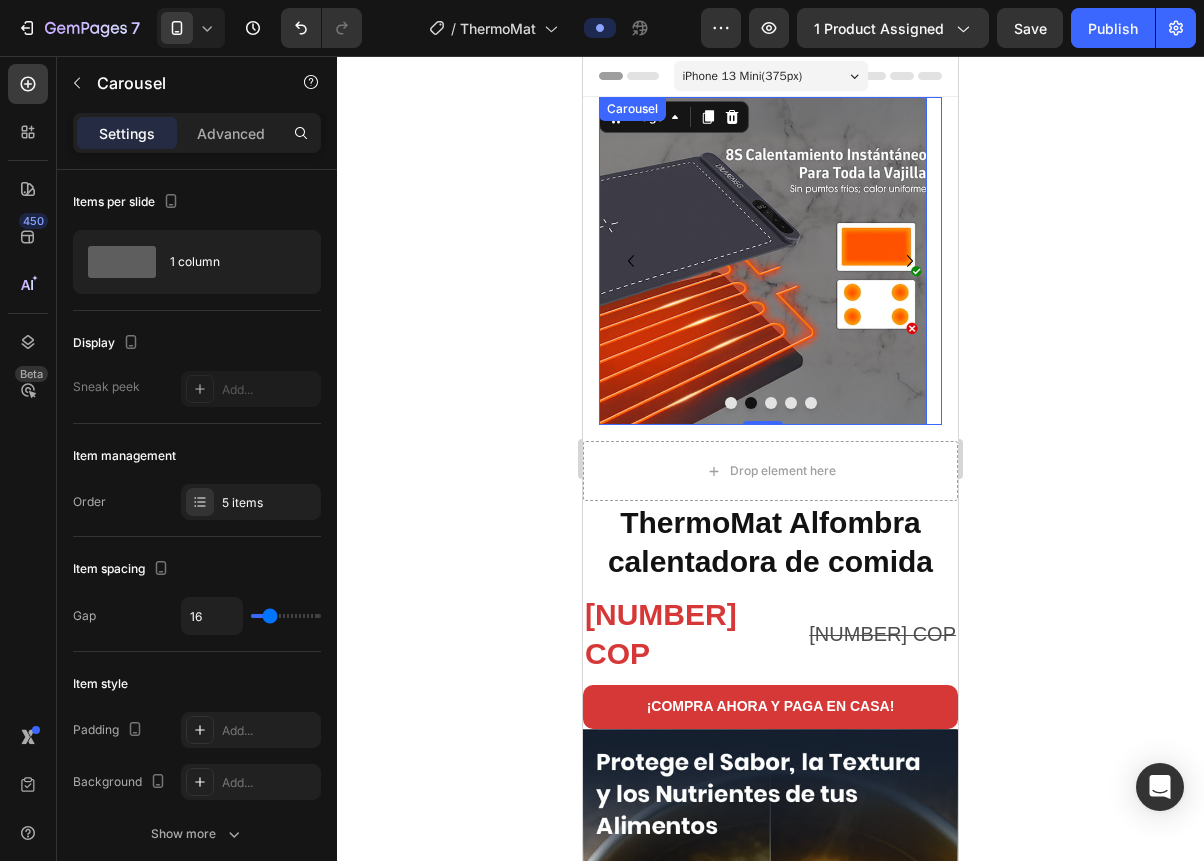 click at bounding box center (771, 403) 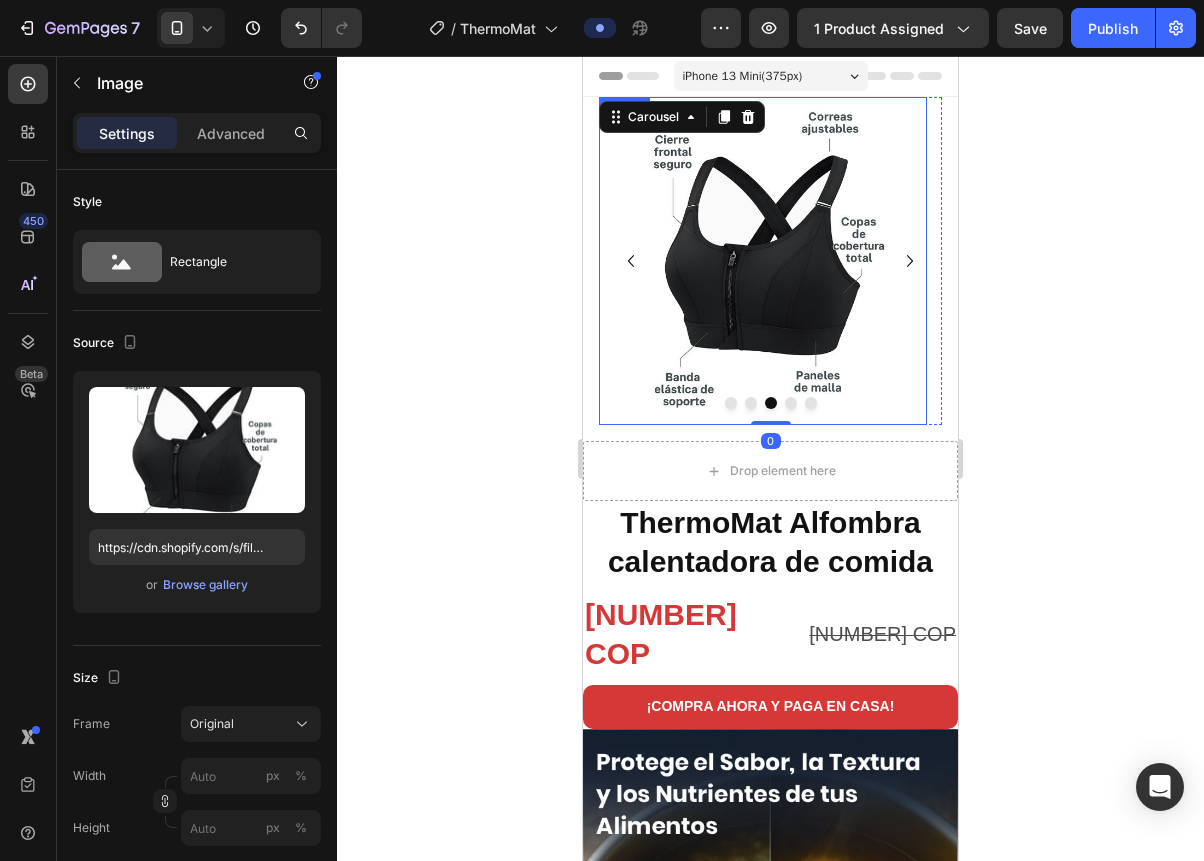click at bounding box center [763, 261] 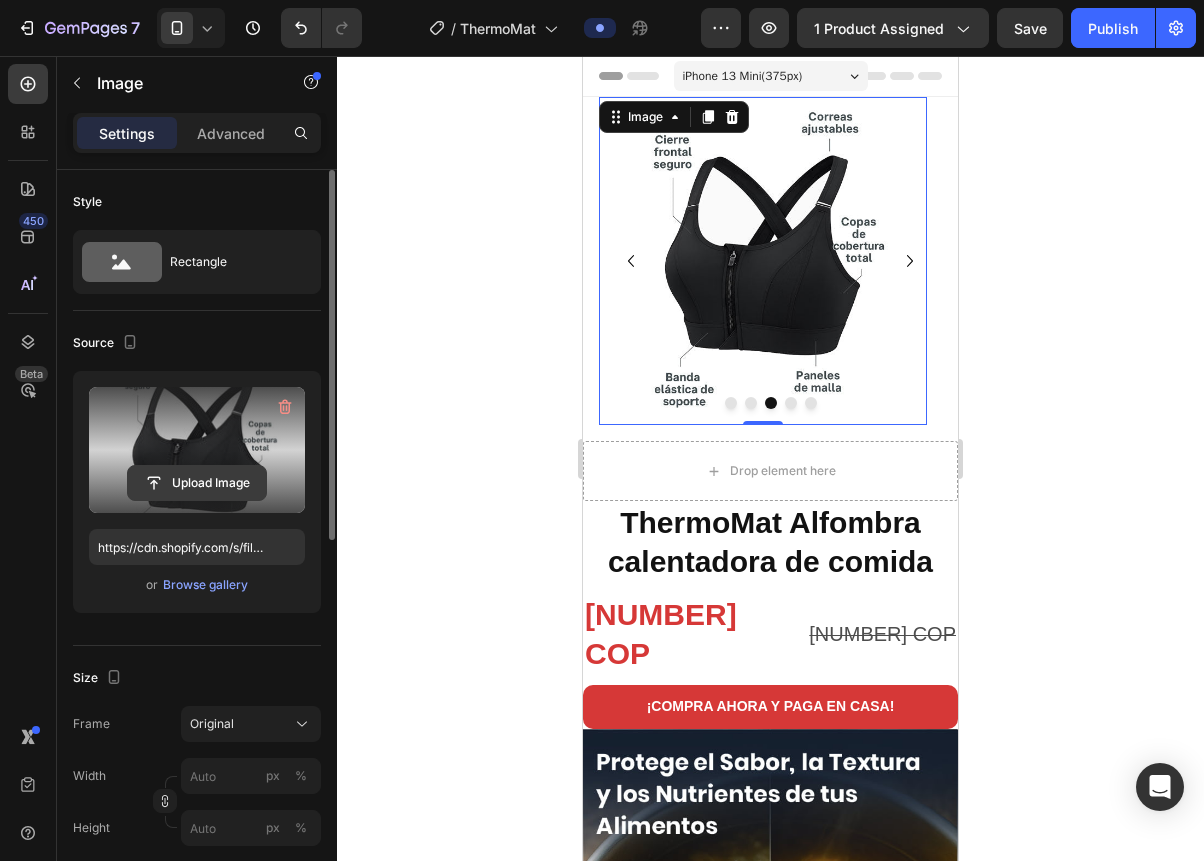 click 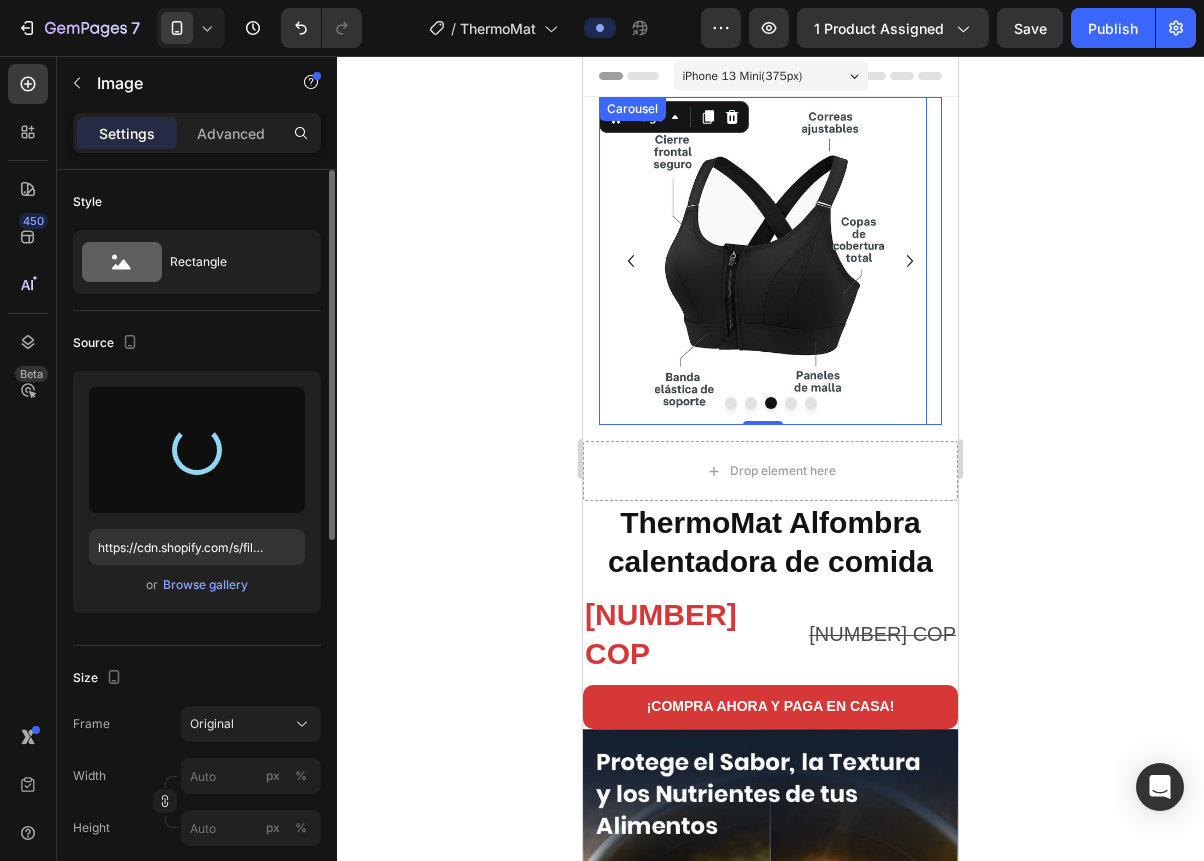 type on "https://cdn.shopify.com/s/files/1/0946/7979/3953/files/gempages_574465667399418724-ca8da0e4-9a04-4833-b454-a449d54b0f64.jpg" 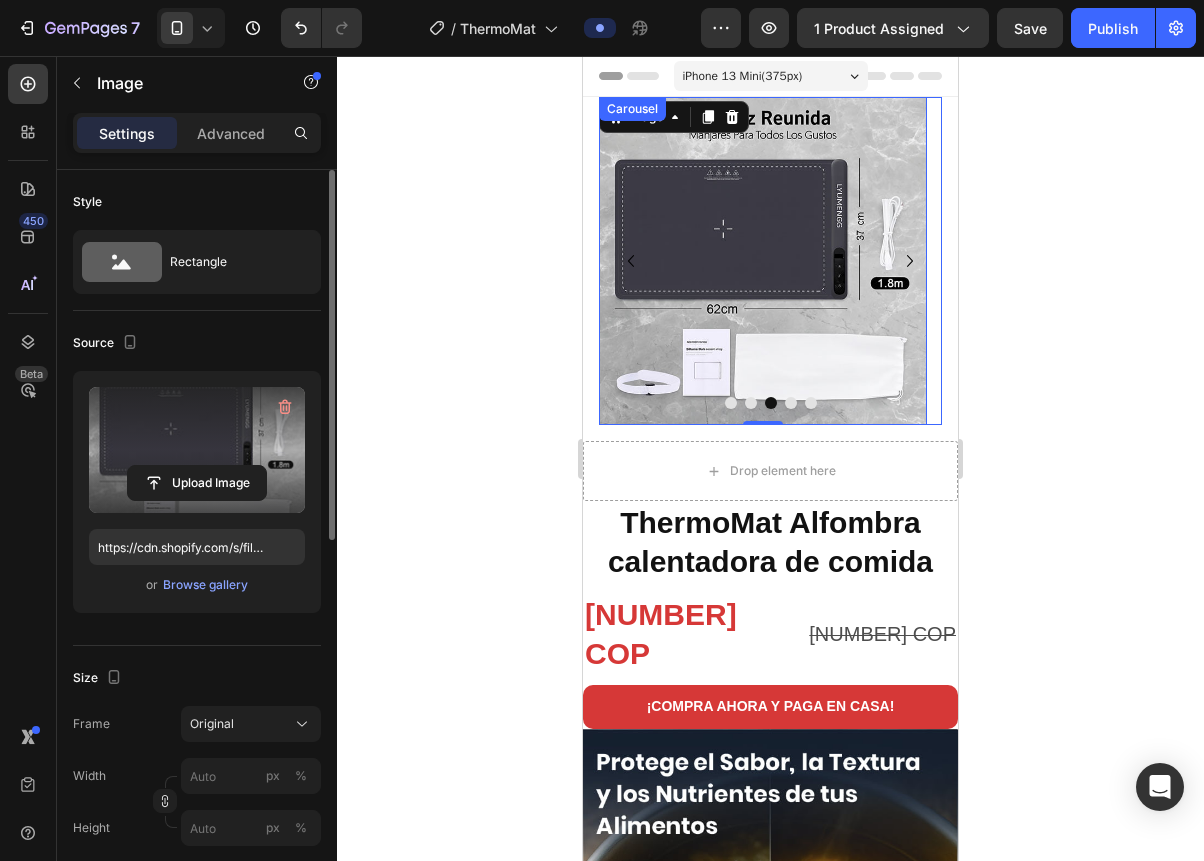 click at bounding box center [791, 403] 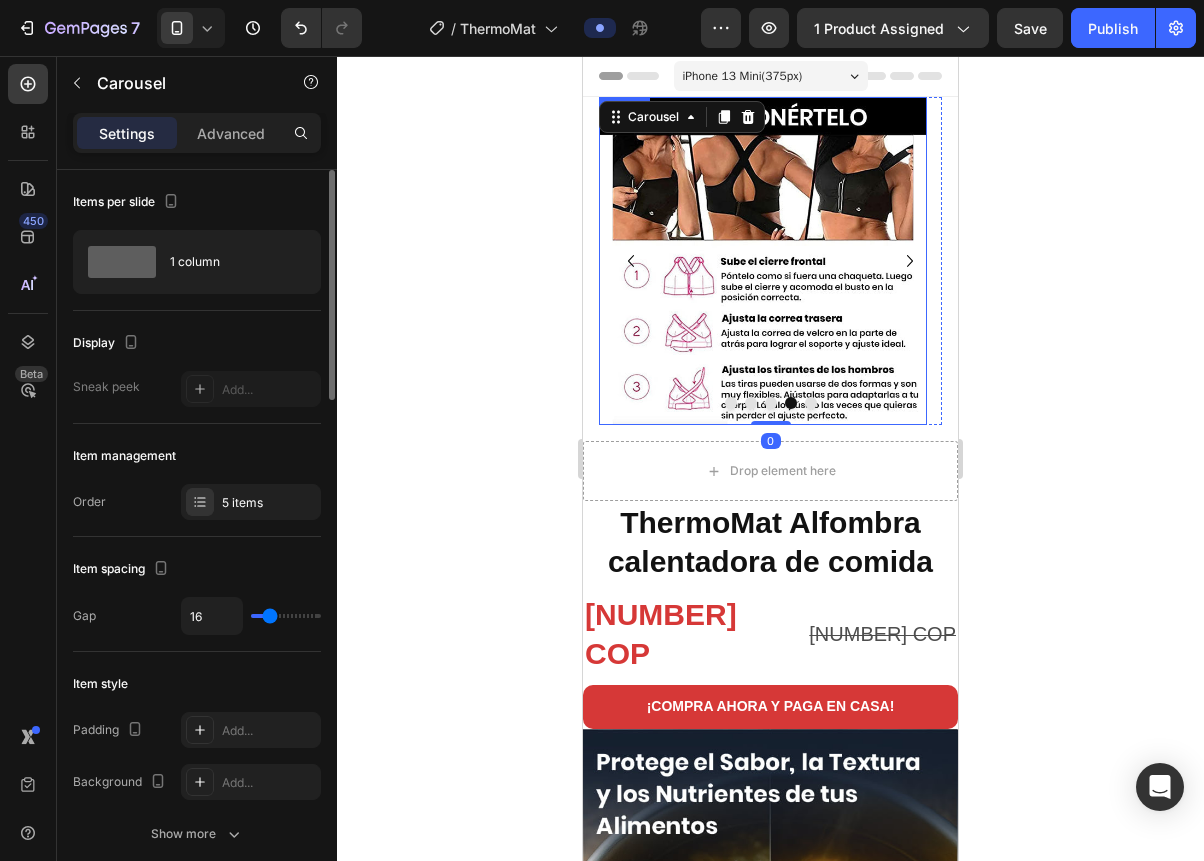 click at bounding box center [763, 261] 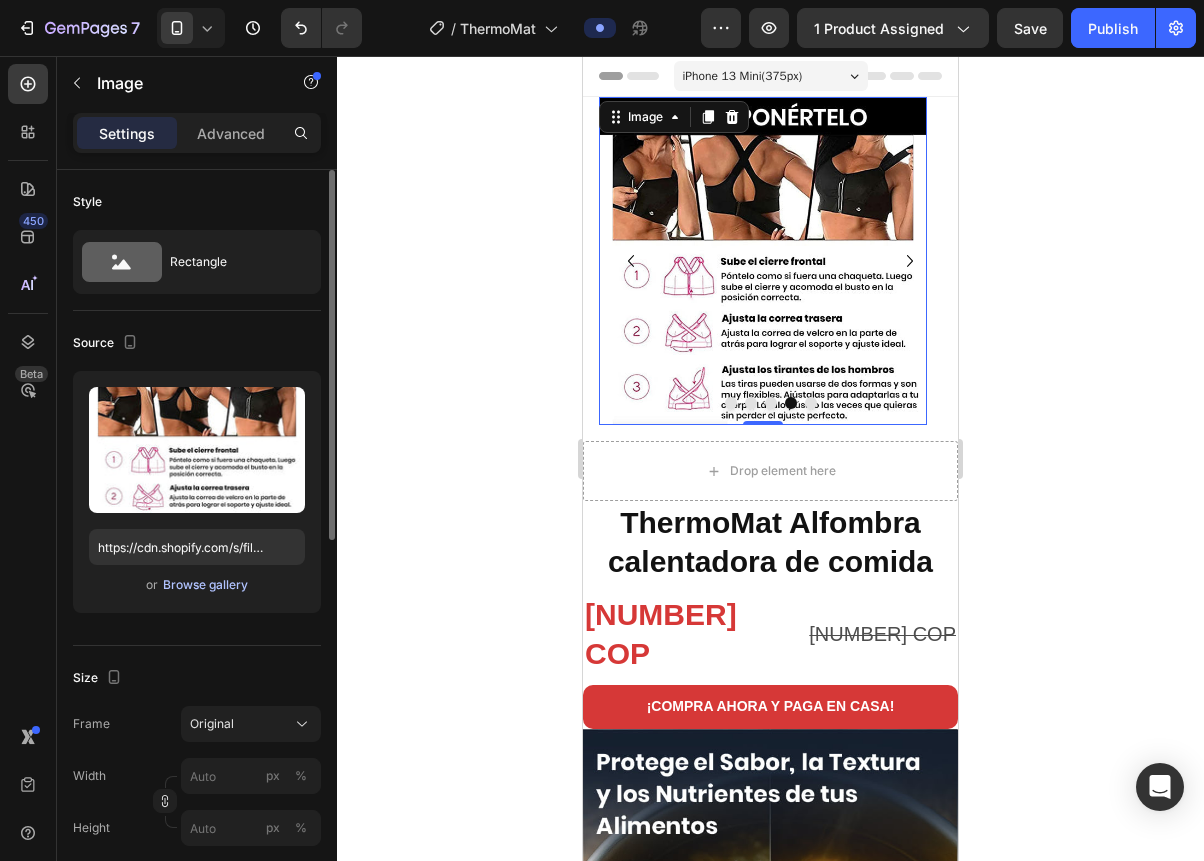 click on "Browse gallery" at bounding box center [205, 585] 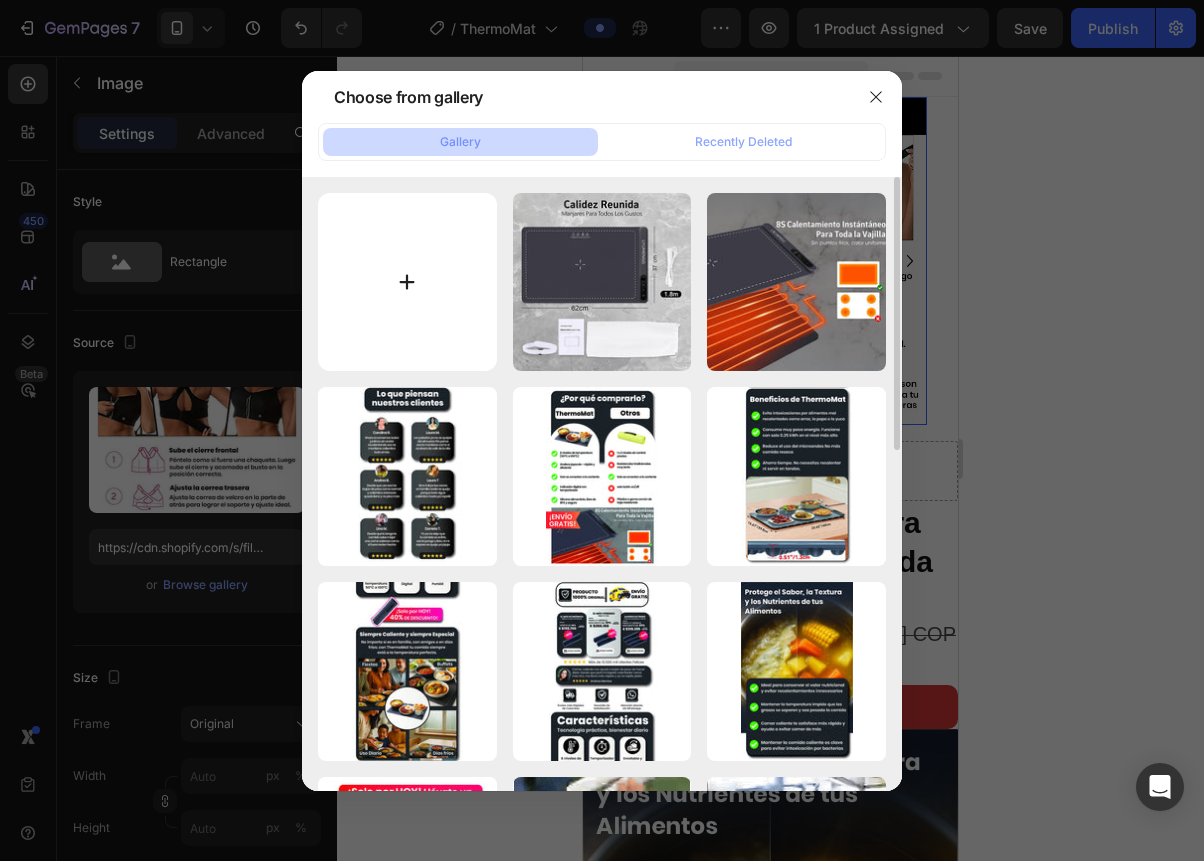 click at bounding box center [407, 282] 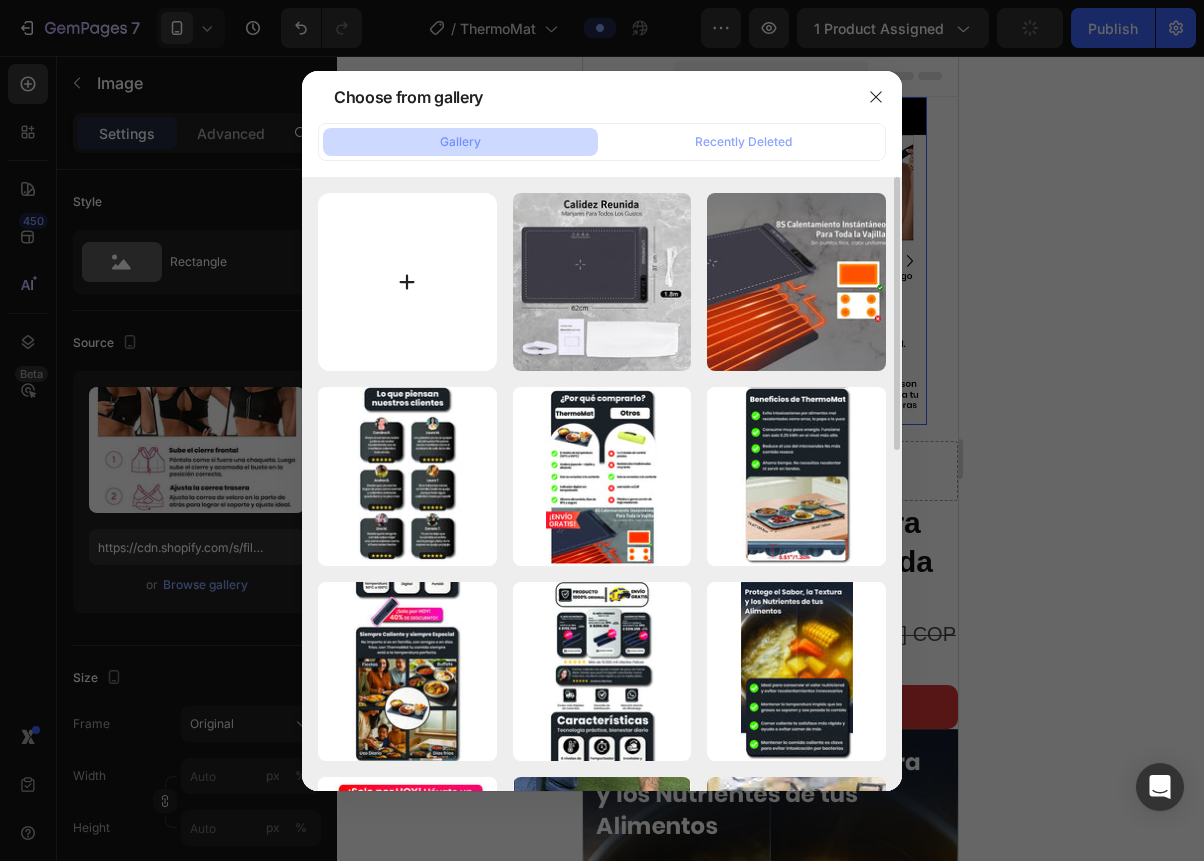 type on "C:\fakepath\[FILENAME].jpg" 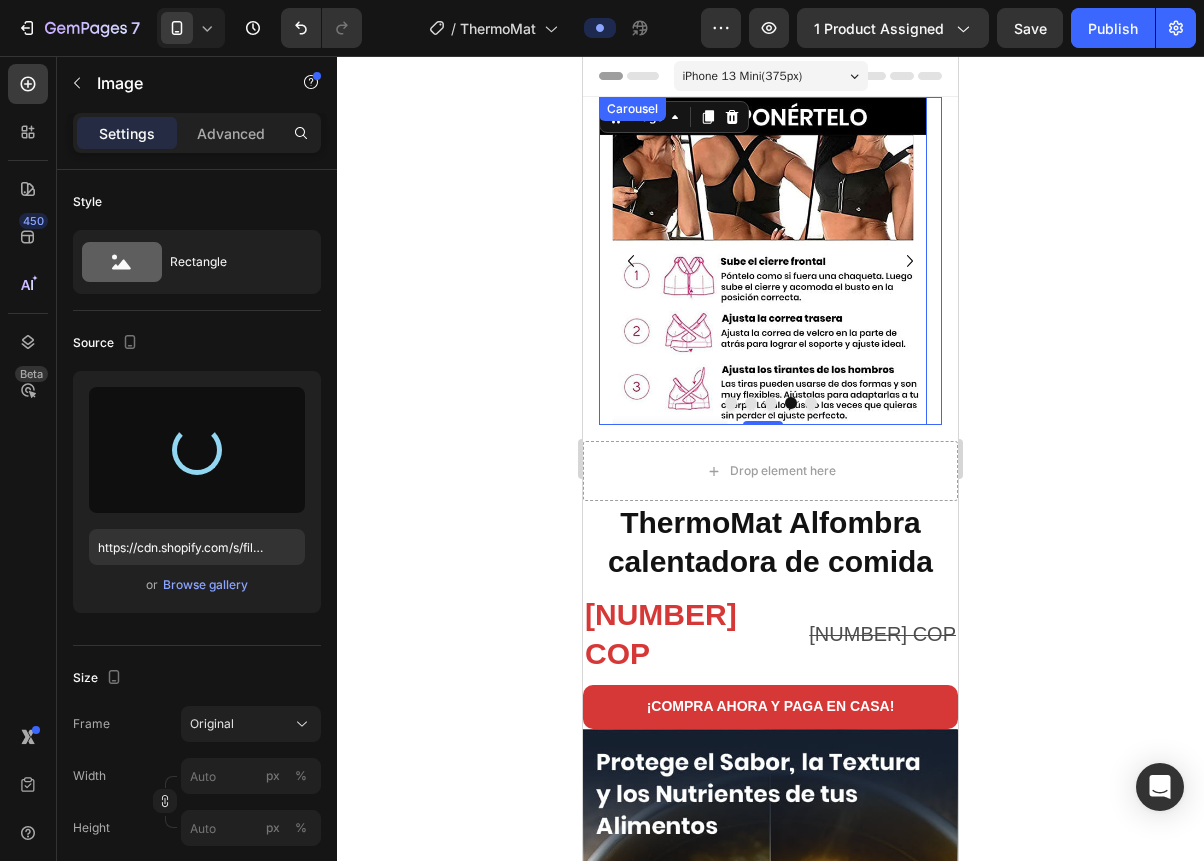 click at bounding box center [811, 403] 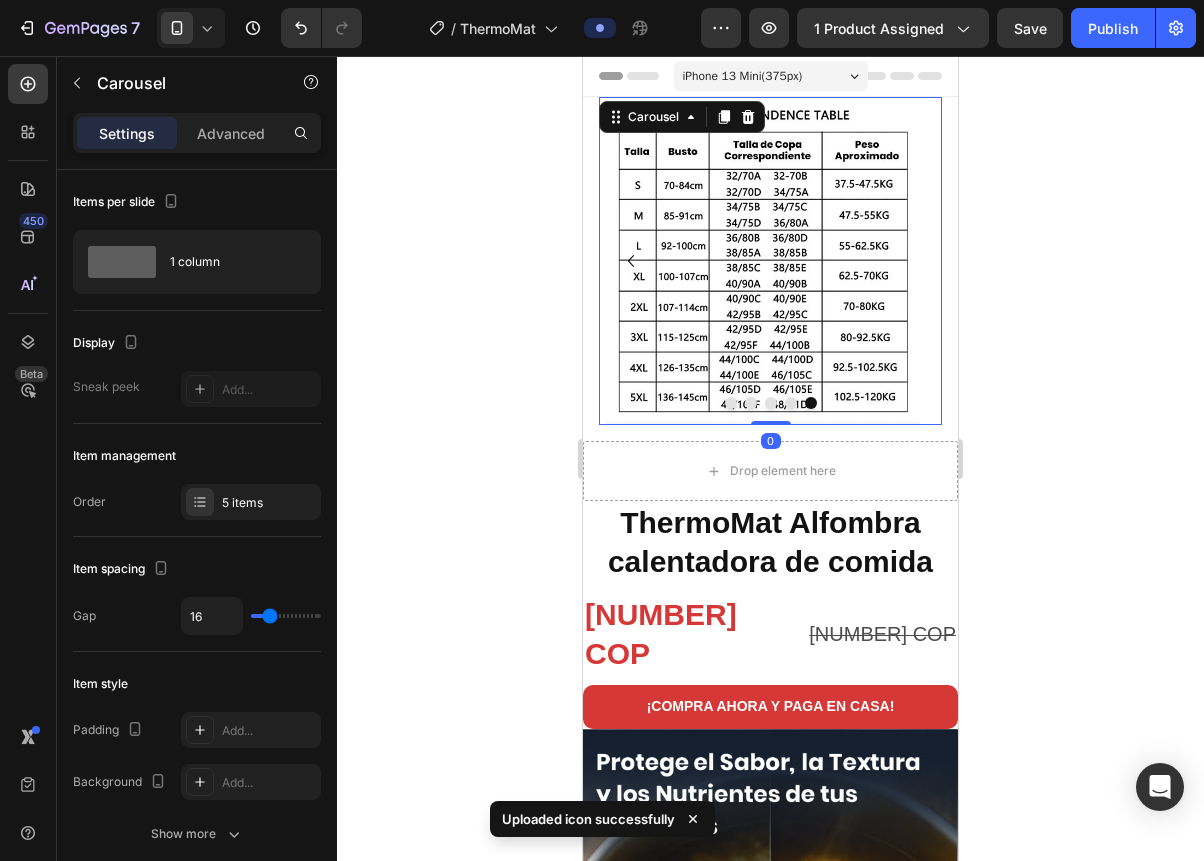 click at bounding box center [763, 261] 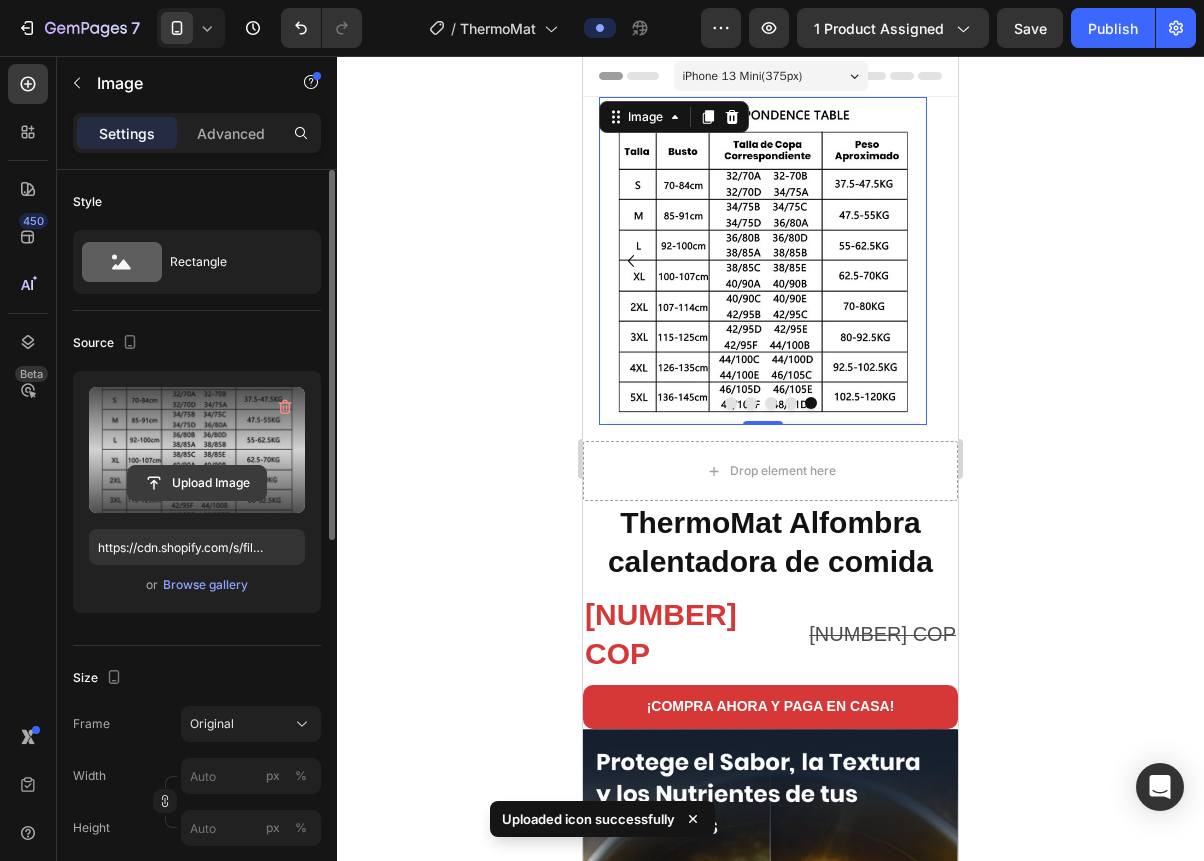 click 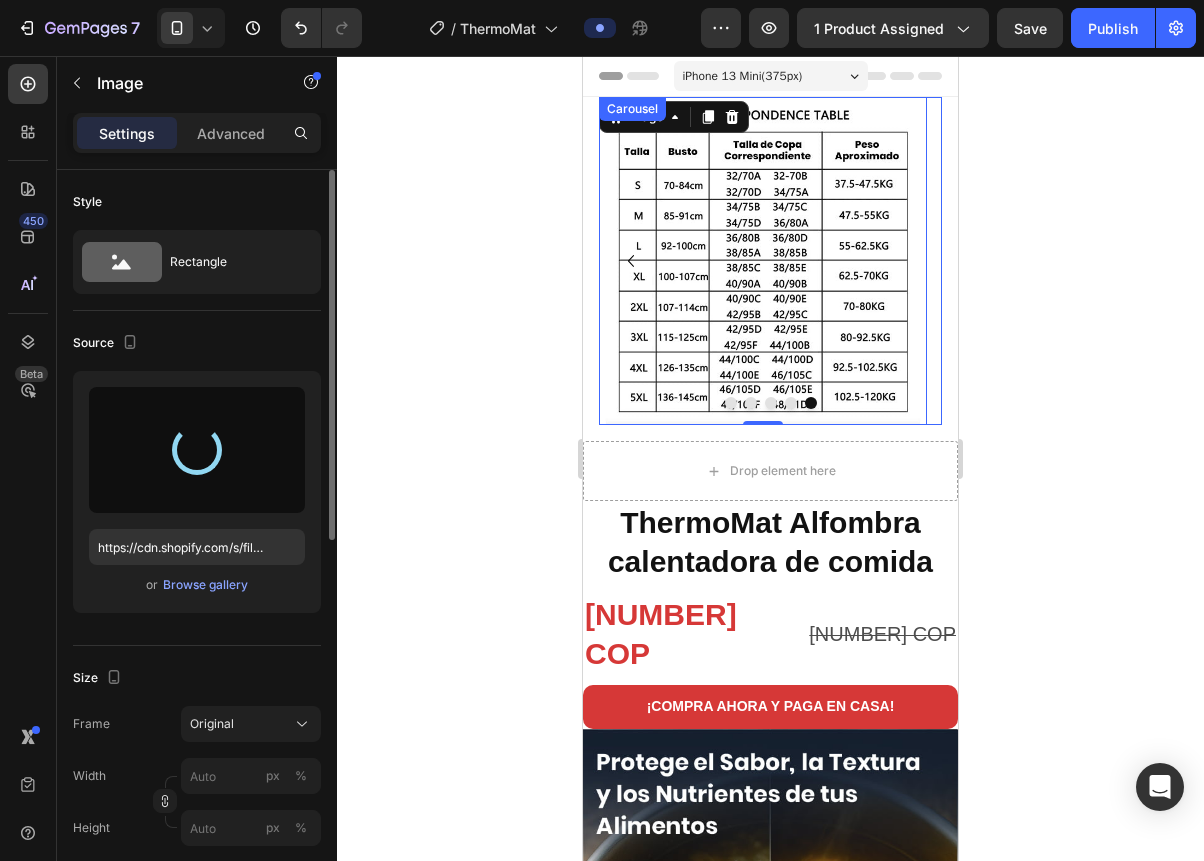click at bounding box center (731, 403) 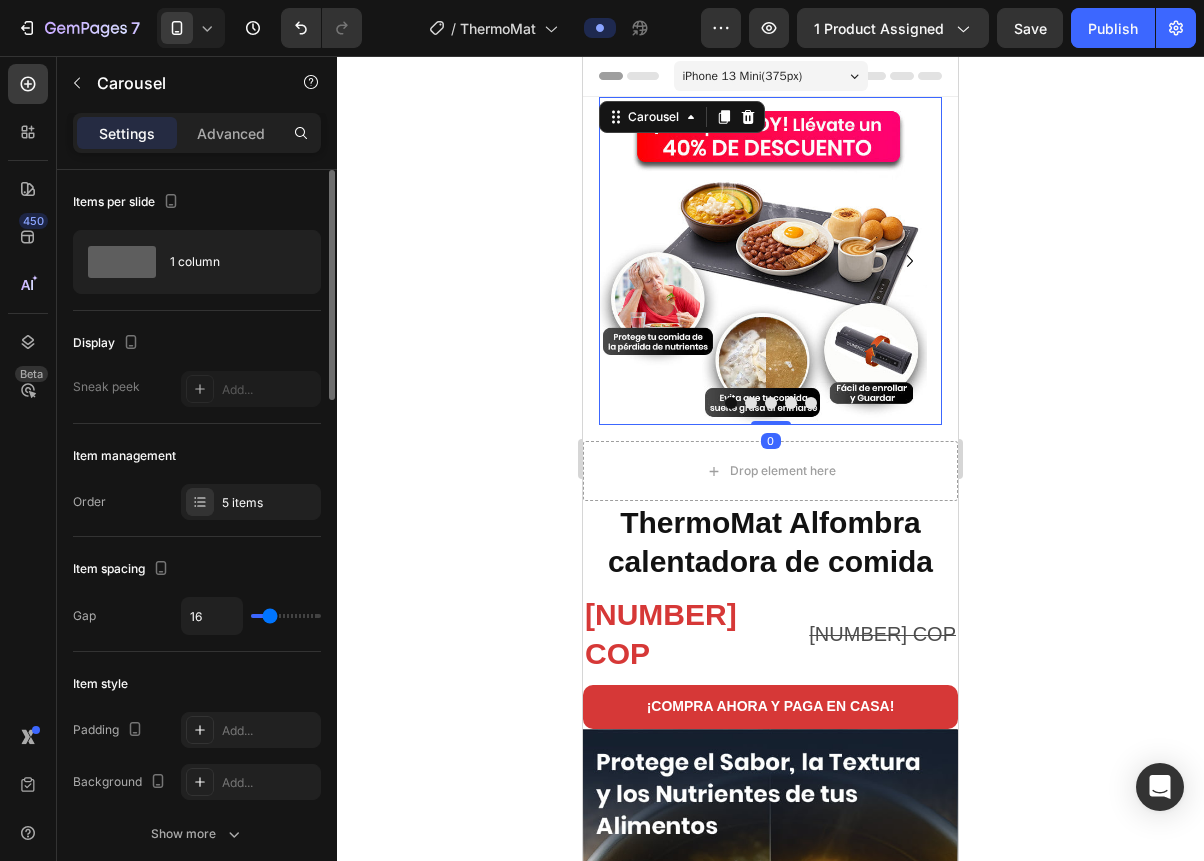 click at bounding box center [751, 403] 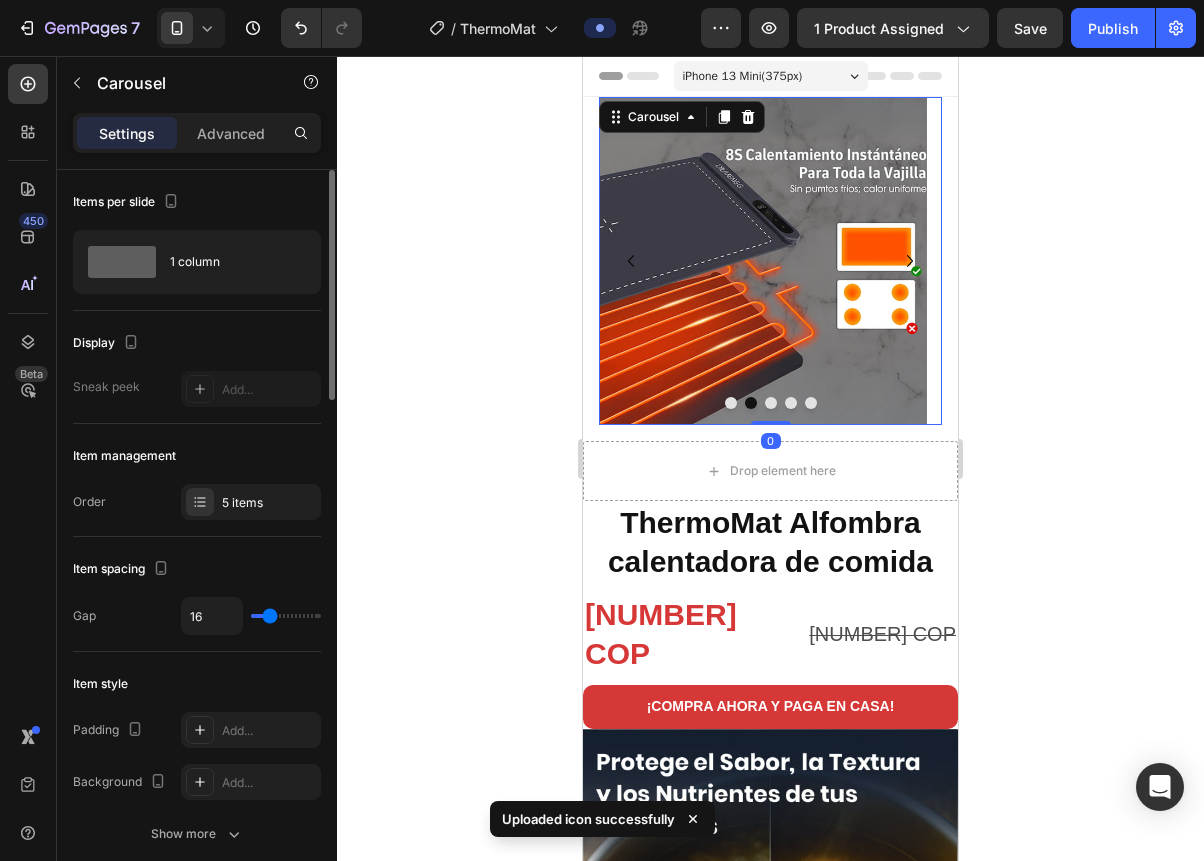 click at bounding box center [771, 403] 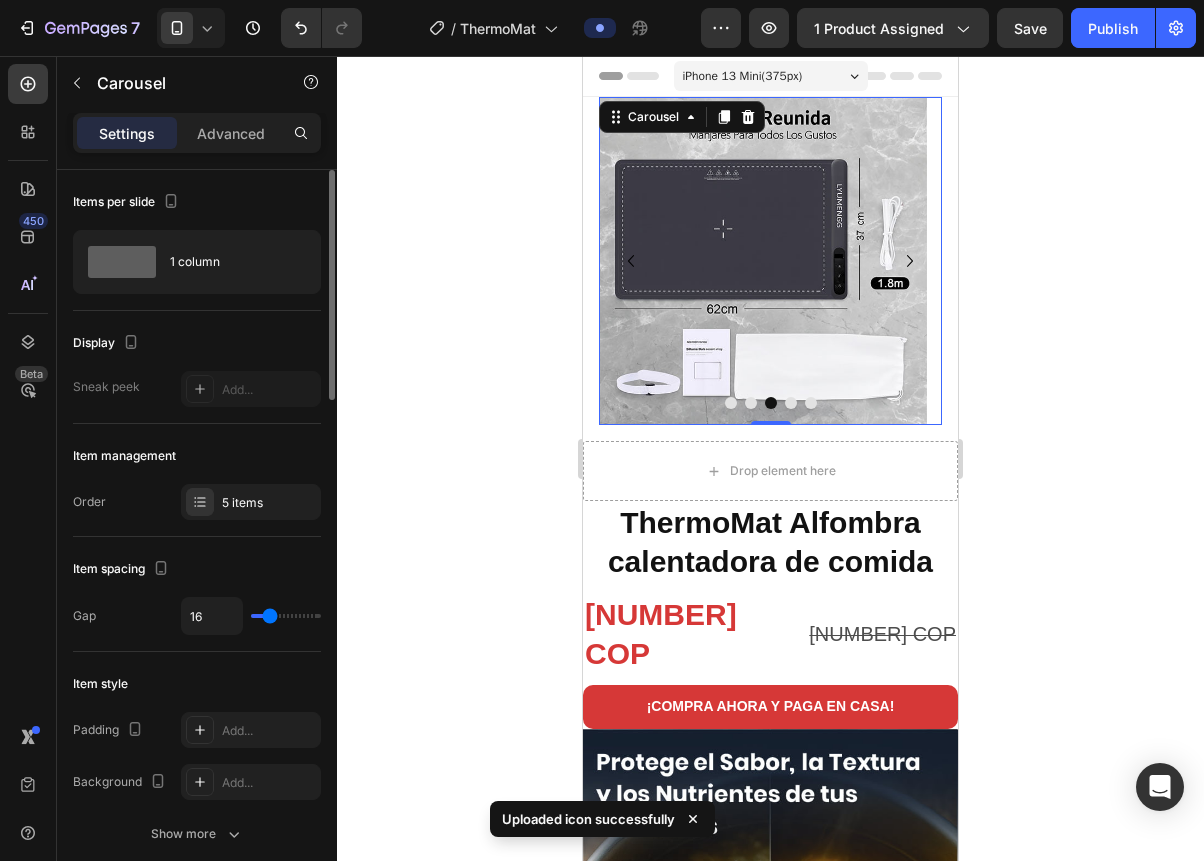 click at bounding box center (791, 403) 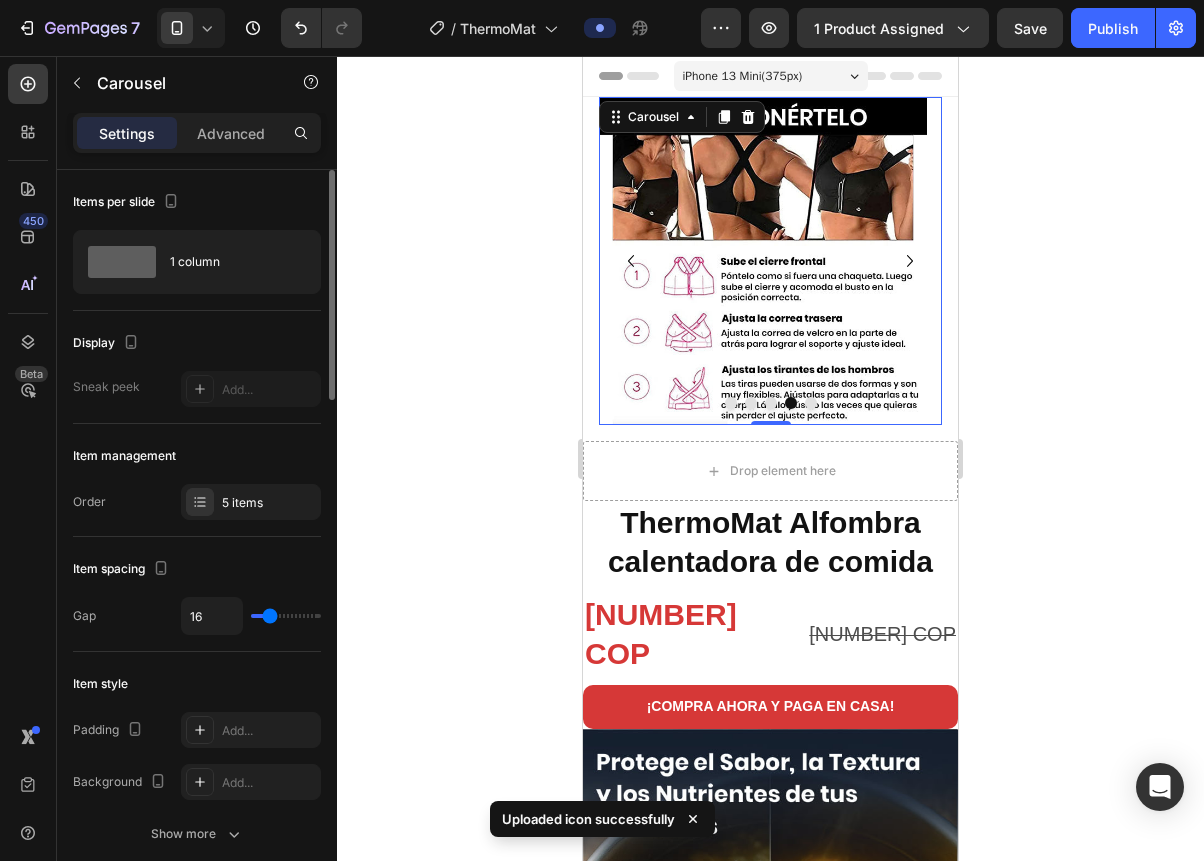 click at bounding box center [770, 403] 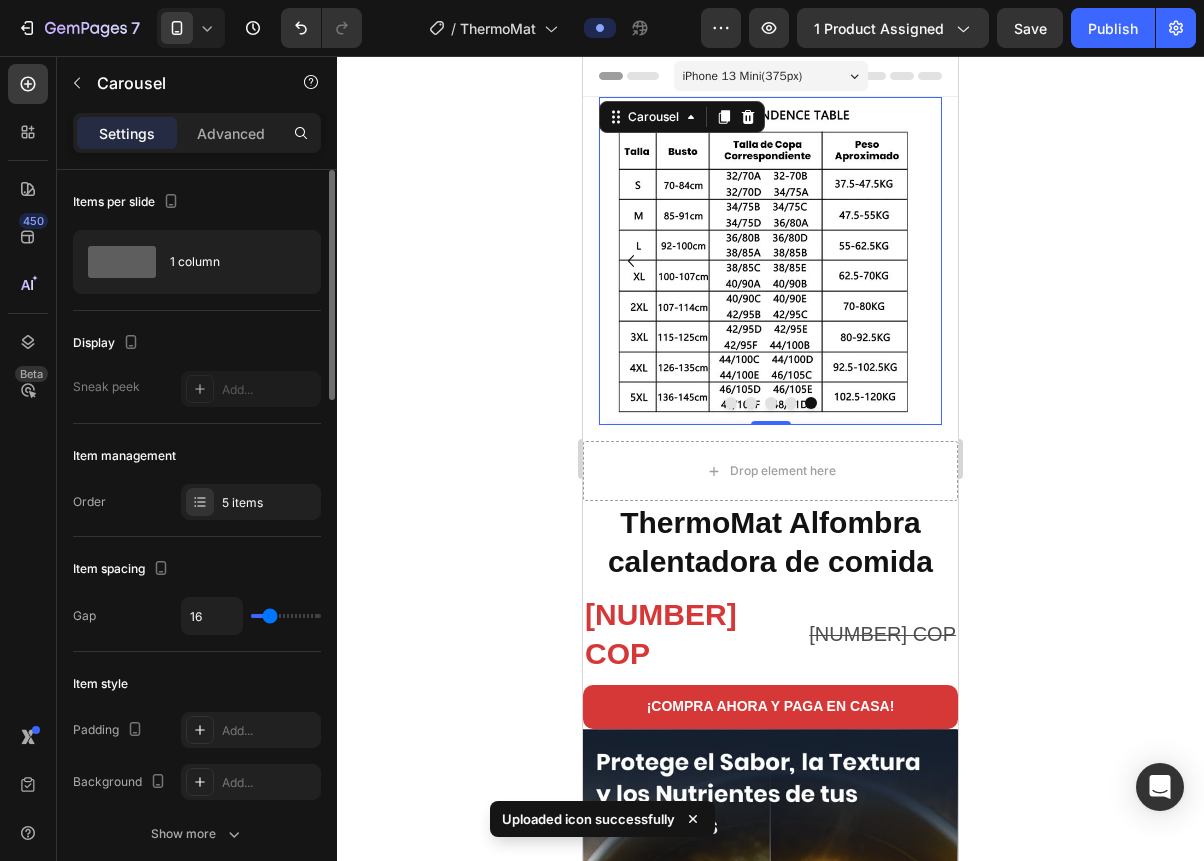 click at bounding box center [791, 403] 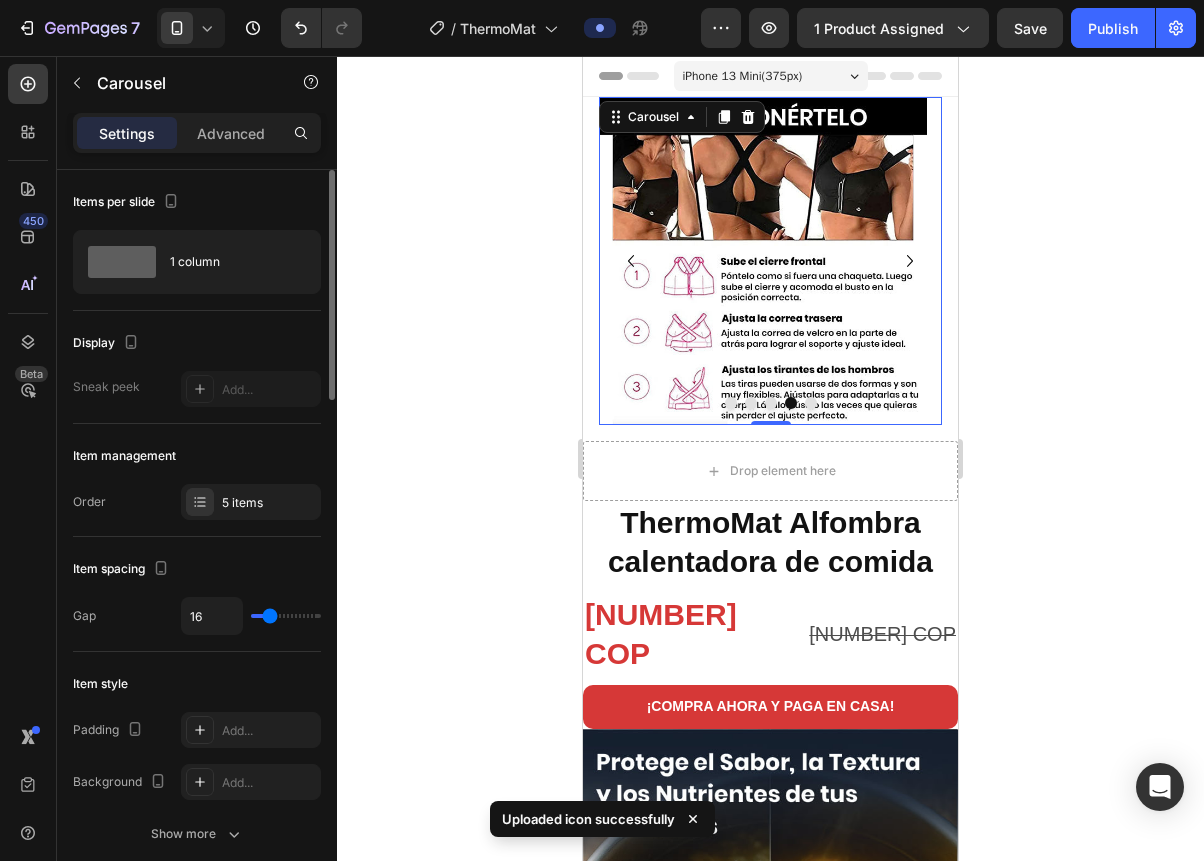 click at bounding box center [811, 403] 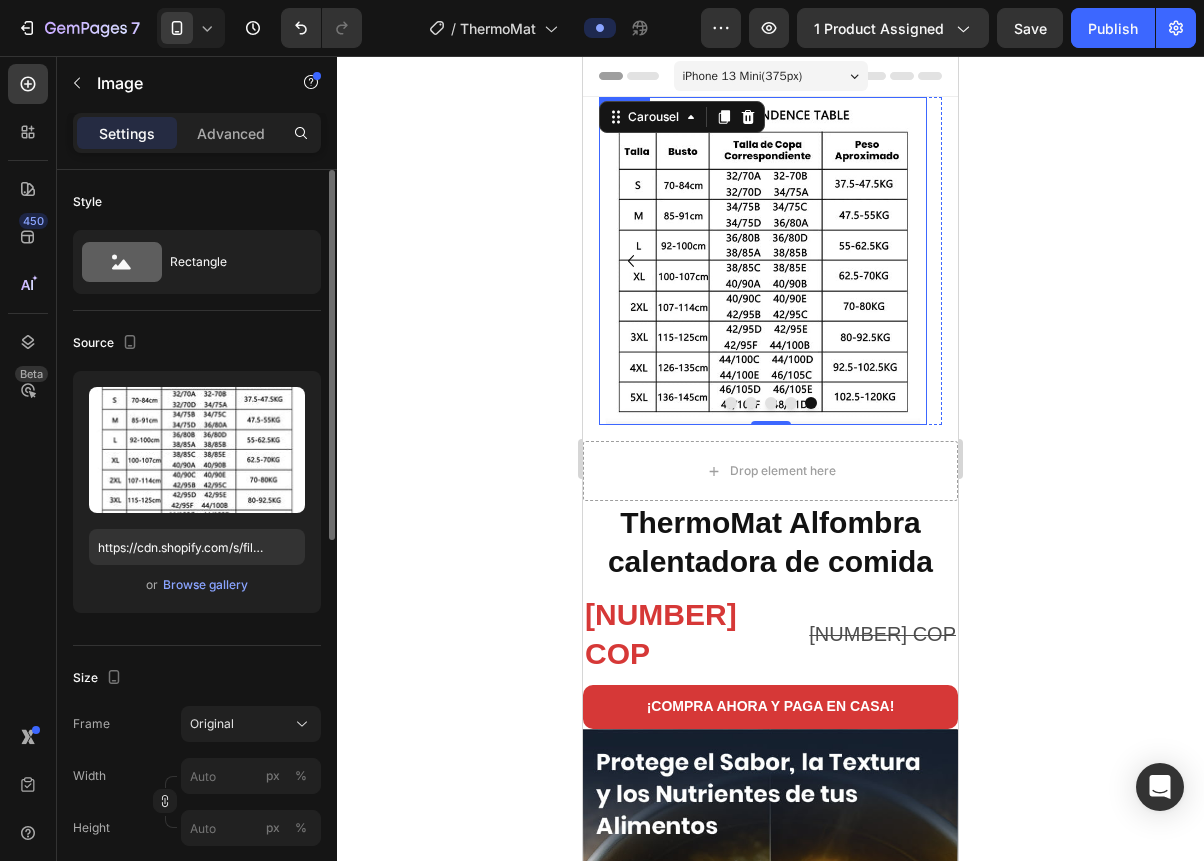 click at bounding box center (763, 261) 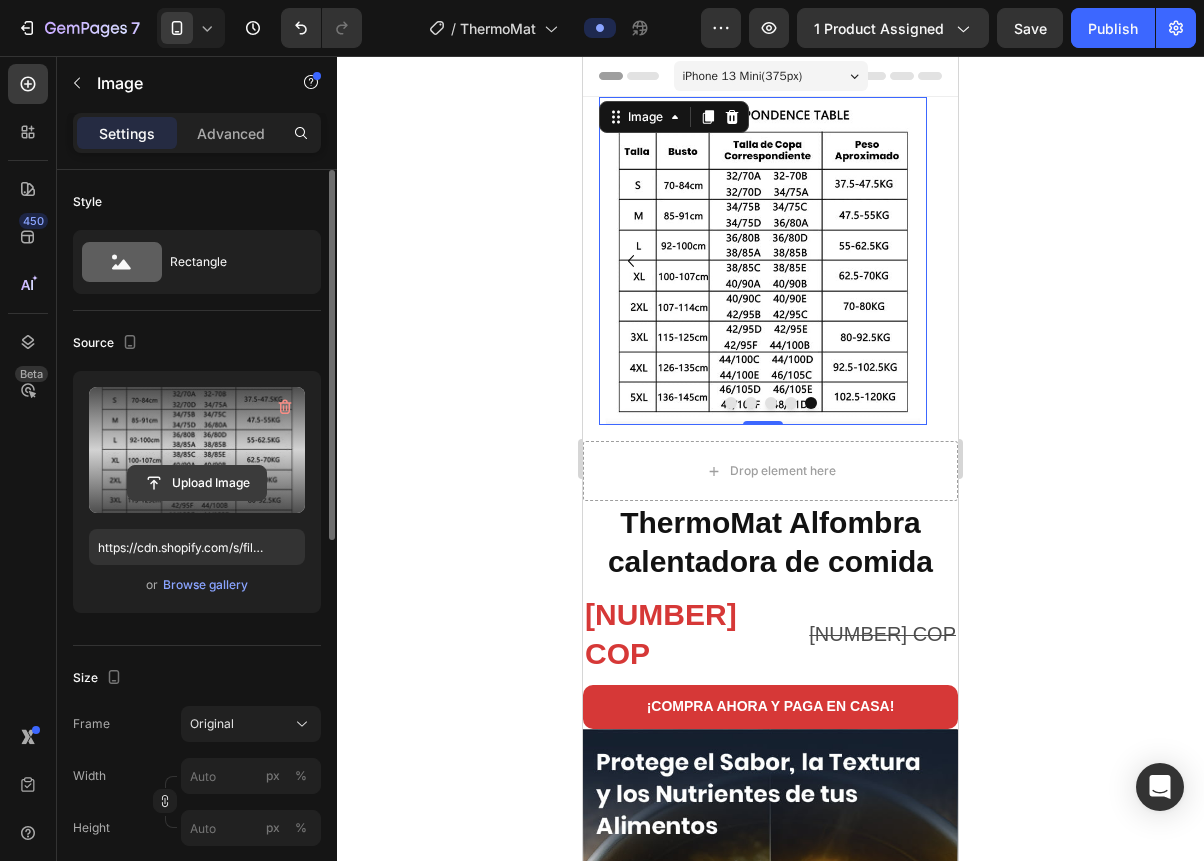 click 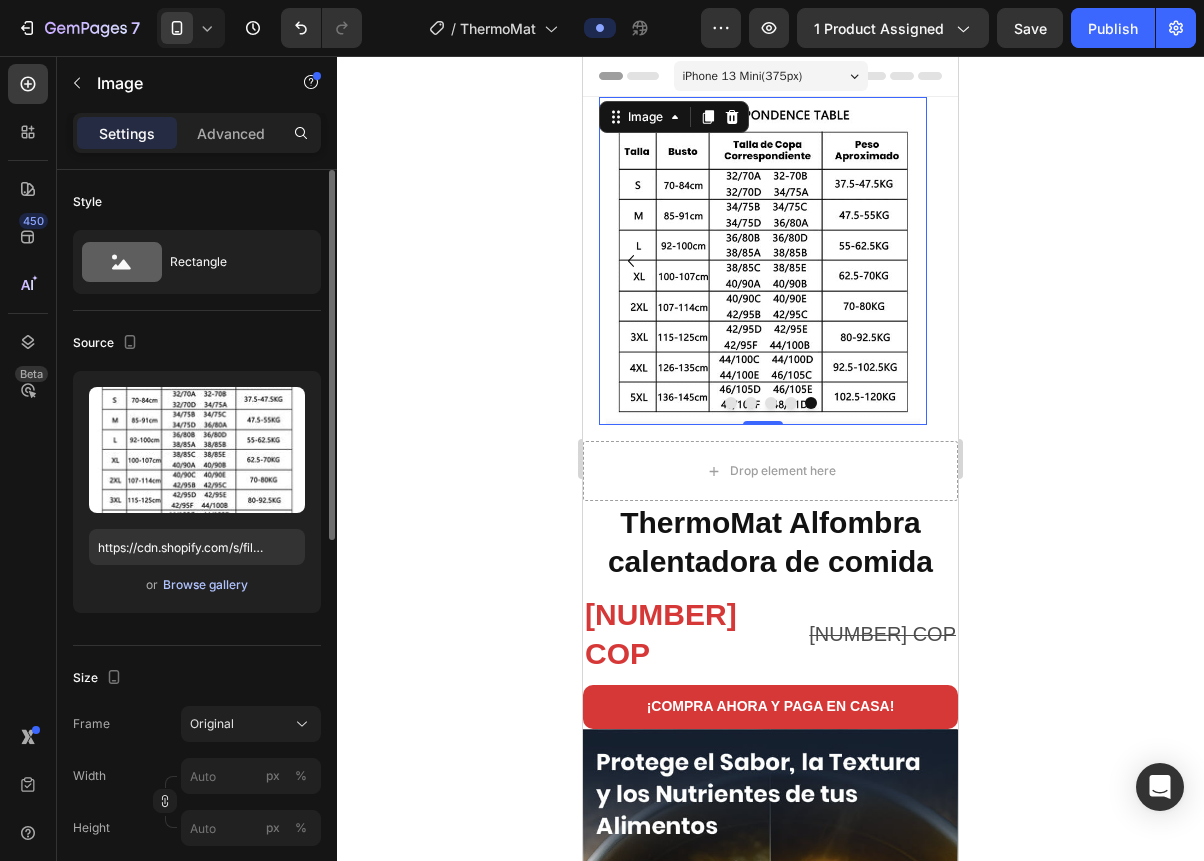 click on "Browse gallery" at bounding box center [205, 585] 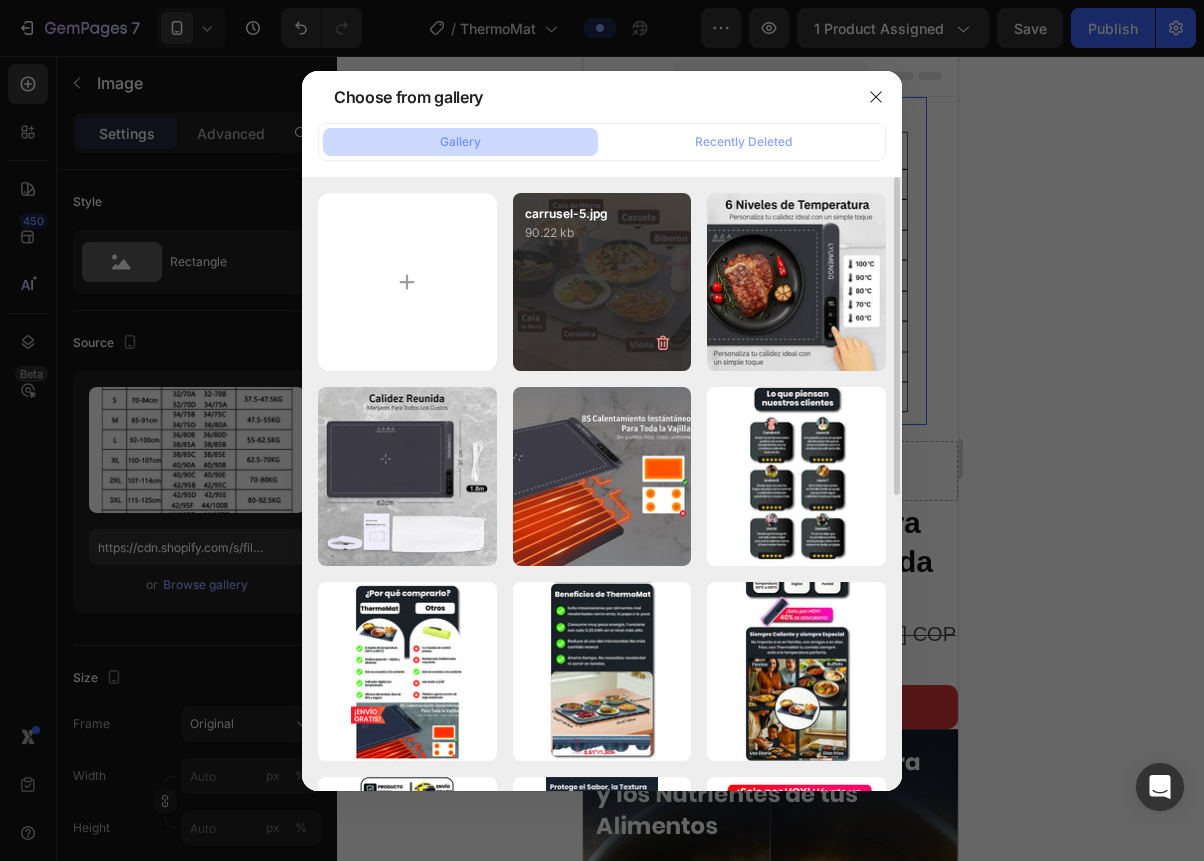 click on "carrusel-5.jpg 90.22 kb" at bounding box center (602, 282) 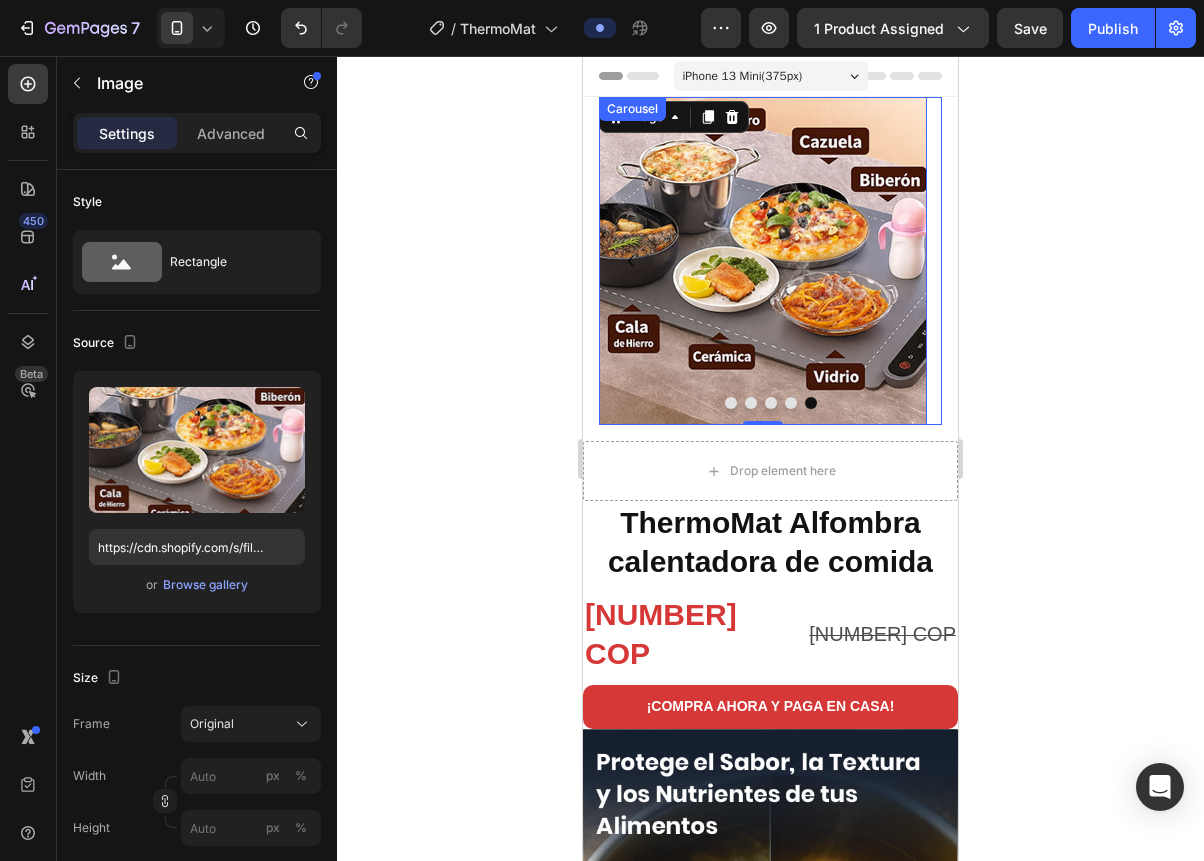 click at bounding box center [791, 403] 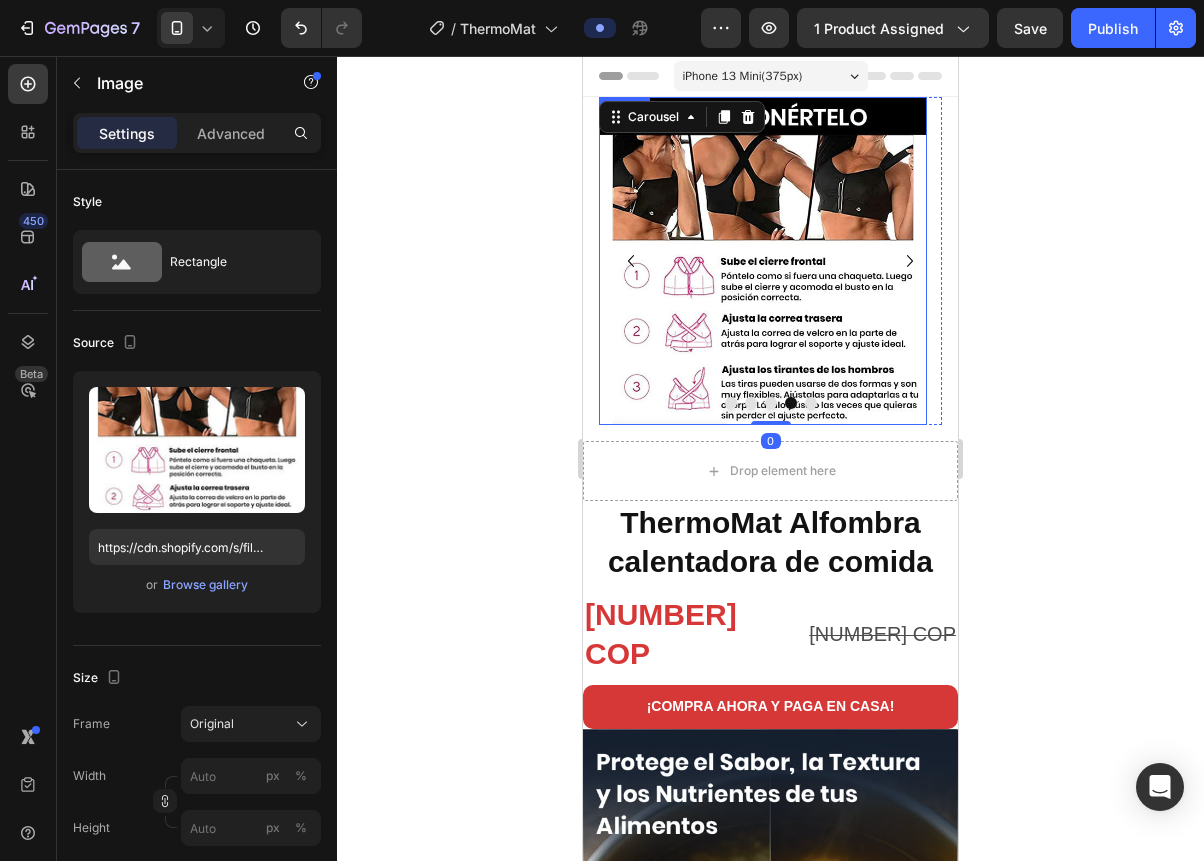 click at bounding box center [763, 261] 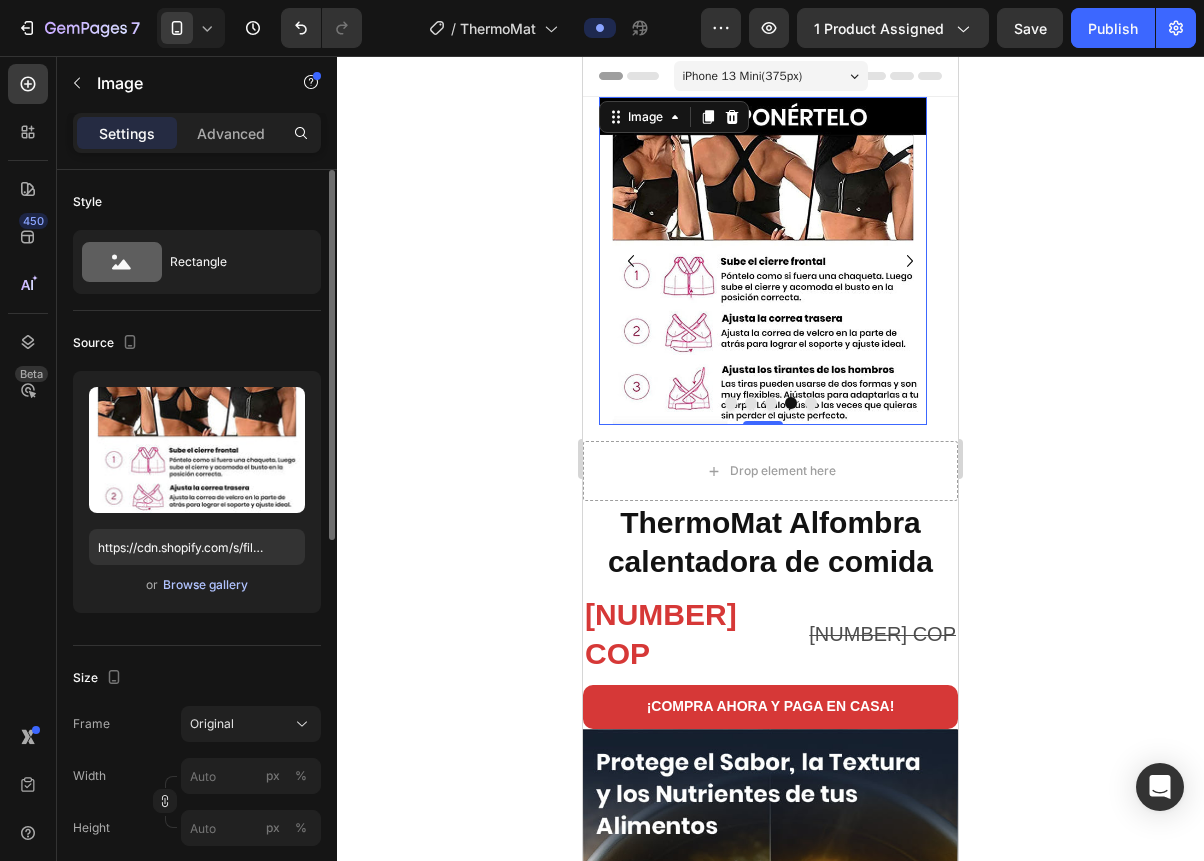 click on "Browse gallery" at bounding box center [205, 585] 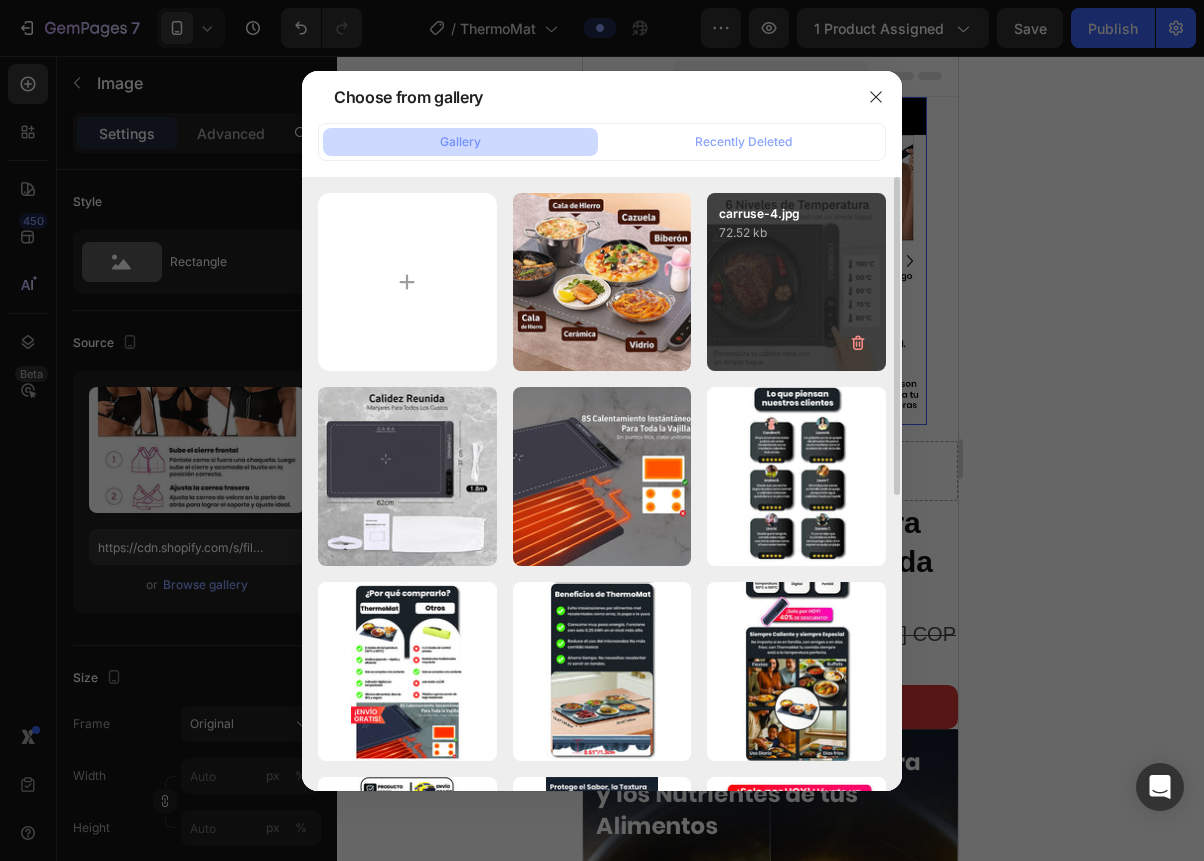 click on "carruse-4.jpg 72.52 kb" at bounding box center [796, 282] 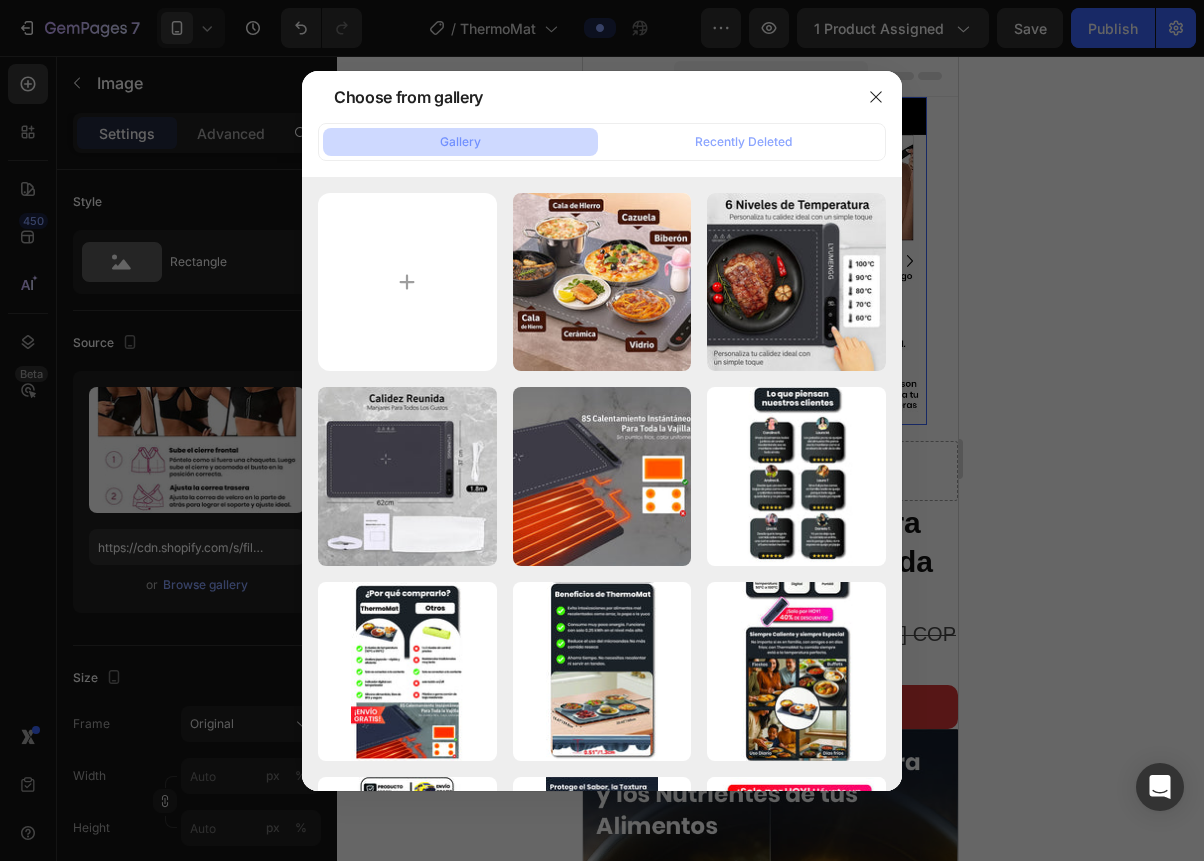 type on "https://cdn.shopify.com/s/files/1/0946/7979/3953/files/gempages_574465667399418724-1194048d-1bbc-4946-b608-369d2484cdbe.jpg" 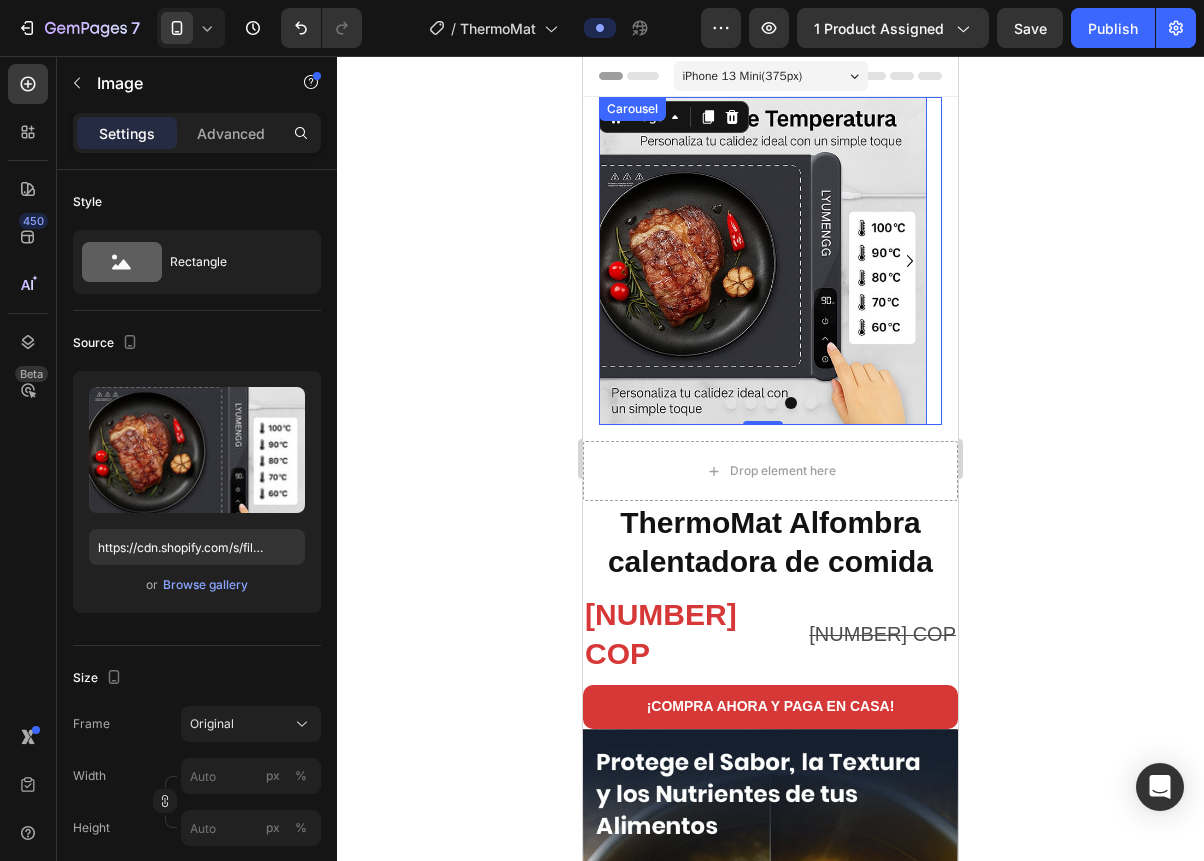 click at bounding box center (770, 403) 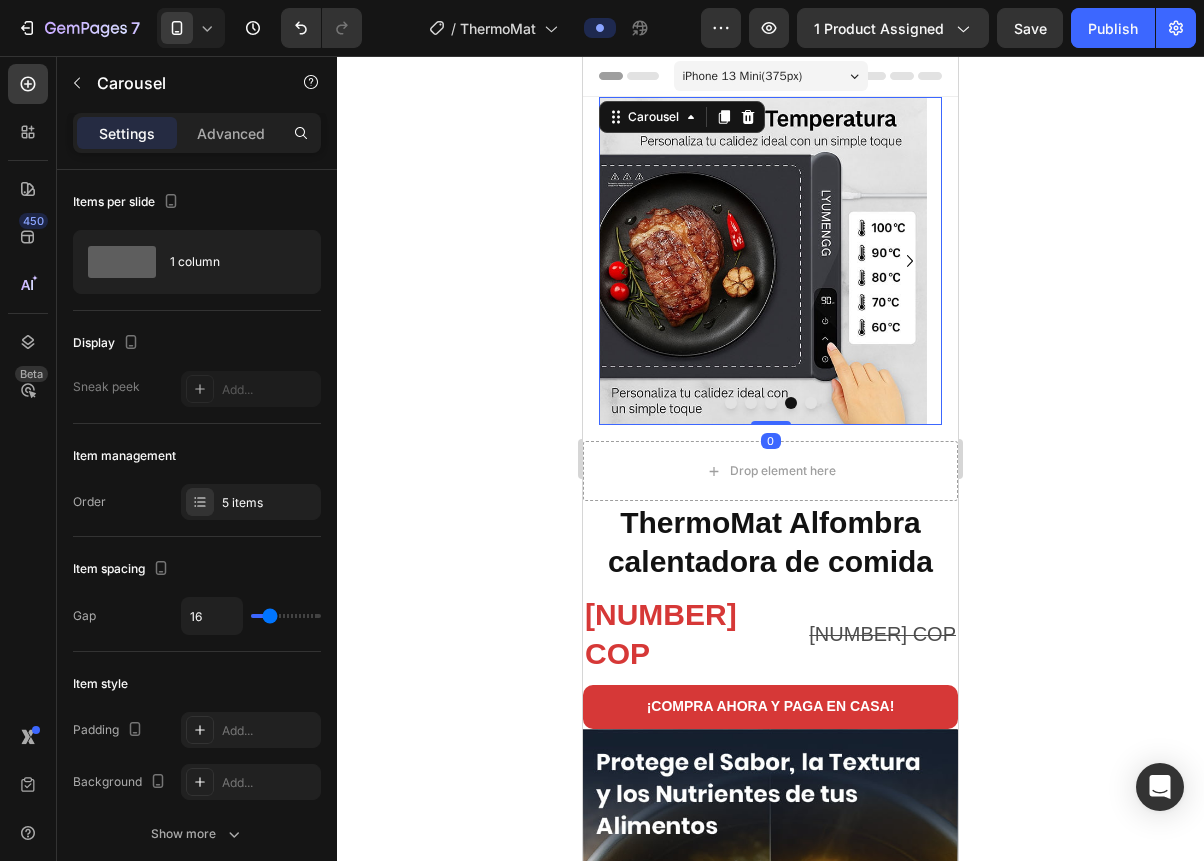 click at bounding box center [771, 403] 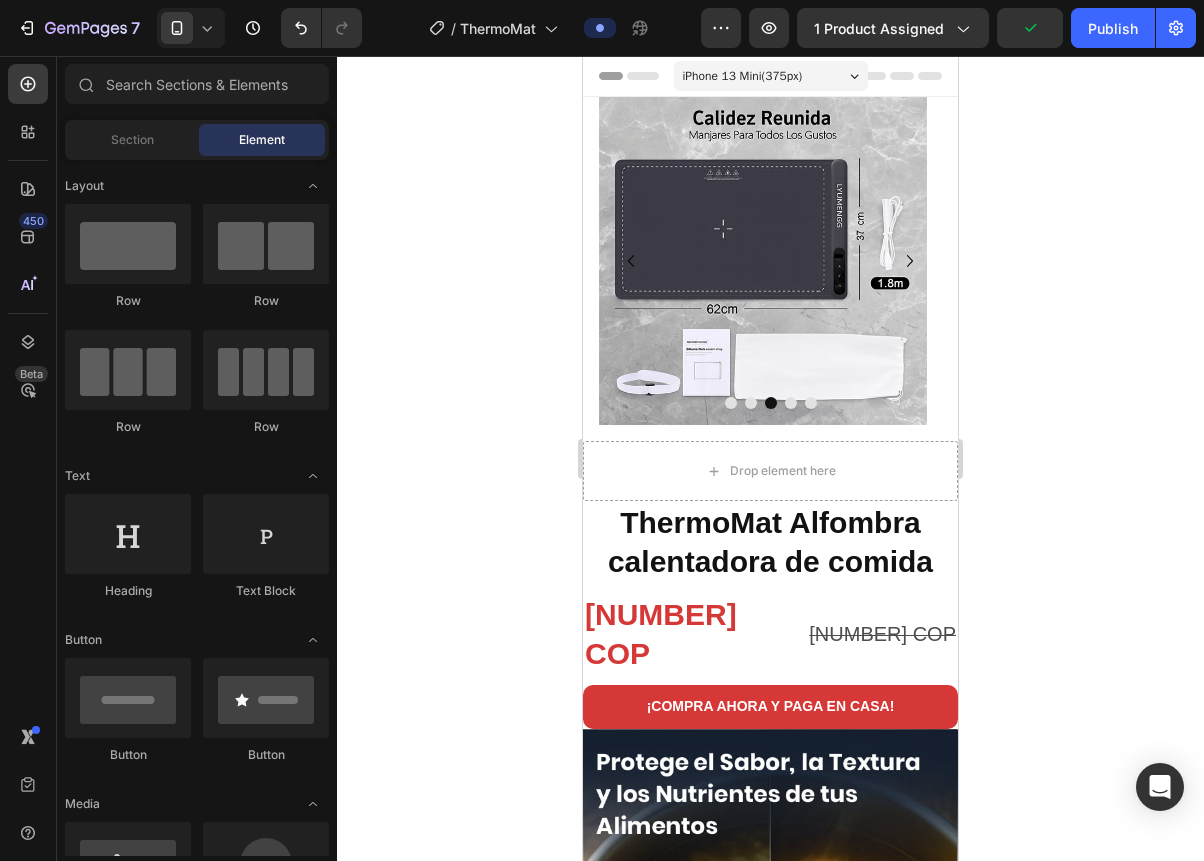drag, startPoint x: 939, startPoint y: 113, endPoint x: 953, endPoint y: 189, distance: 77.27872 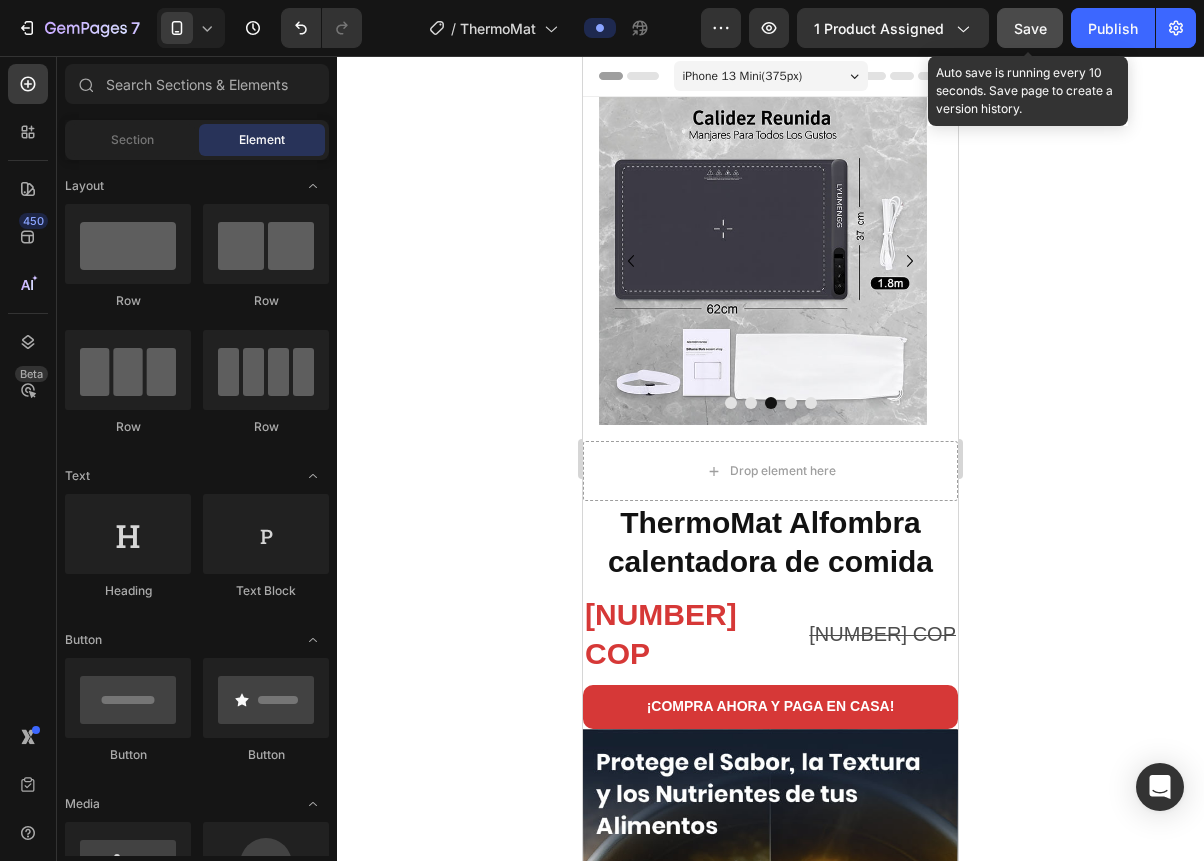 click on "Save" at bounding box center [1030, 28] 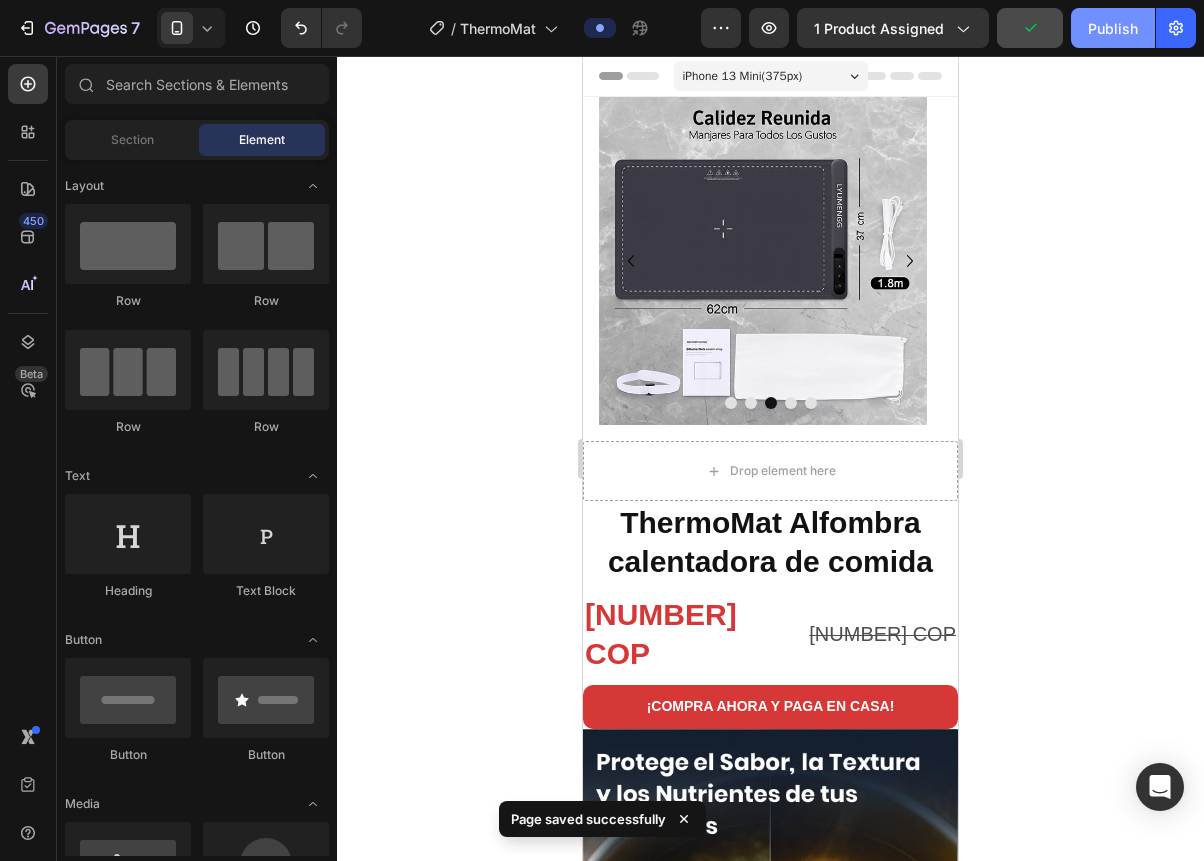 click on "Publish" 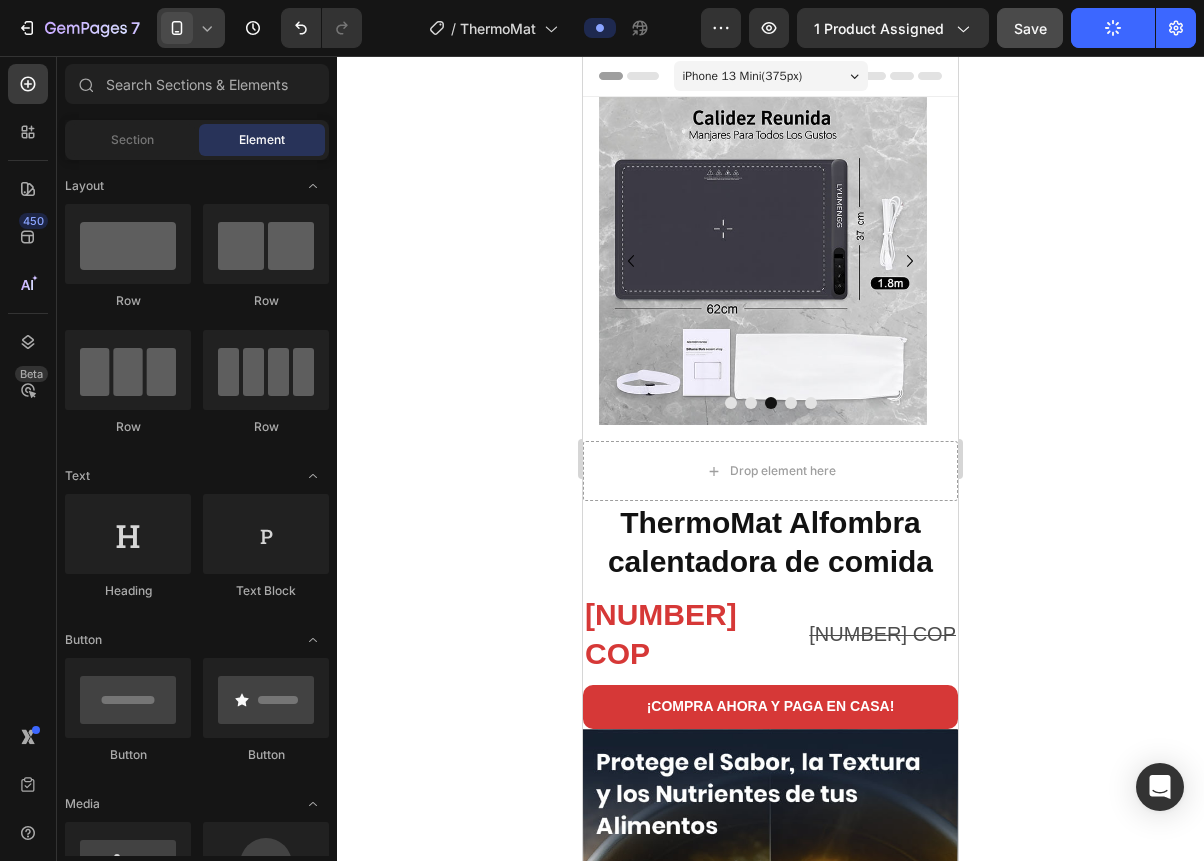 click 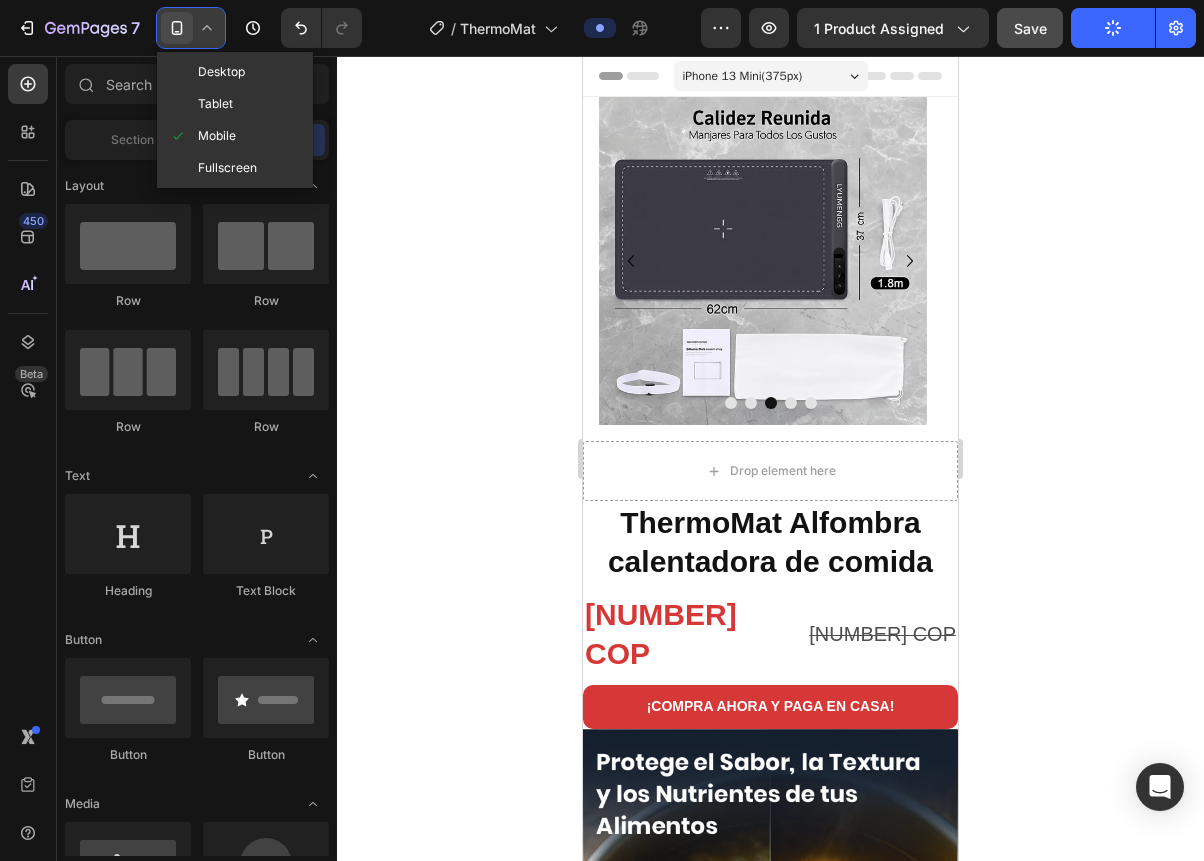 click 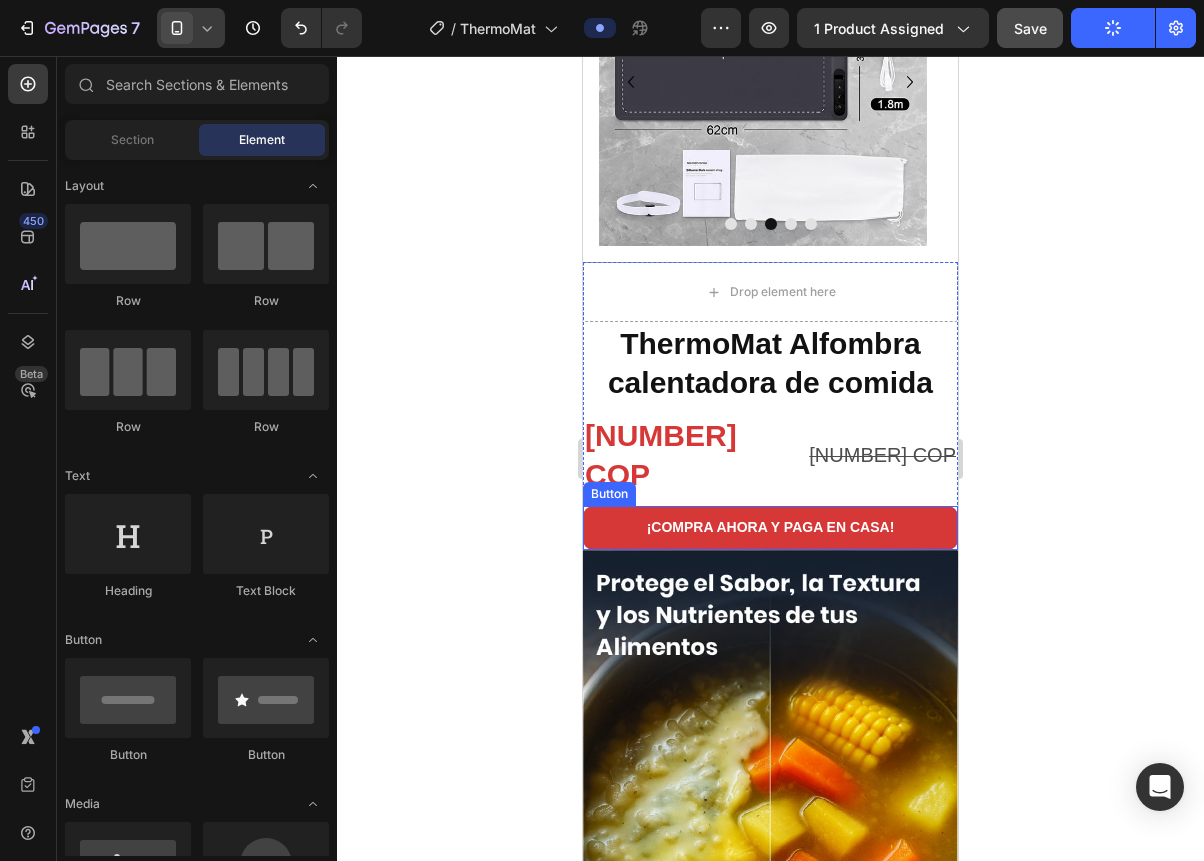 scroll, scrollTop: 200, scrollLeft: 0, axis: vertical 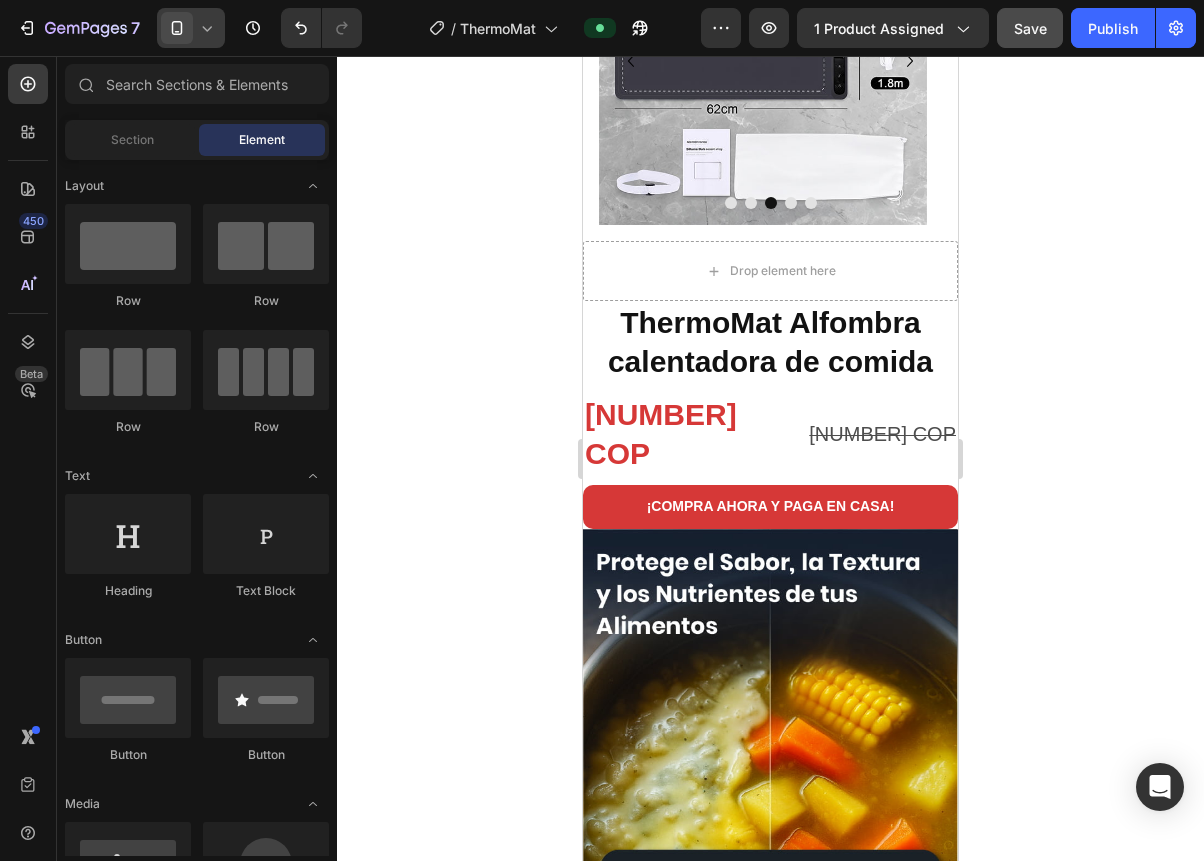 click 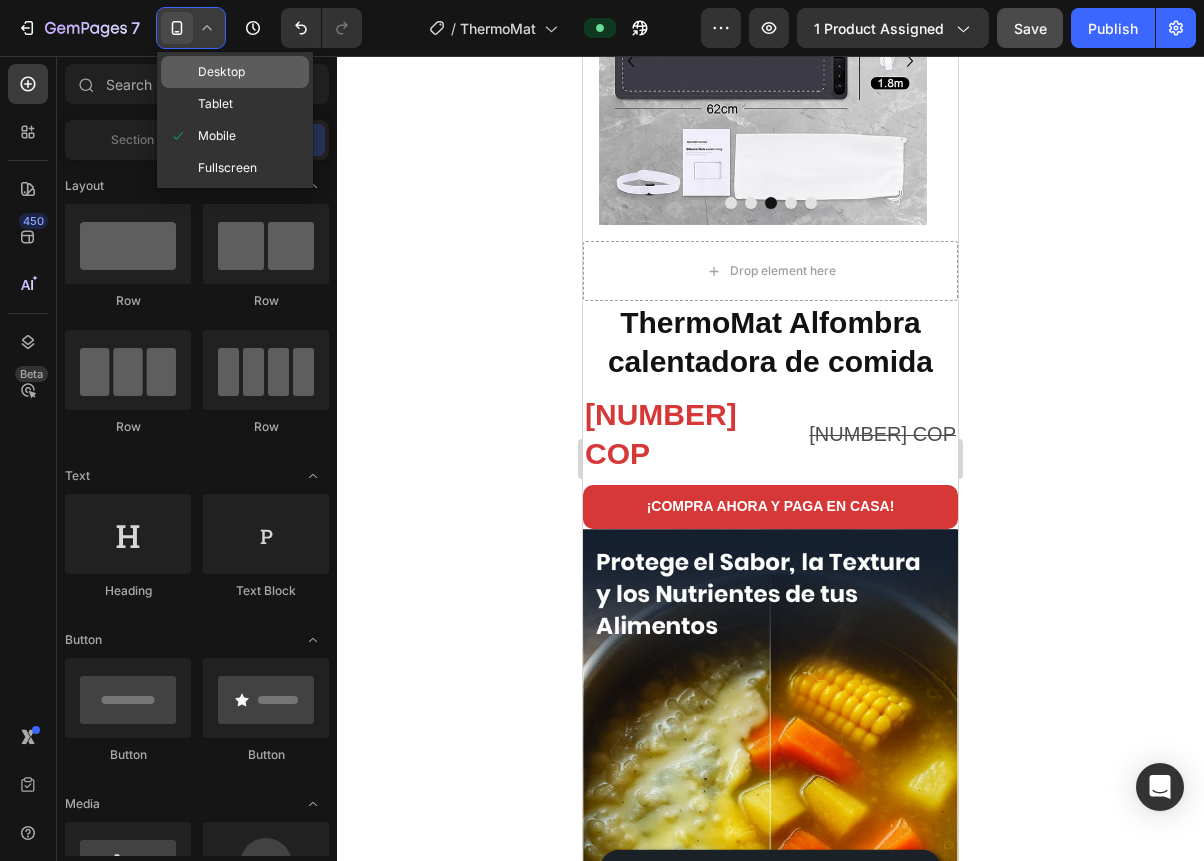click on "Desktop" 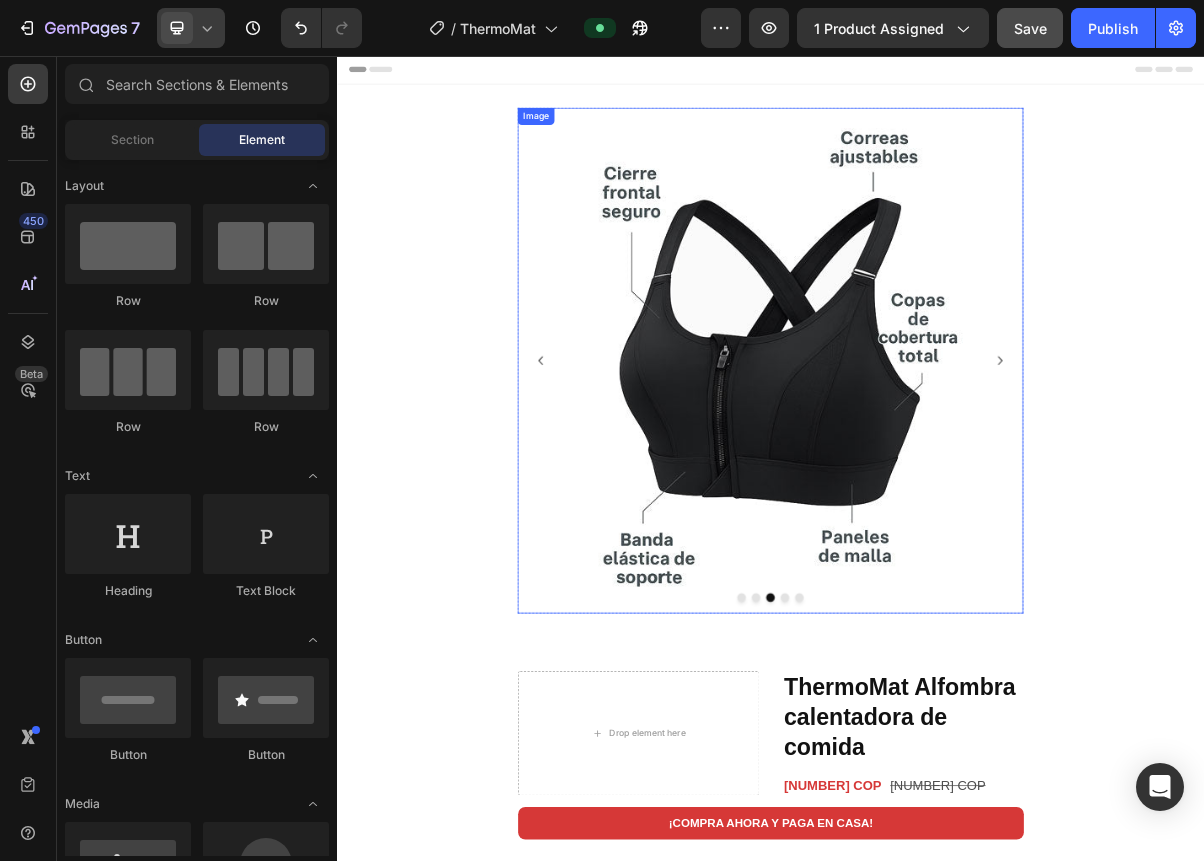 scroll, scrollTop: 0, scrollLeft: 0, axis: both 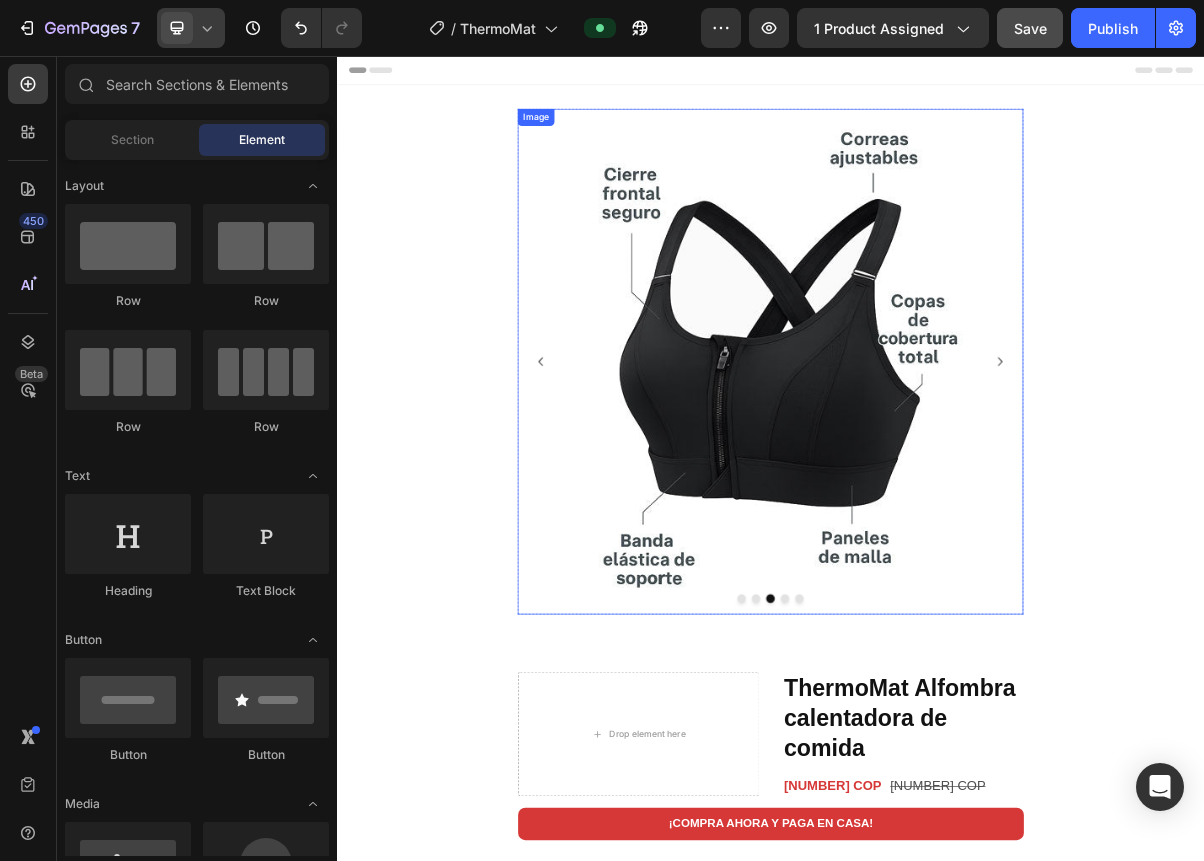 click at bounding box center (937, 479) 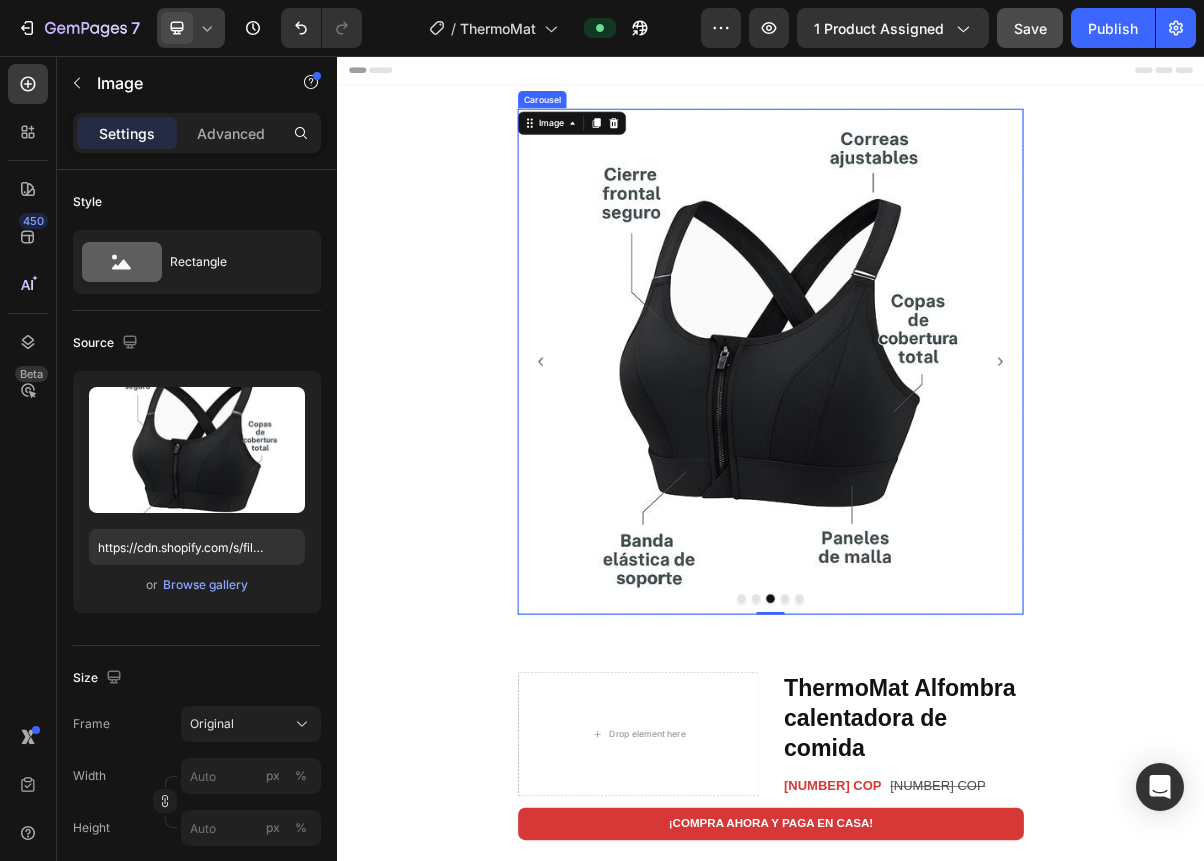 click at bounding box center [897, 807] 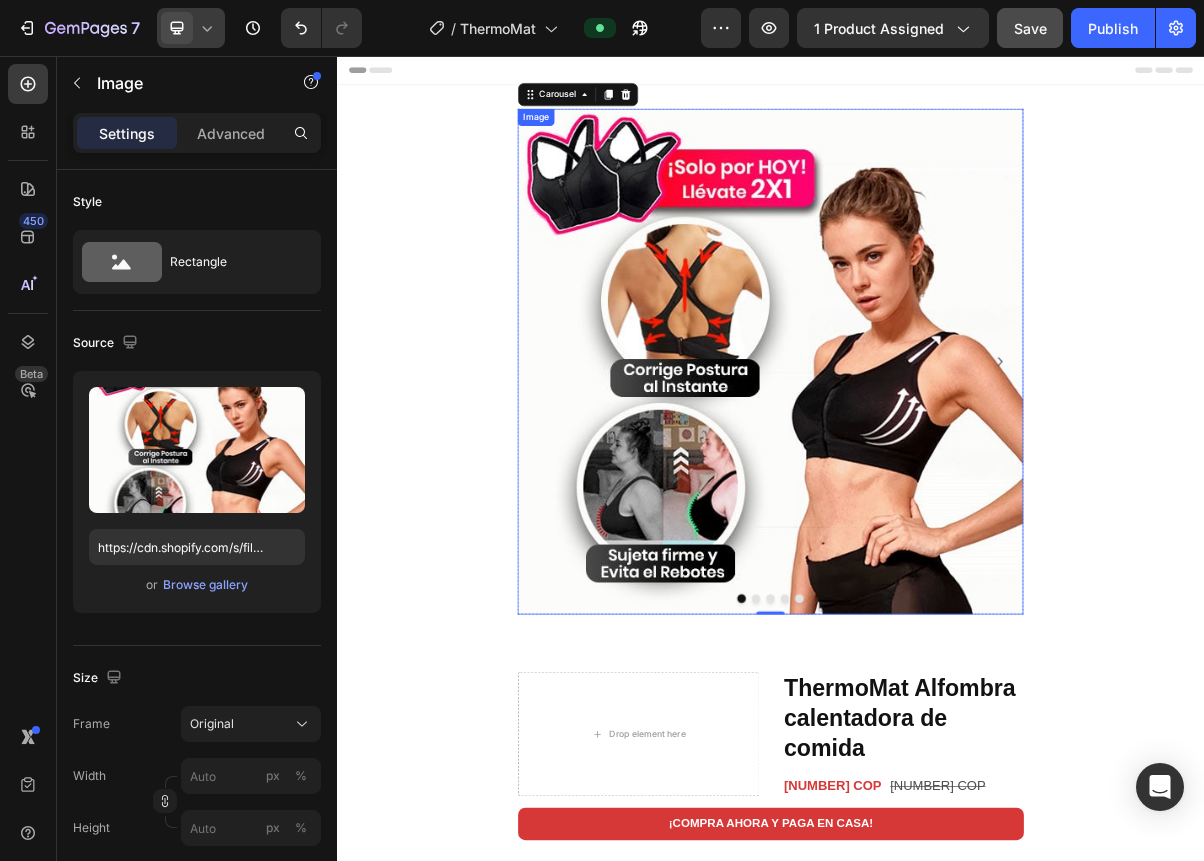 click at bounding box center [937, 479] 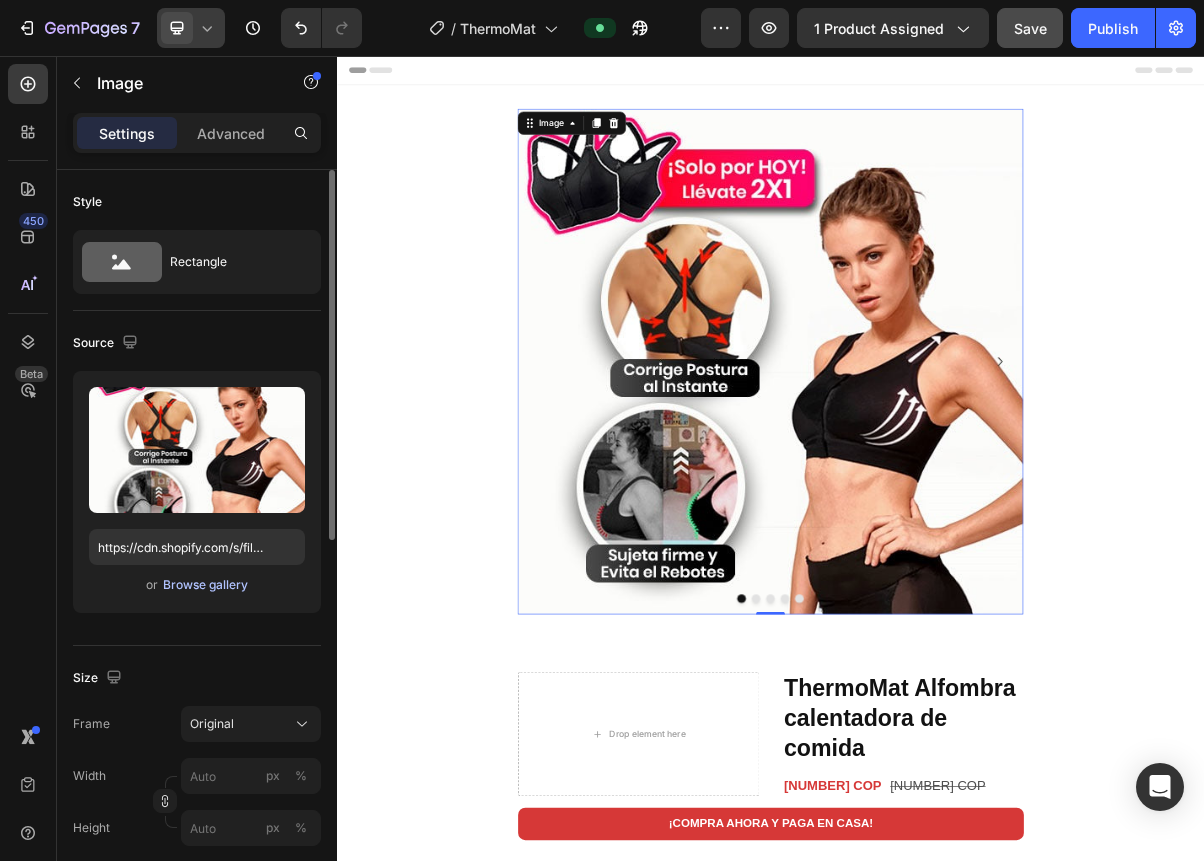 click on "Browse gallery" at bounding box center [205, 585] 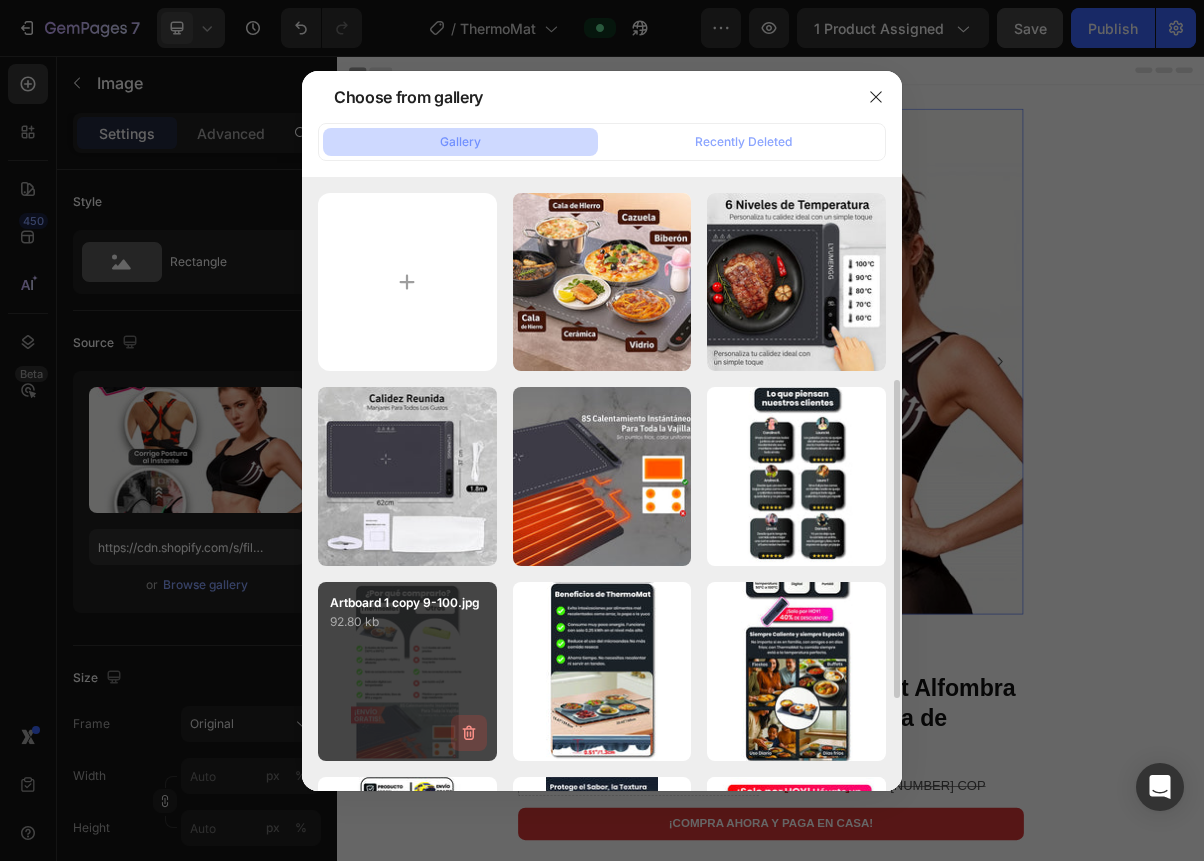 scroll, scrollTop: 167, scrollLeft: 0, axis: vertical 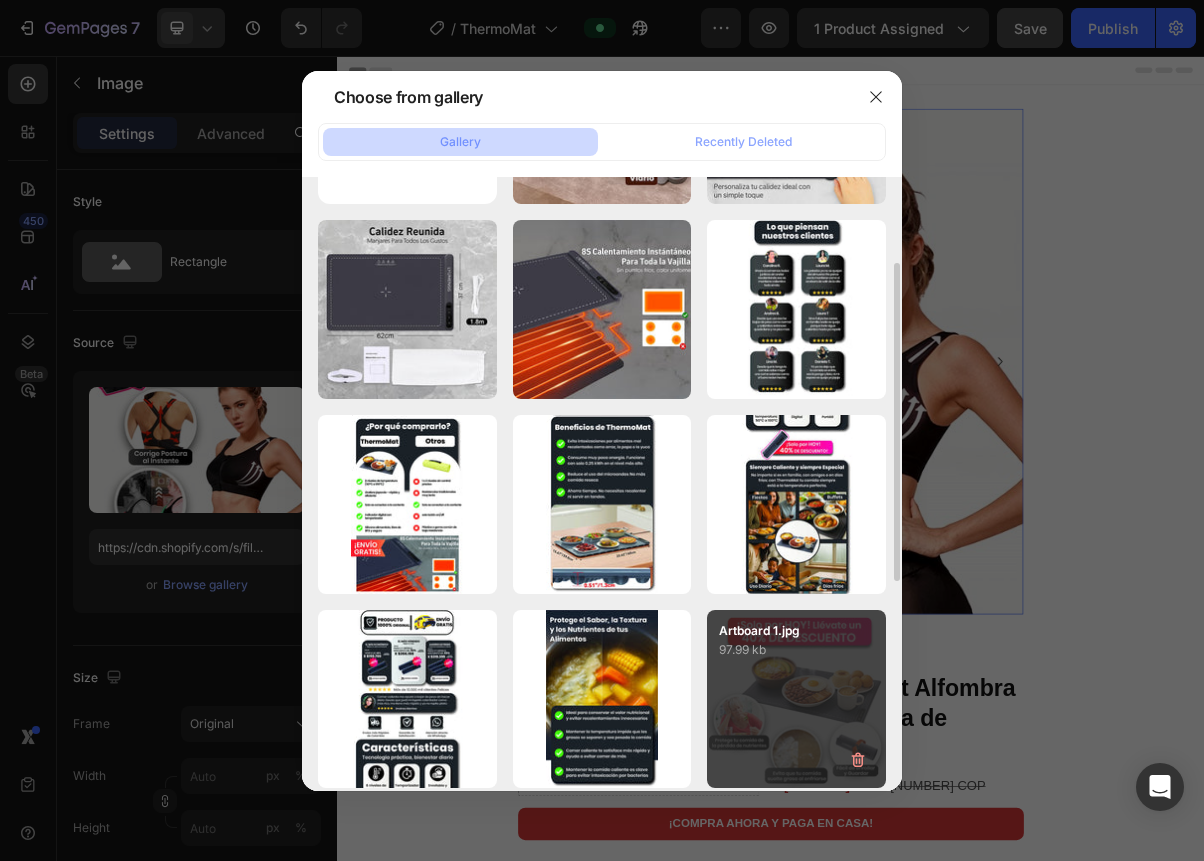 click on "Artboard 1.jpg 97.99 kb" at bounding box center [796, 699] 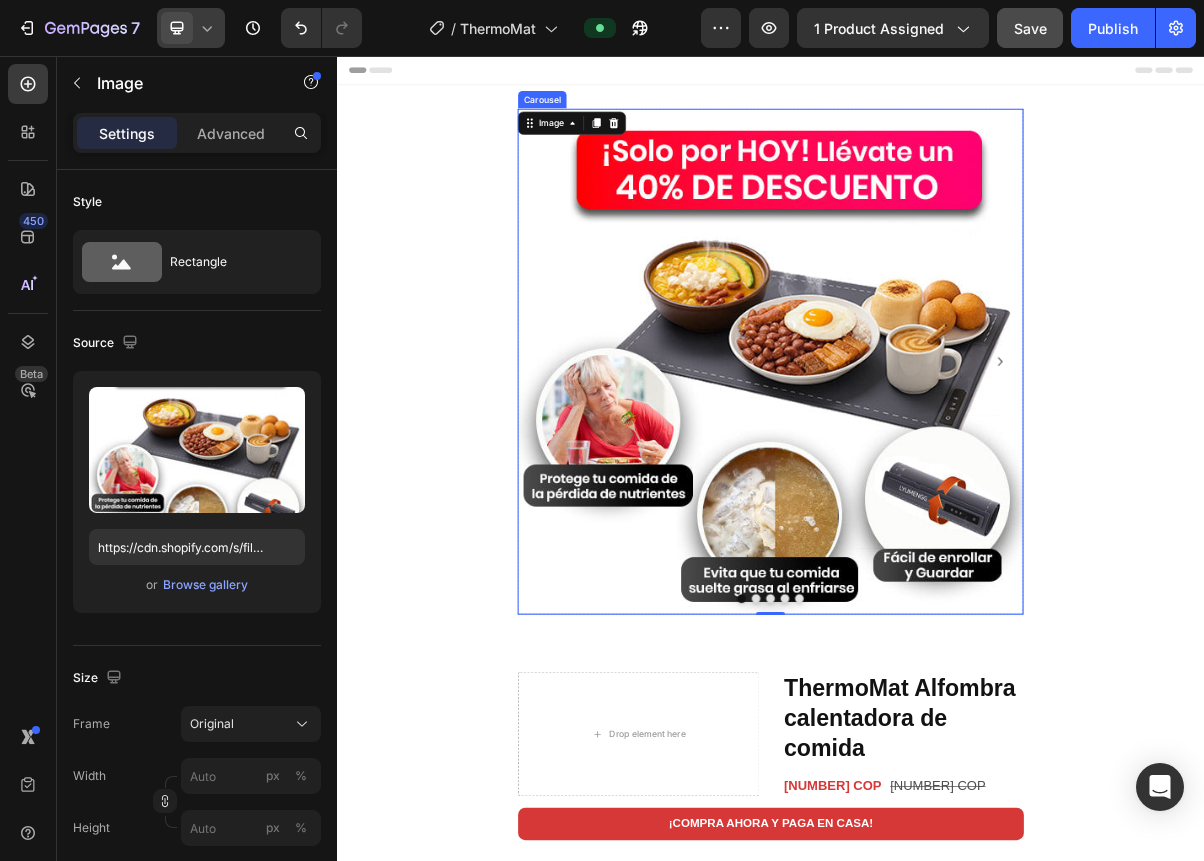 click at bounding box center [917, 807] 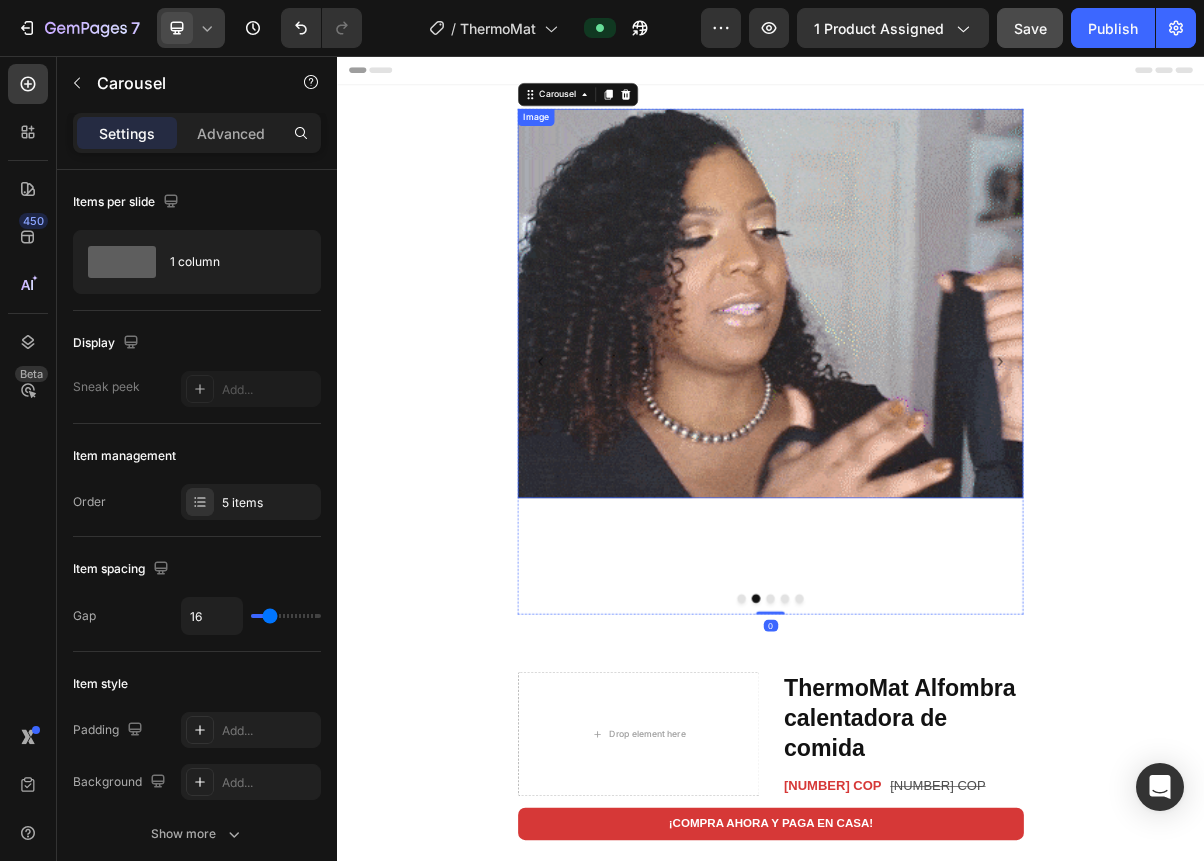 click at bounding box center [937, 398] 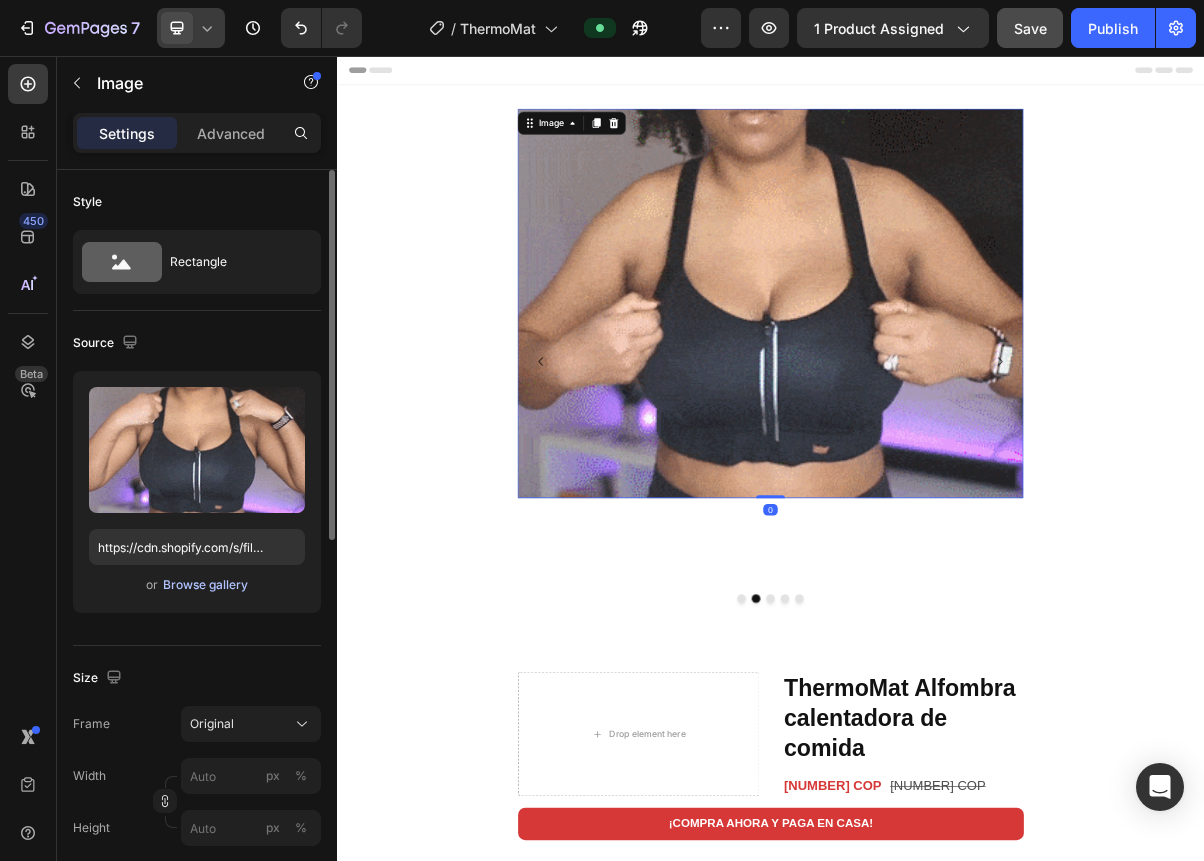 click on "Browse gallery" at bounding box center [205, 585] 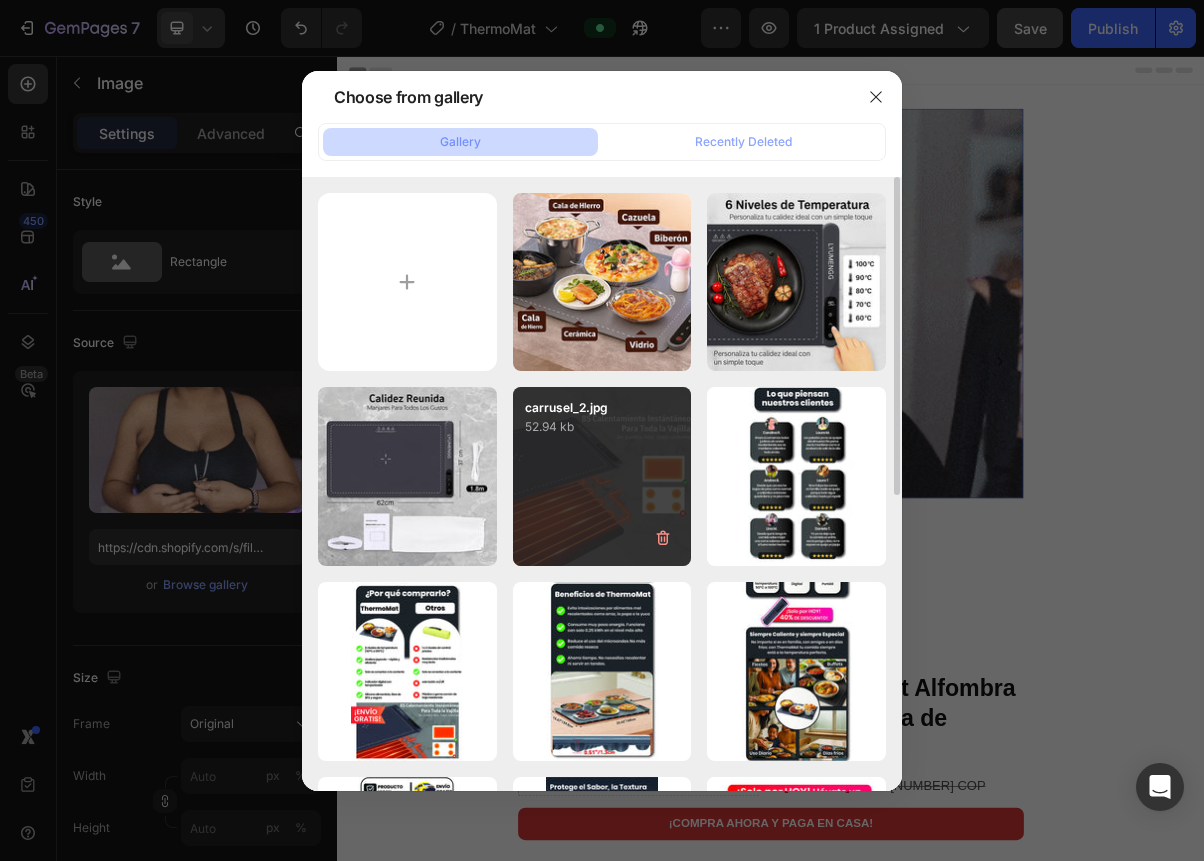click on "carrusel_2.jpg 52.94 kb" at bounding box center (602, 476) 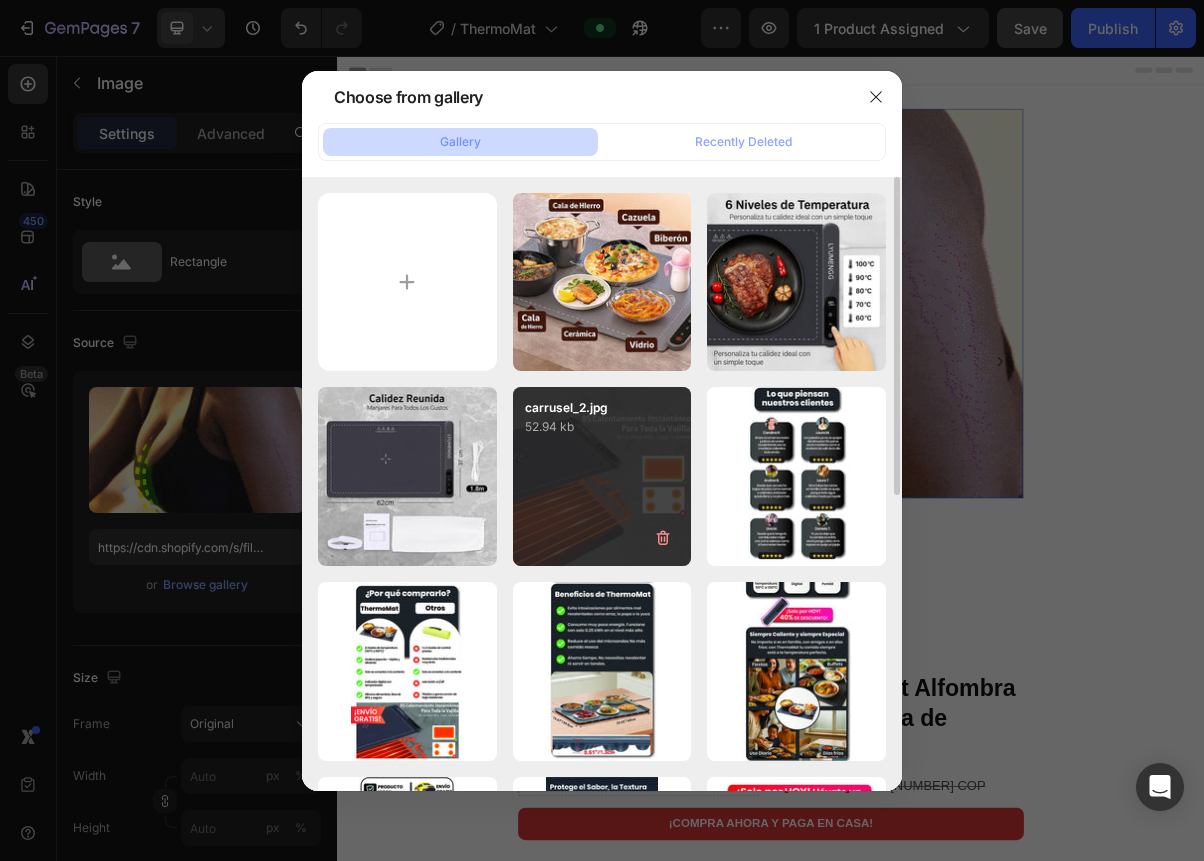 type on "https://cdn.shopify.com/s/files/1/0946/7979/3953/files/gempages_574465667399418724-28a12dde-ce51-4a6e-b05f-576544df8027.jpg" 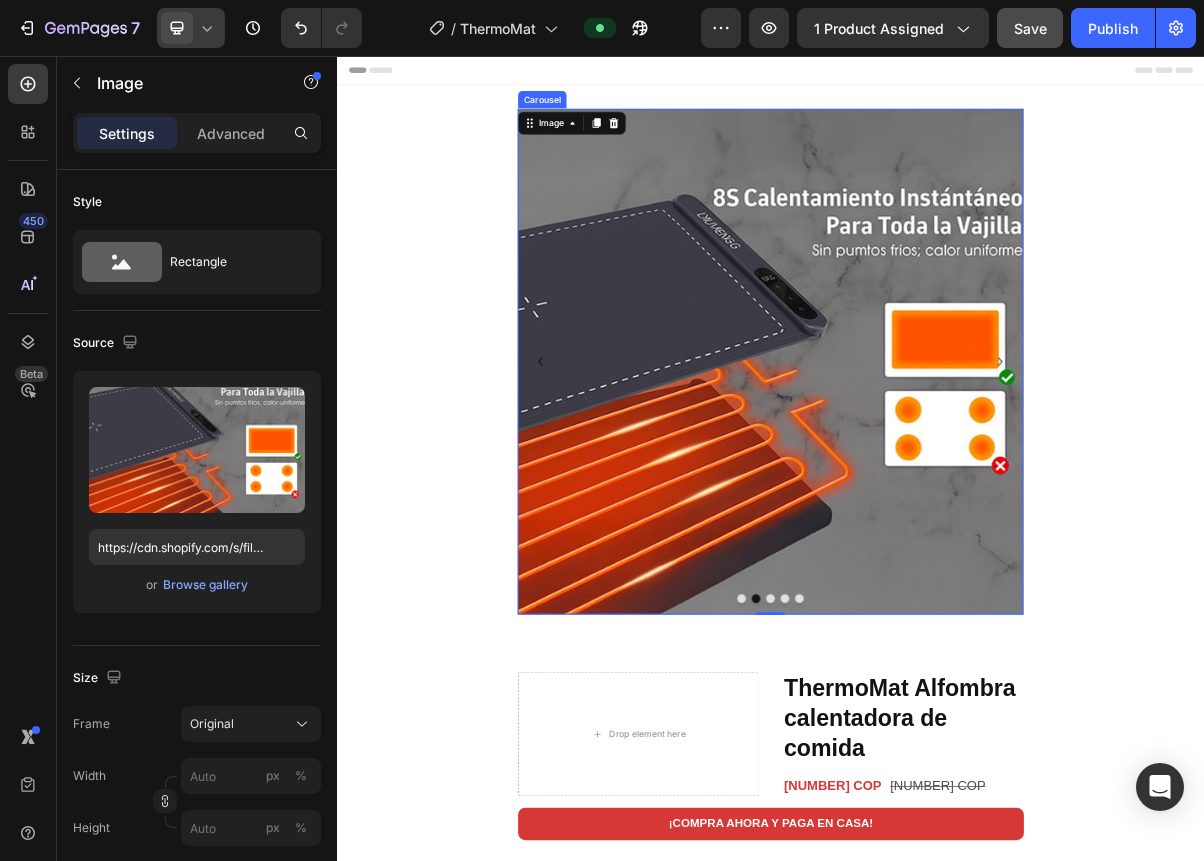 click at bounding box center [937, 807] 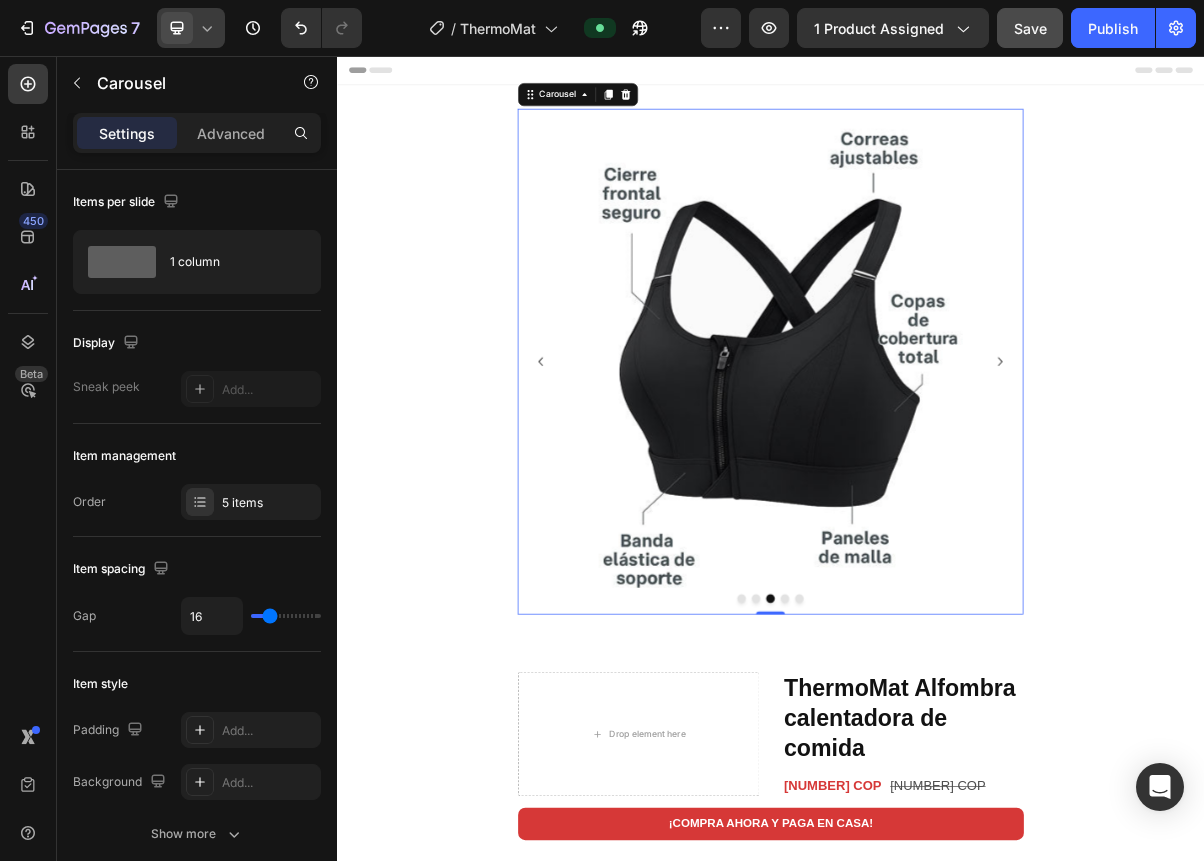 click at bounding box center [937, 479] 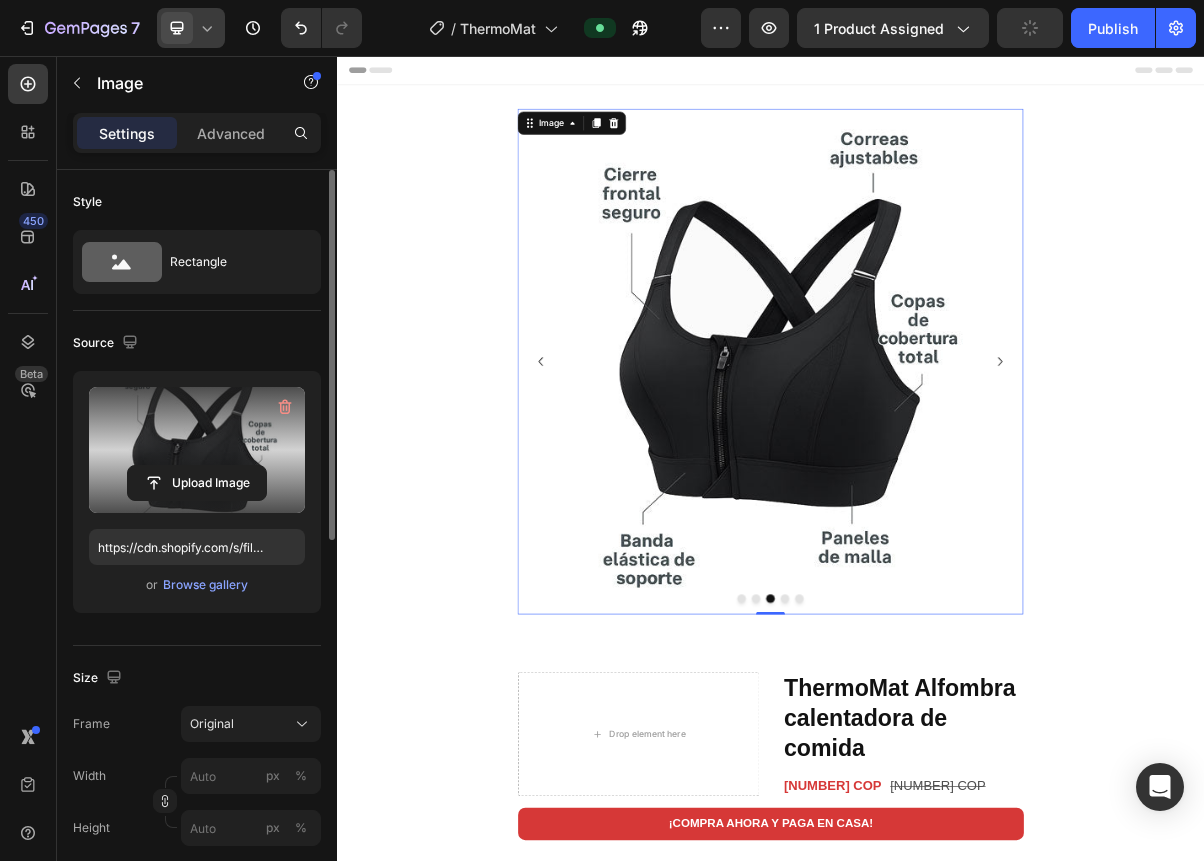 click at bounding box center (197, 450) 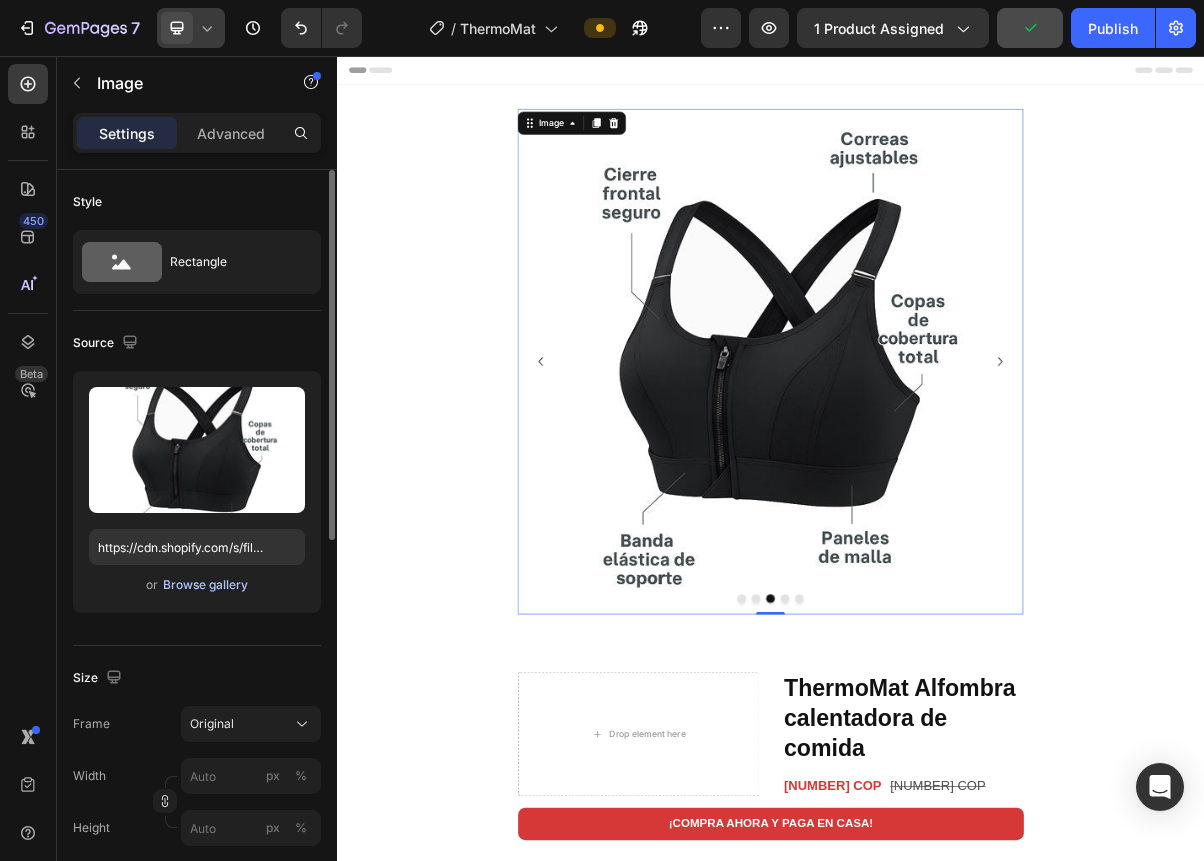 click on "Browse gallery" at bounding box center (205, 585) 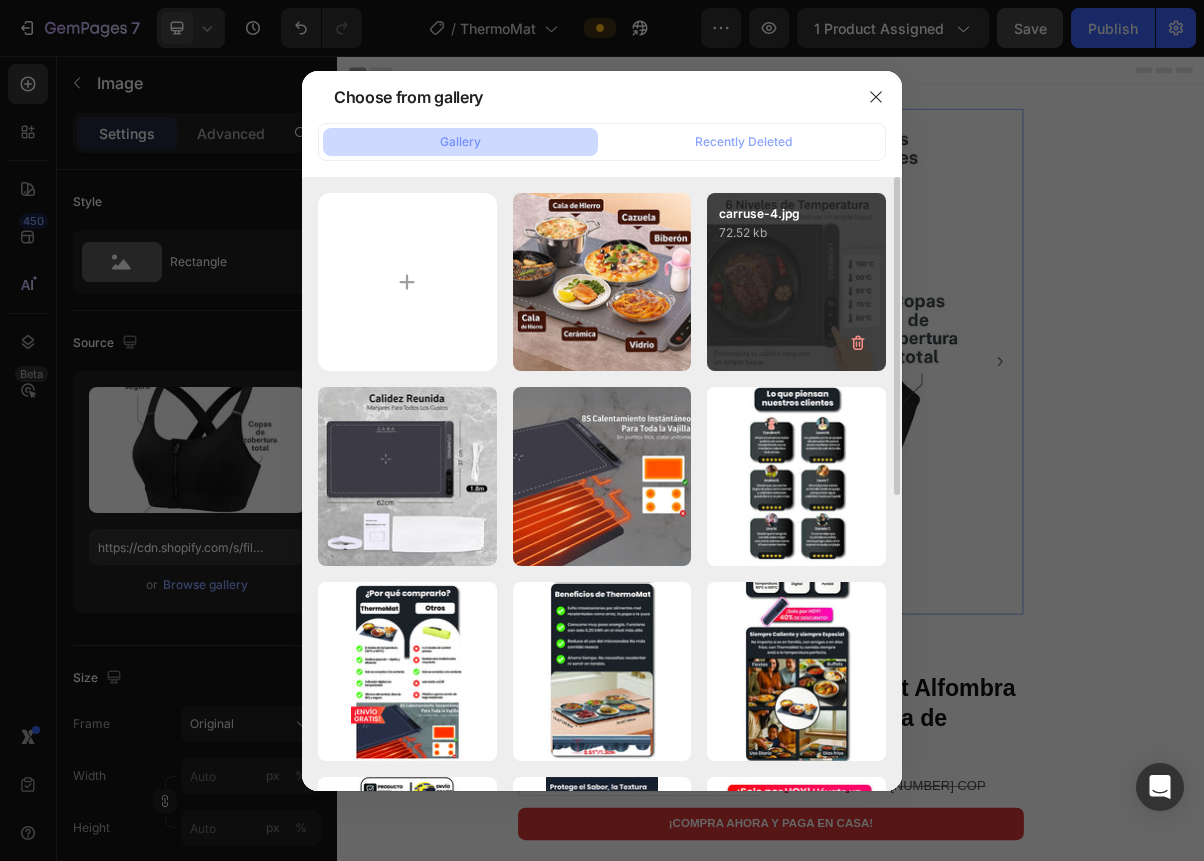 click on "carruse-4.jpg 72.52 kb" at bounding box center (796, 282) 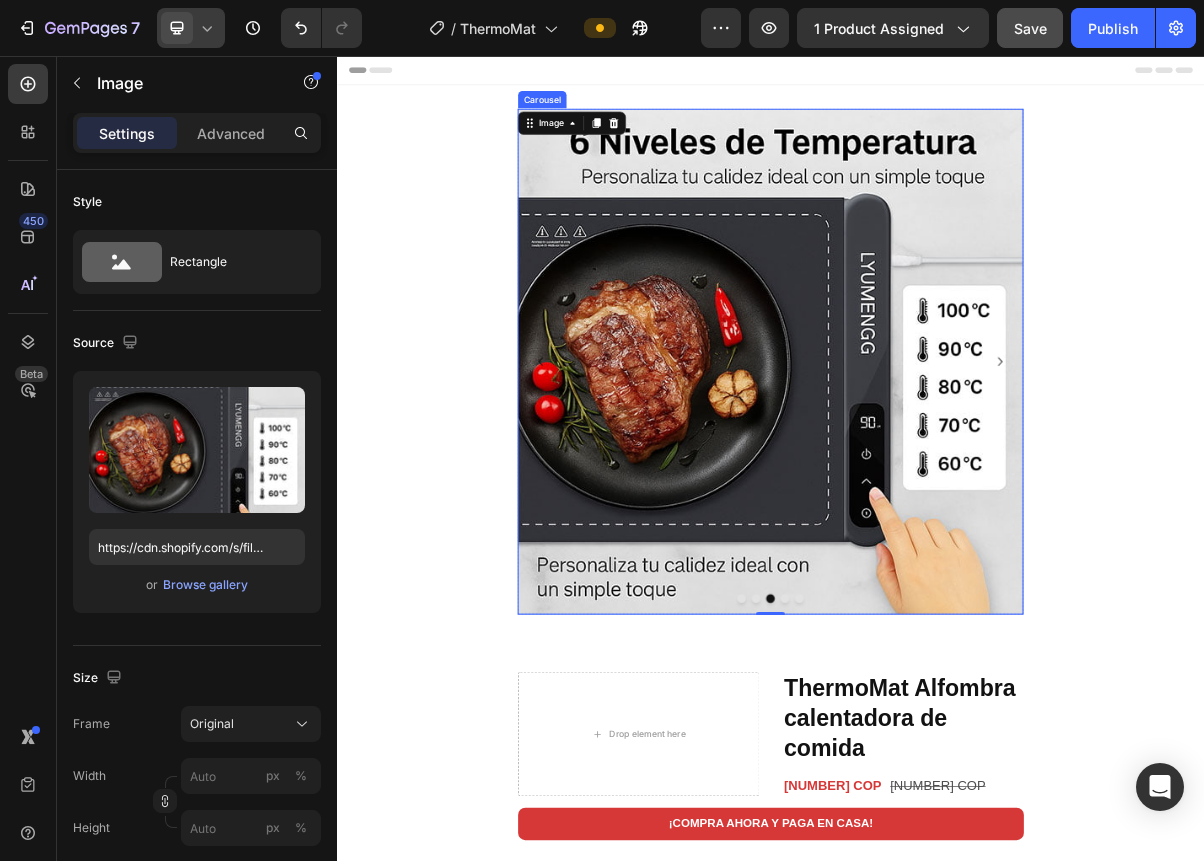 click at bounding box center [937, 807] 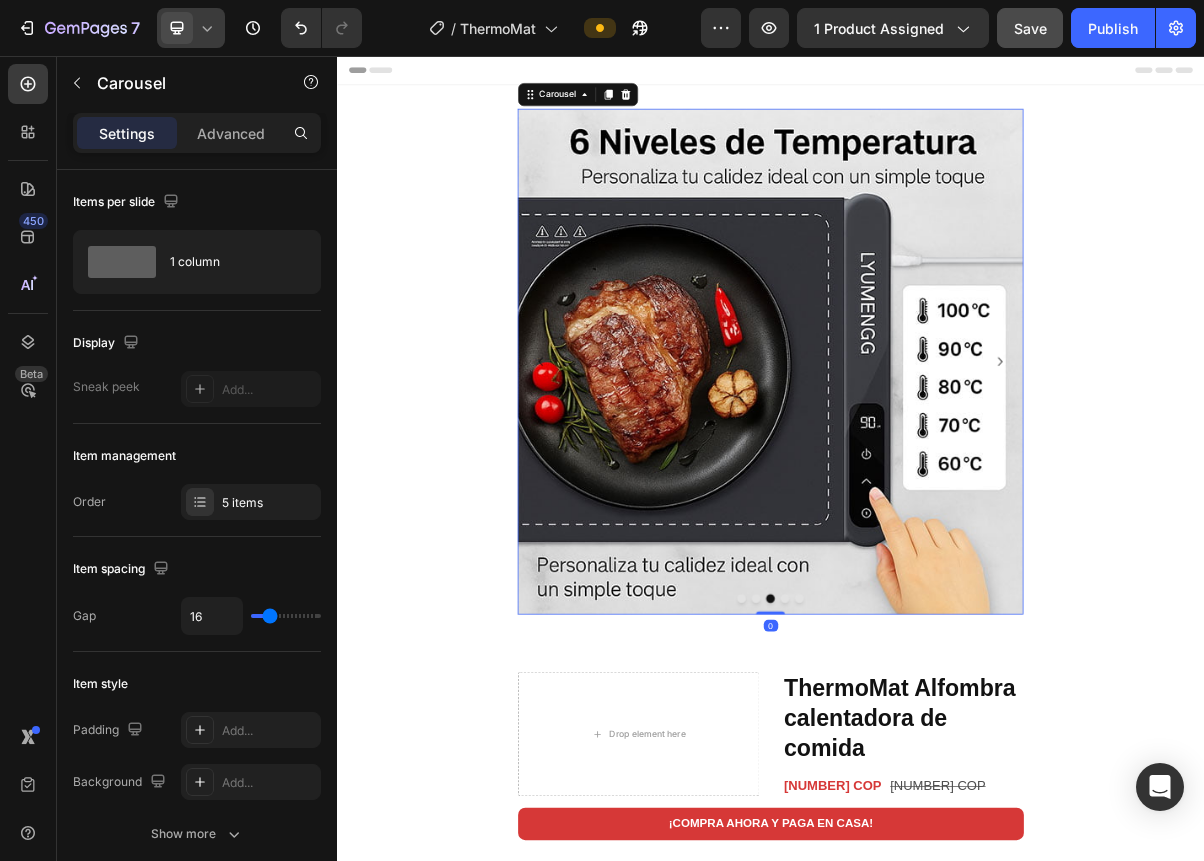 click at bounding box center (897, 807) 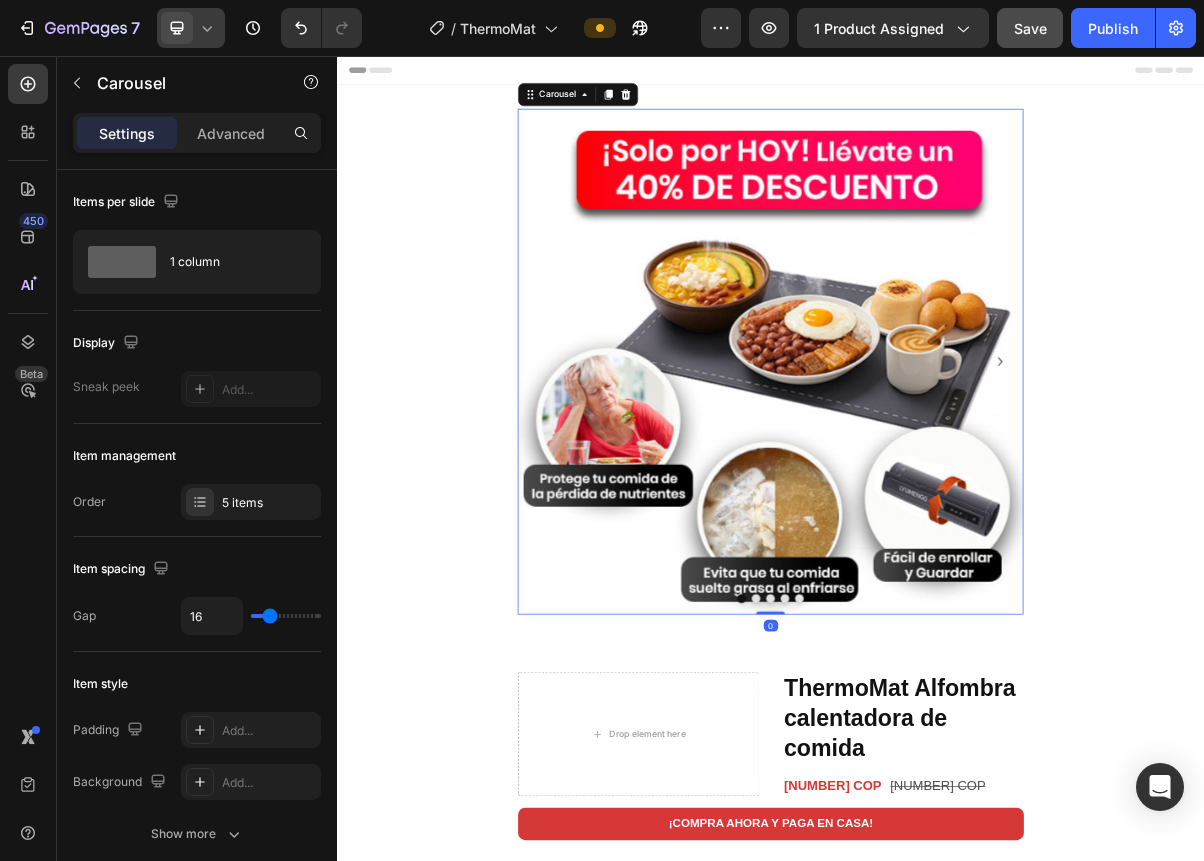 click at bounding box center (917, 807) 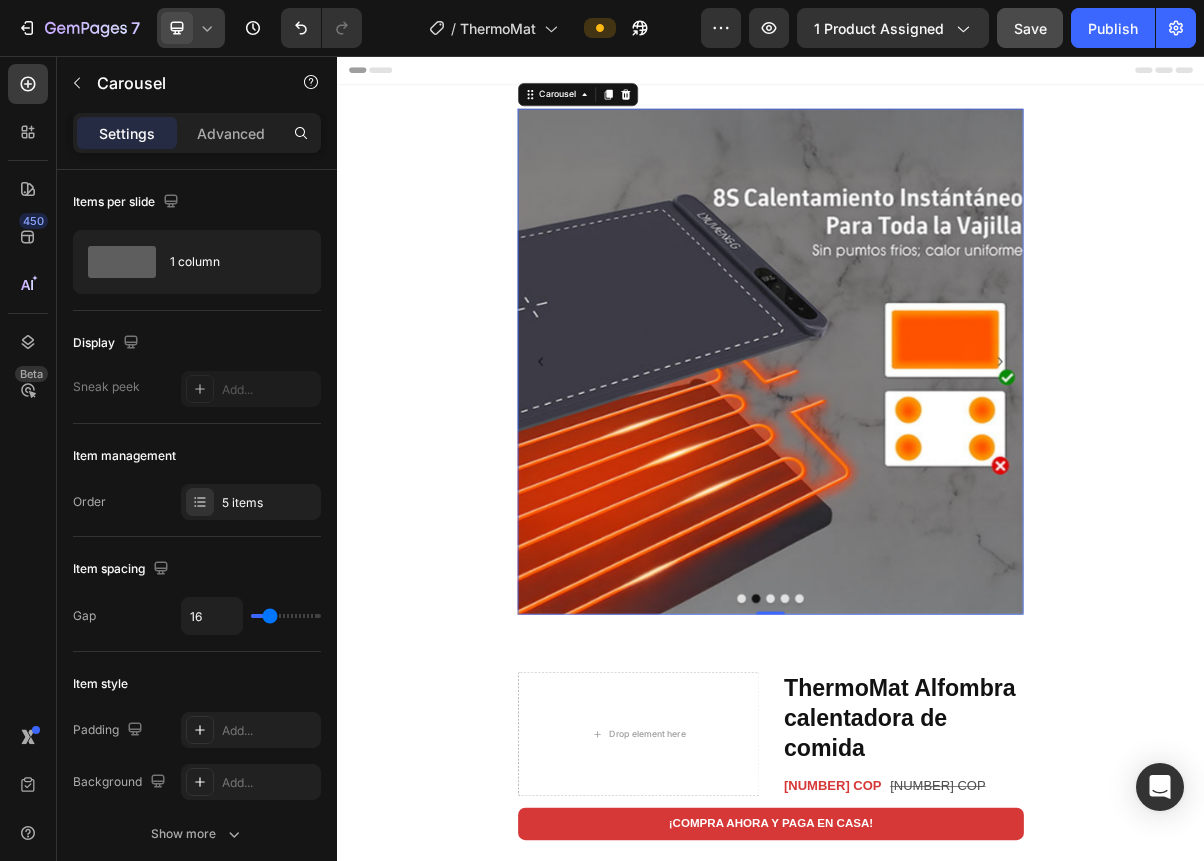 click at bounding box center [937, 807] 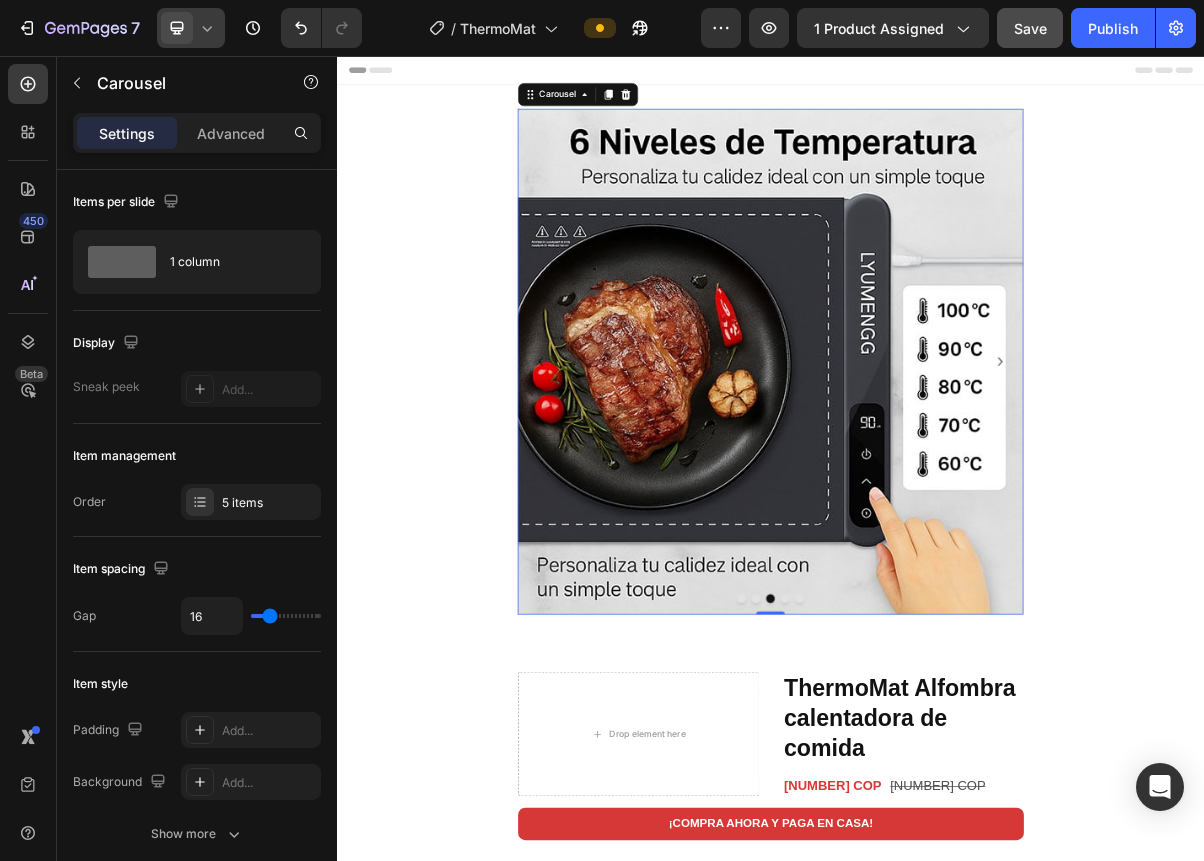 click at bounding box center [957, 807] 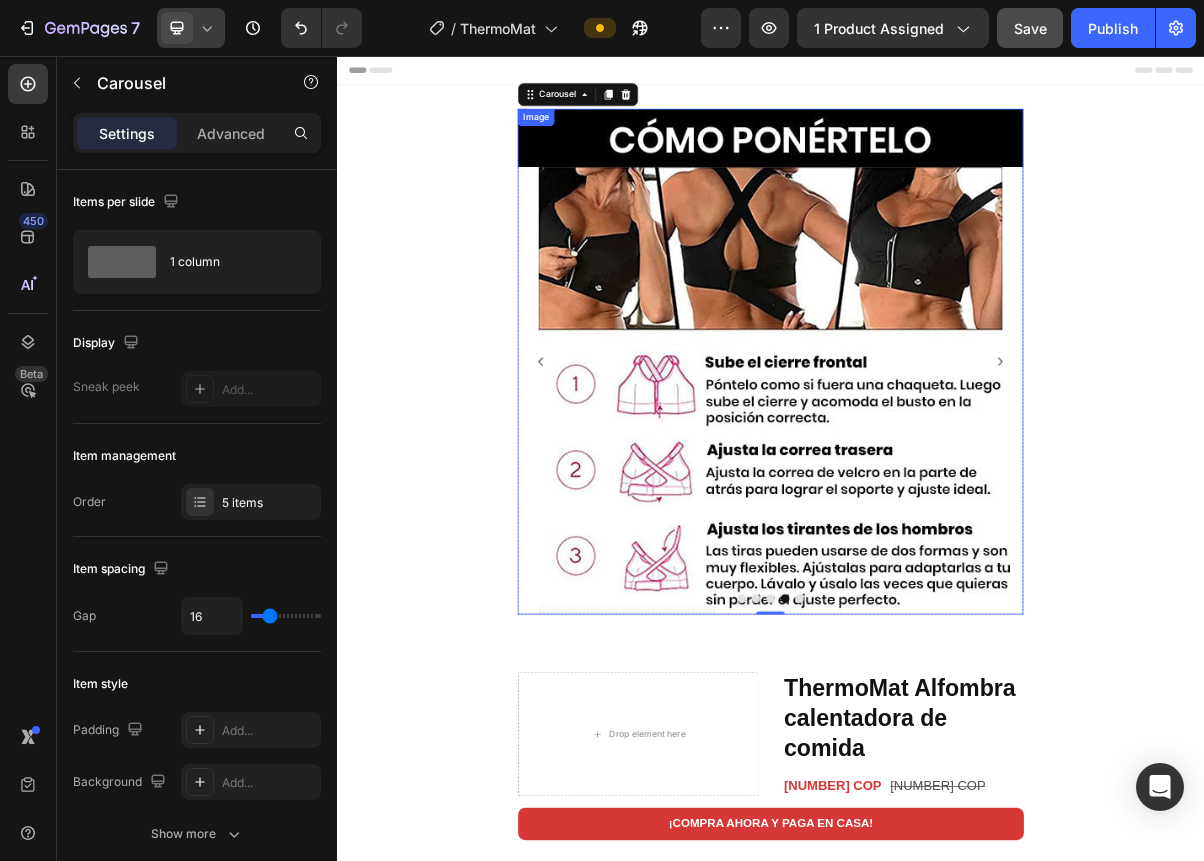 click at bounding box center (937, 479) 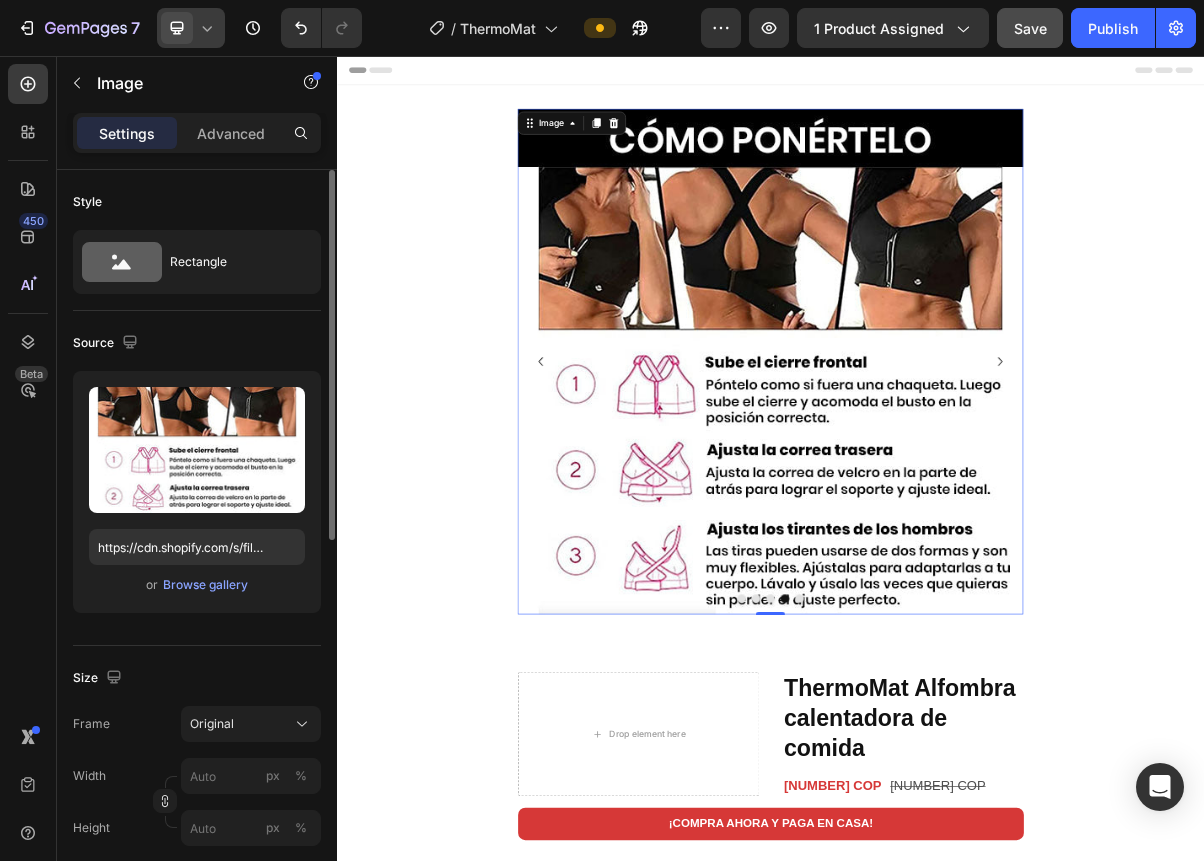 click on "Upload Image or Browse gallery" at bounding box center [197, 492] 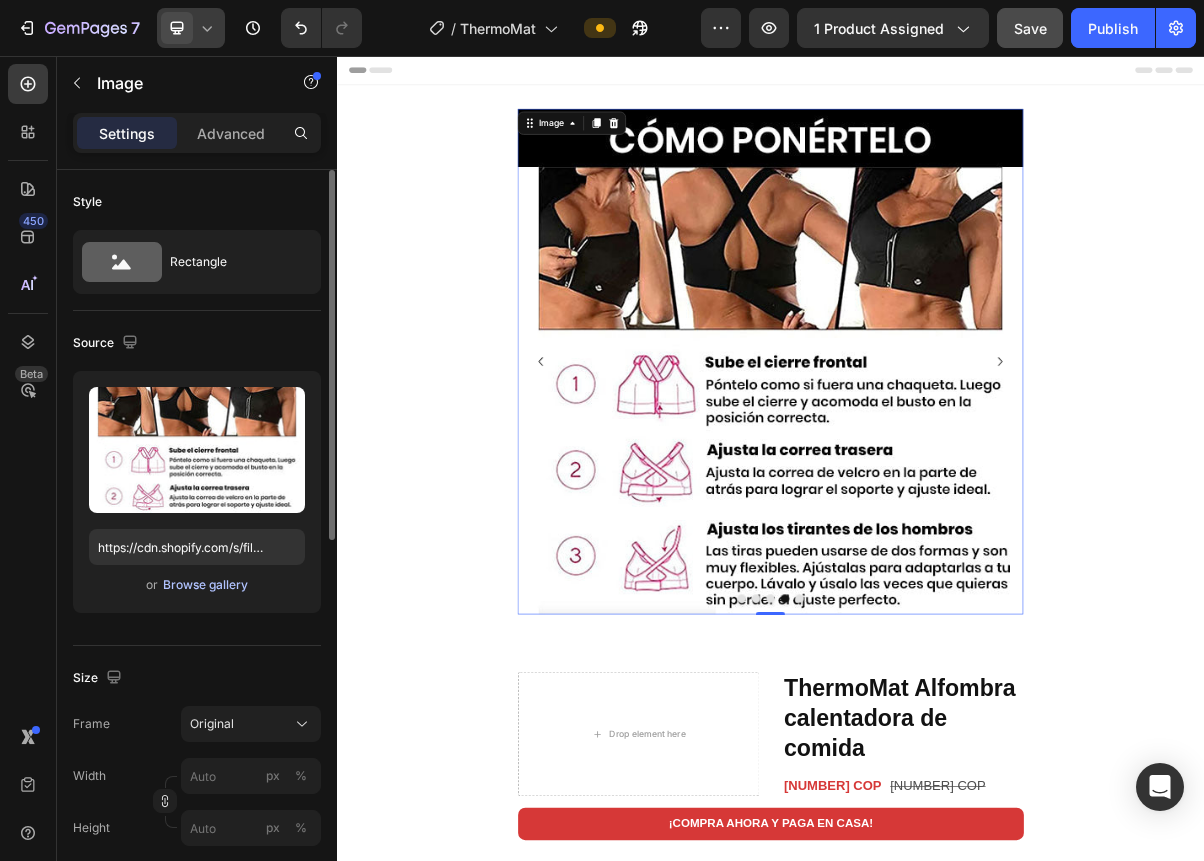 click on "Browse gallery" at bounding box center (205, 585) 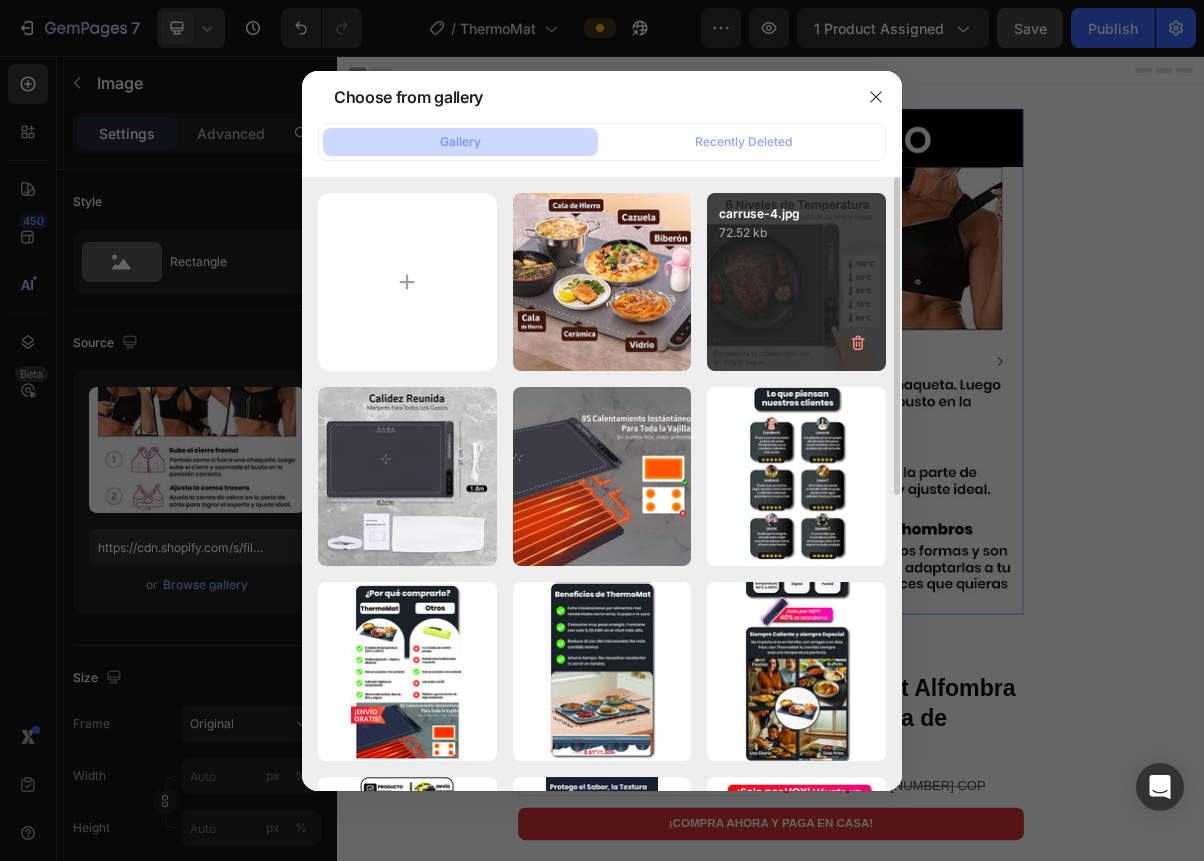 click on "carruse-4.jpg 72.52 kb" at bounding box center [796, 282] 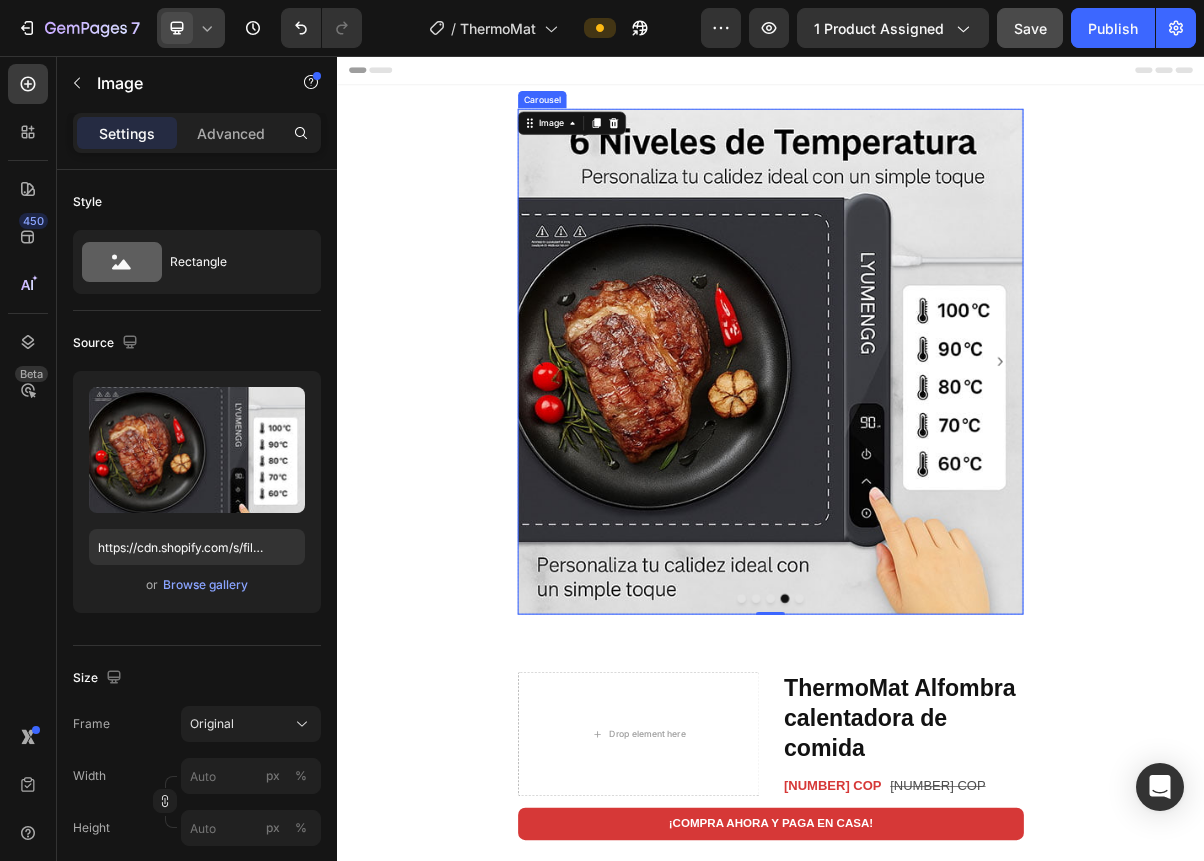 click at bounding box center (977, 807) 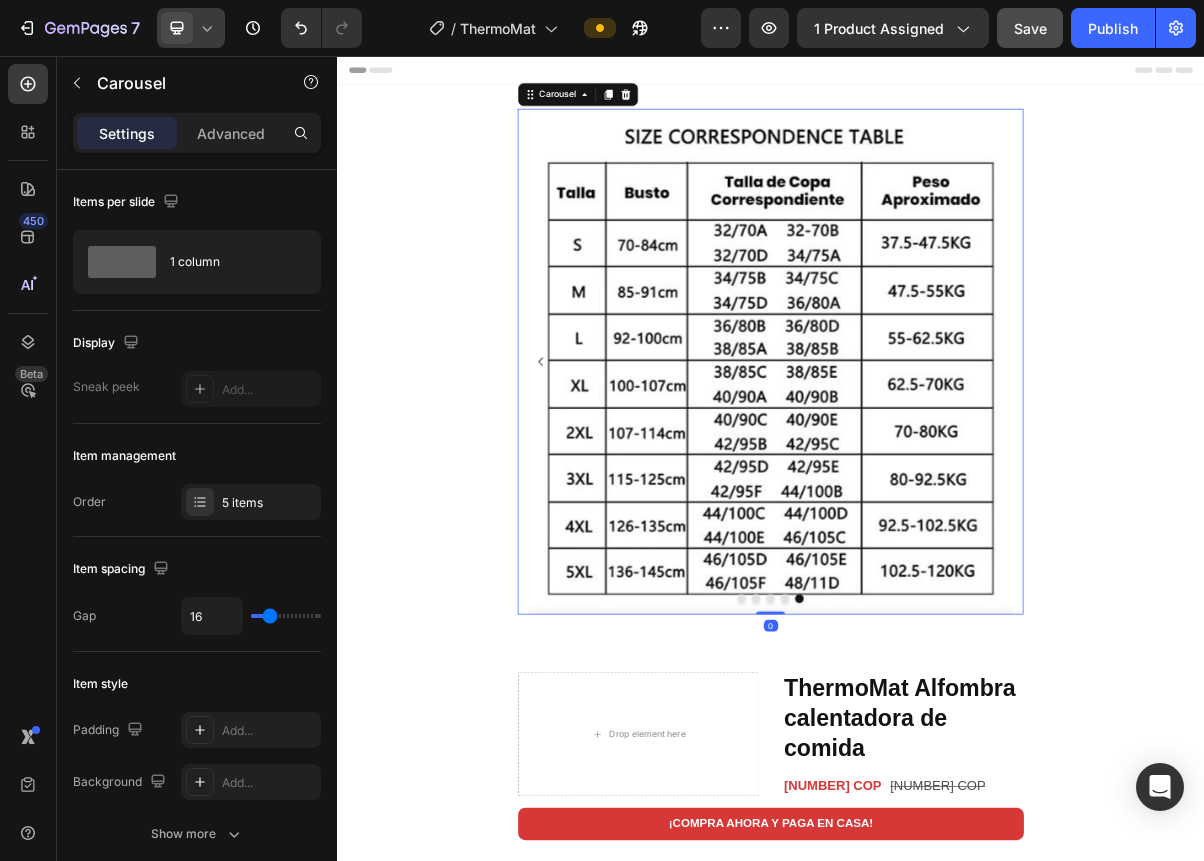 click at bounding box center (937, 479) 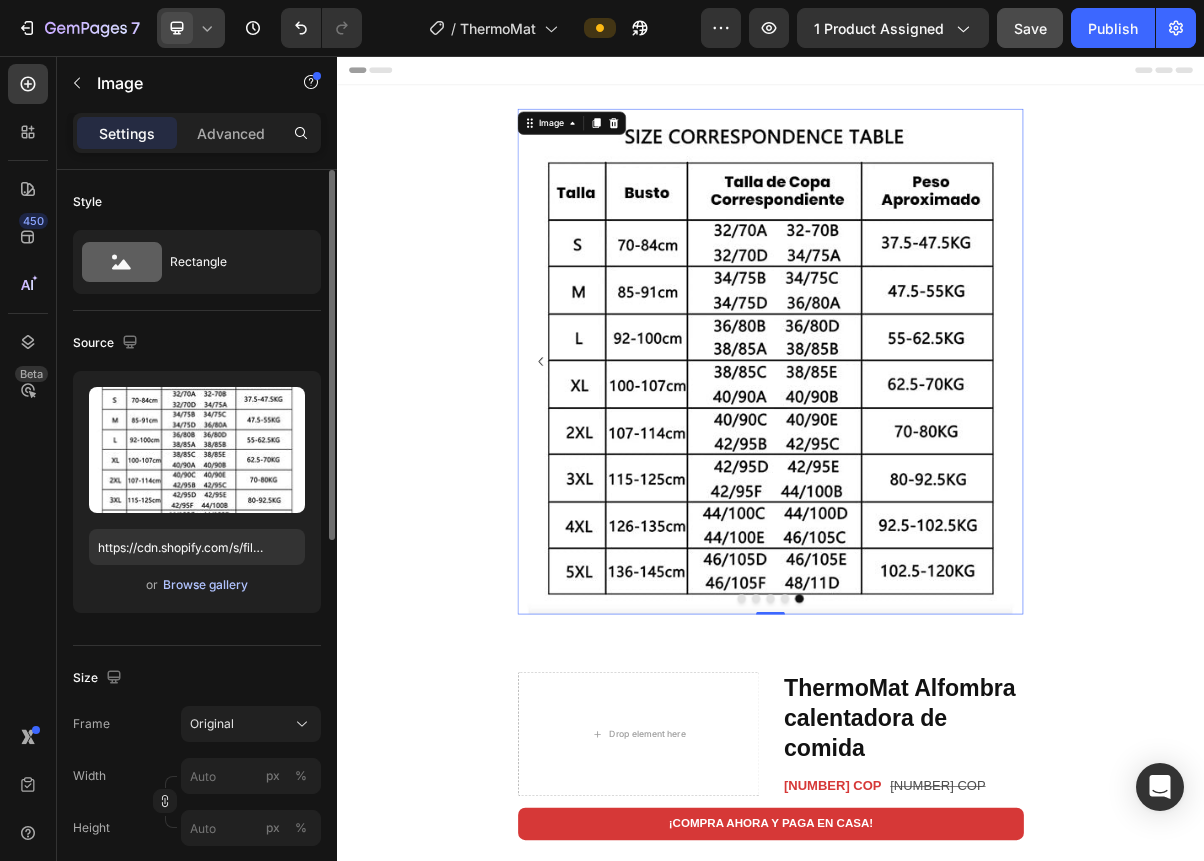 click on "Browse gallery" at bounding box center (205, 585) 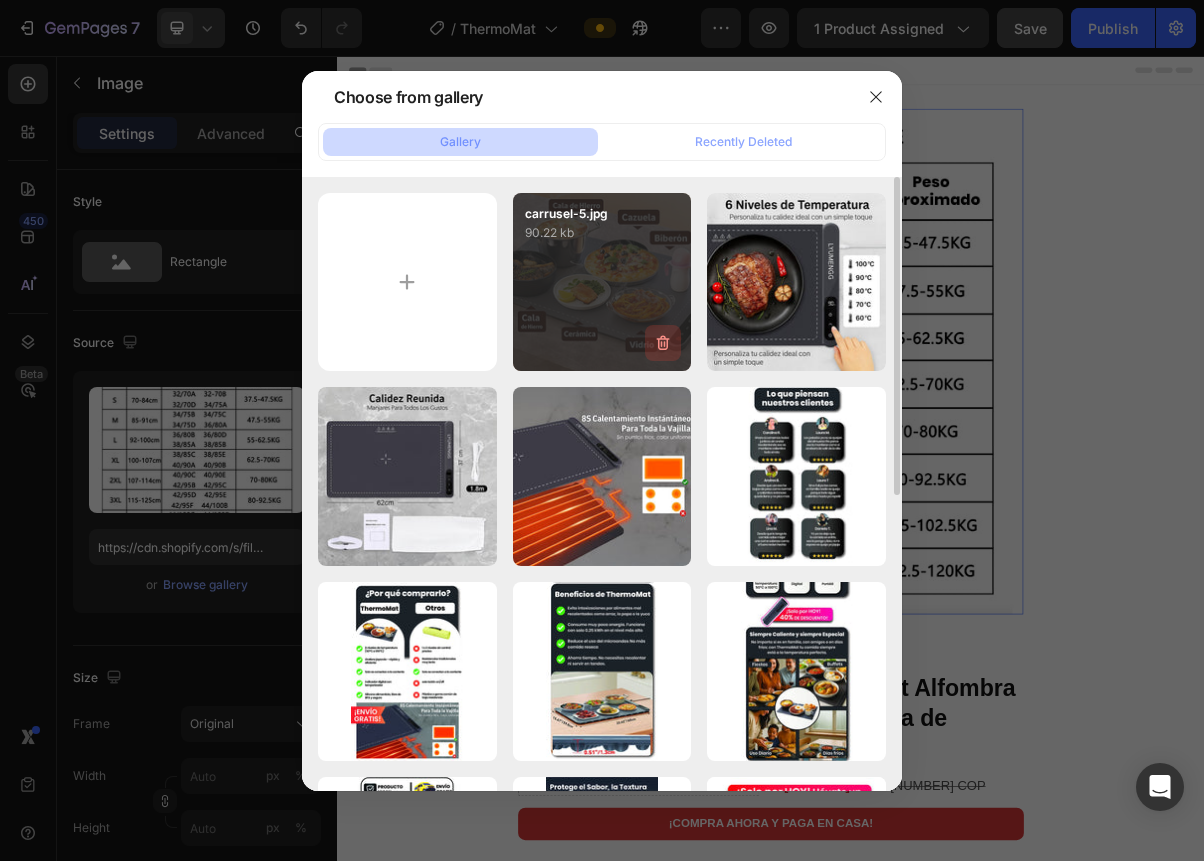 click at bounding box center (663, 343) 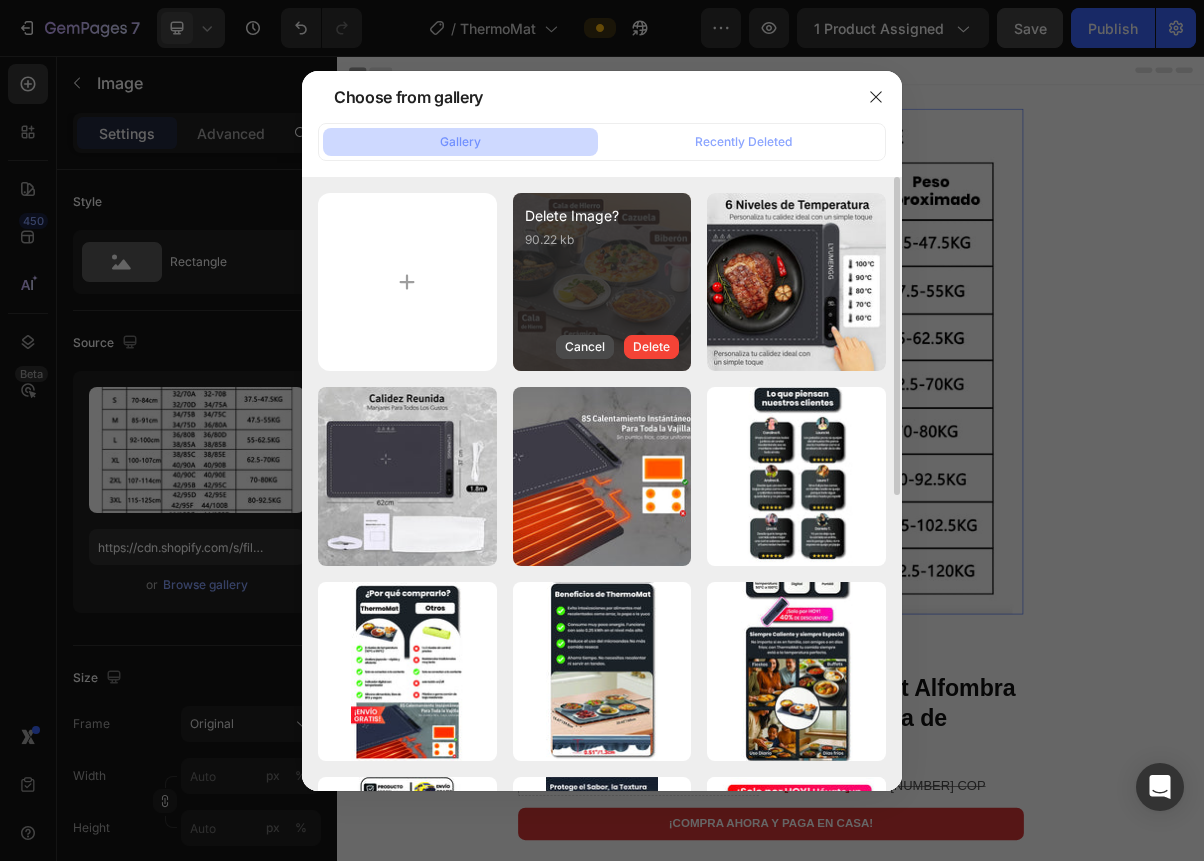 click on "Cancel" at bounding box center (585, 347) 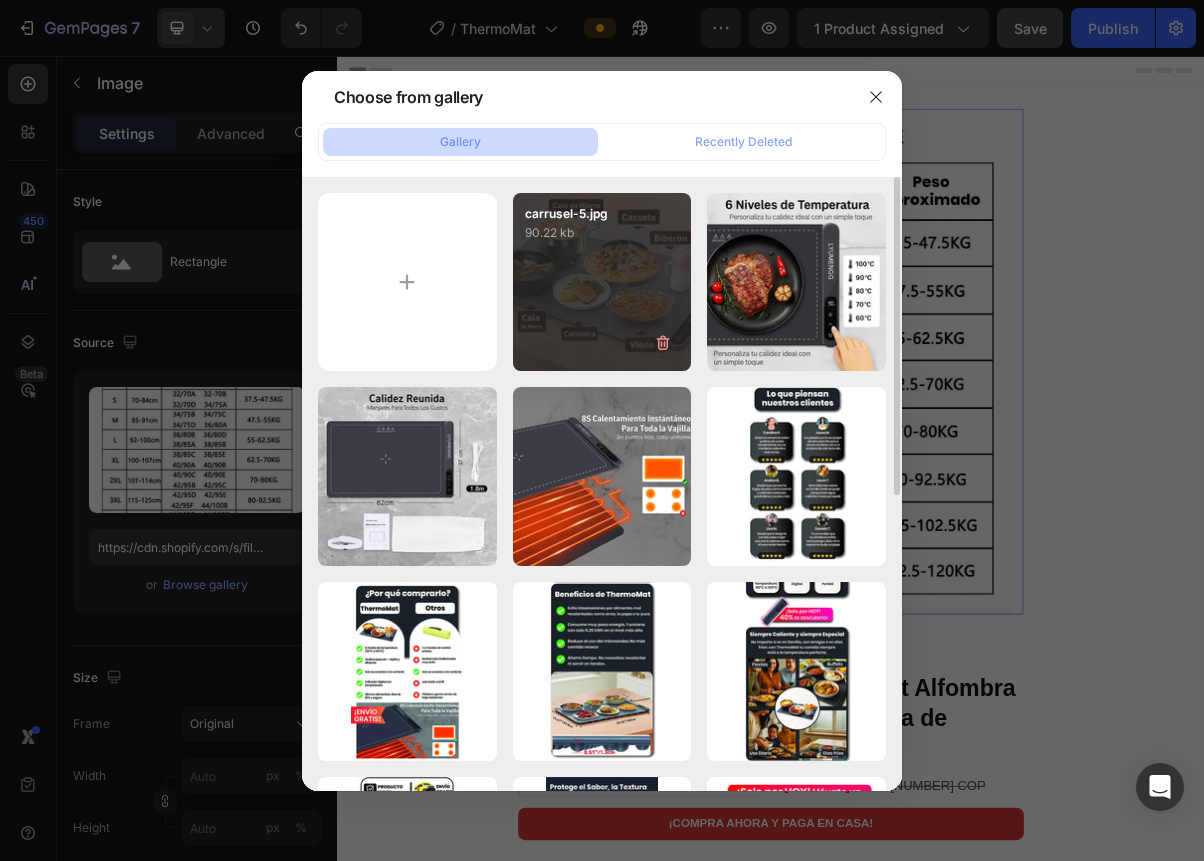 click on "carrusel-5.jpg 90.22 kb" at bounding box center (602, 282) 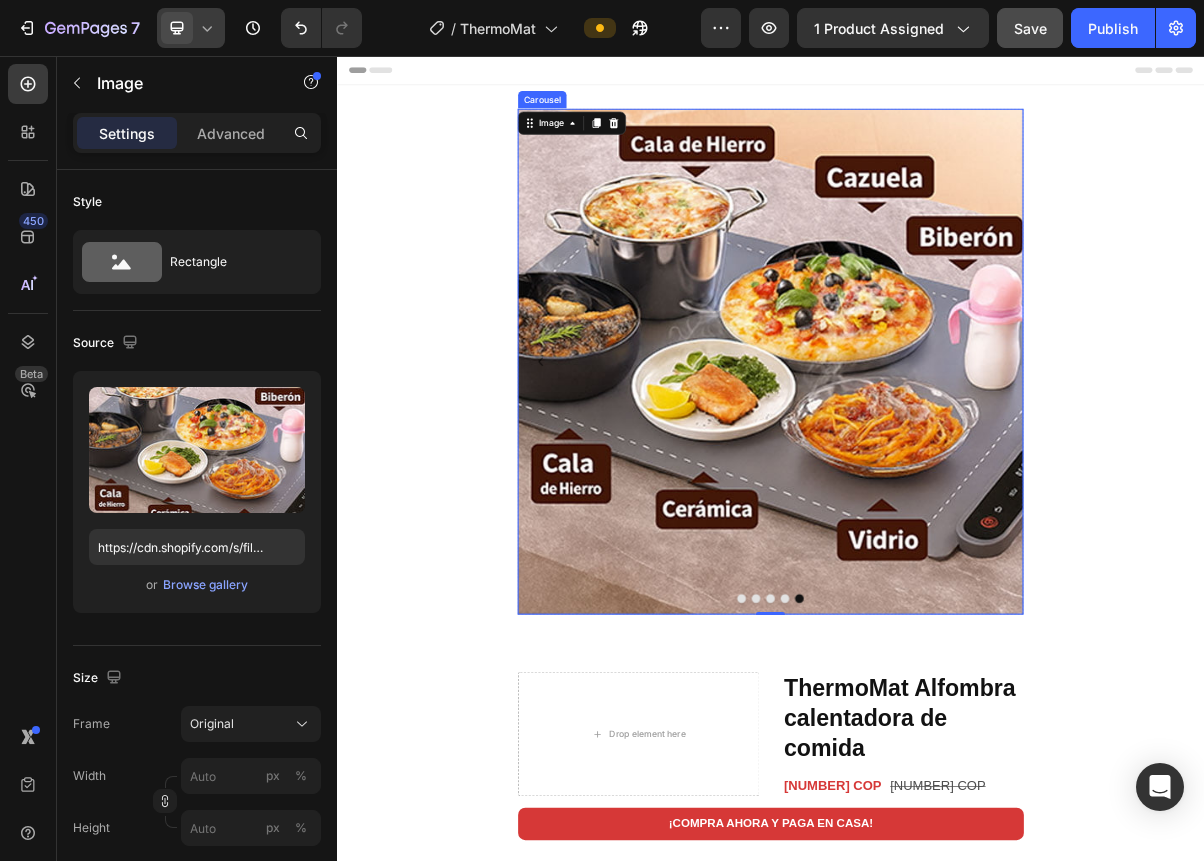 click at bounding box center (937, 807) 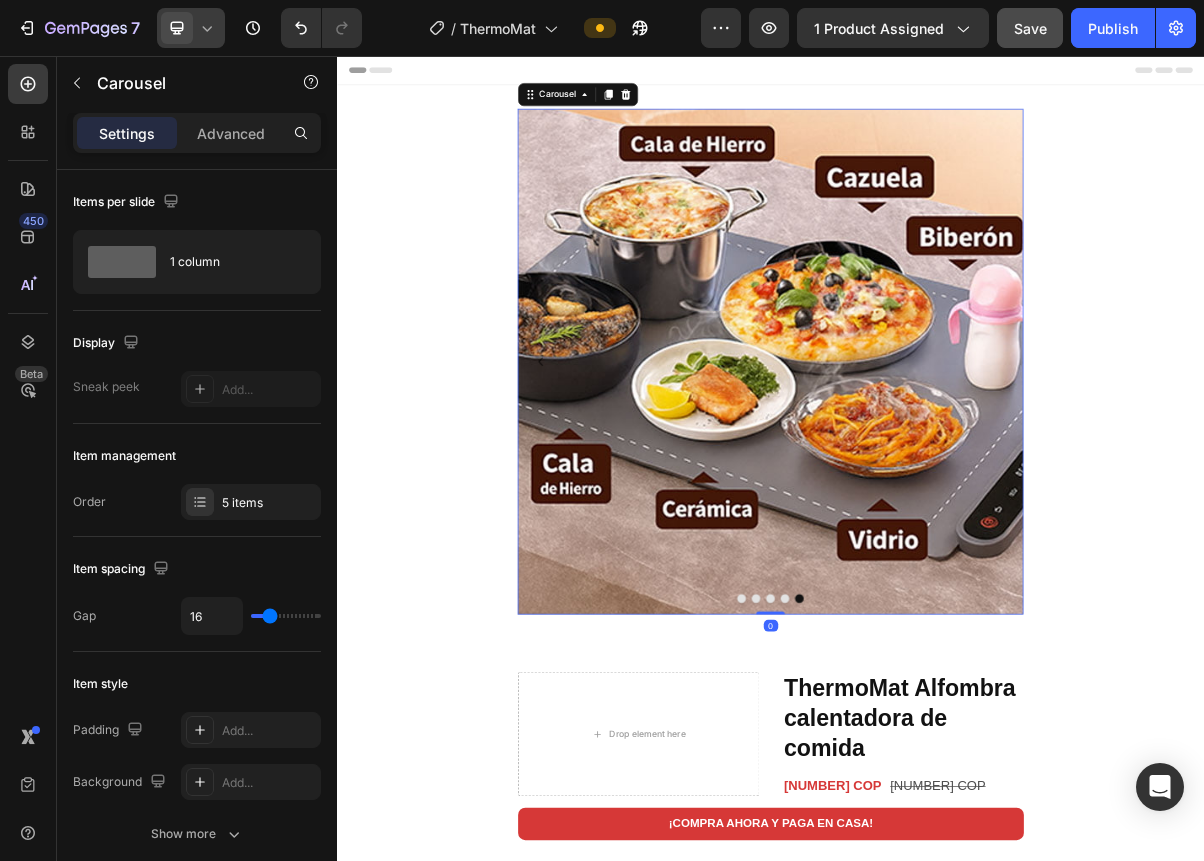 click at bounding box center [957, 807] 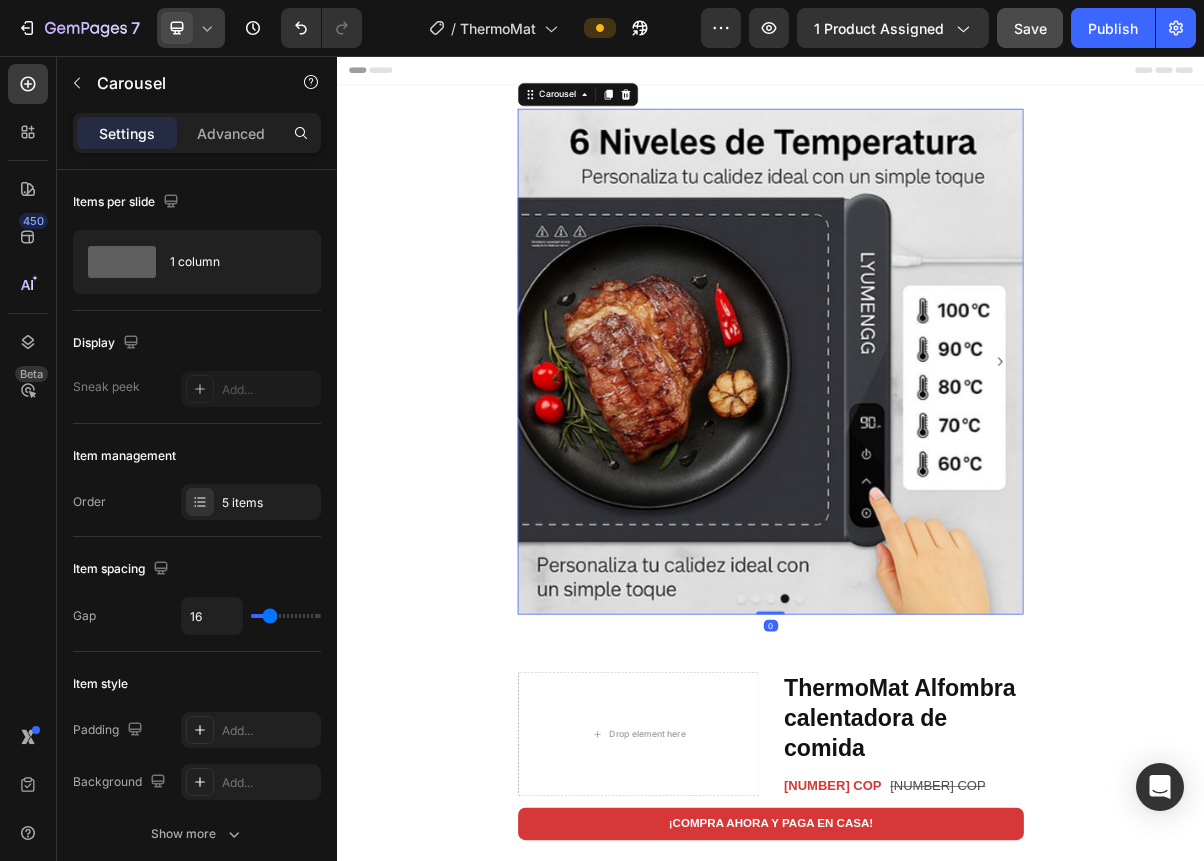 click at bounding box center [937, 807] 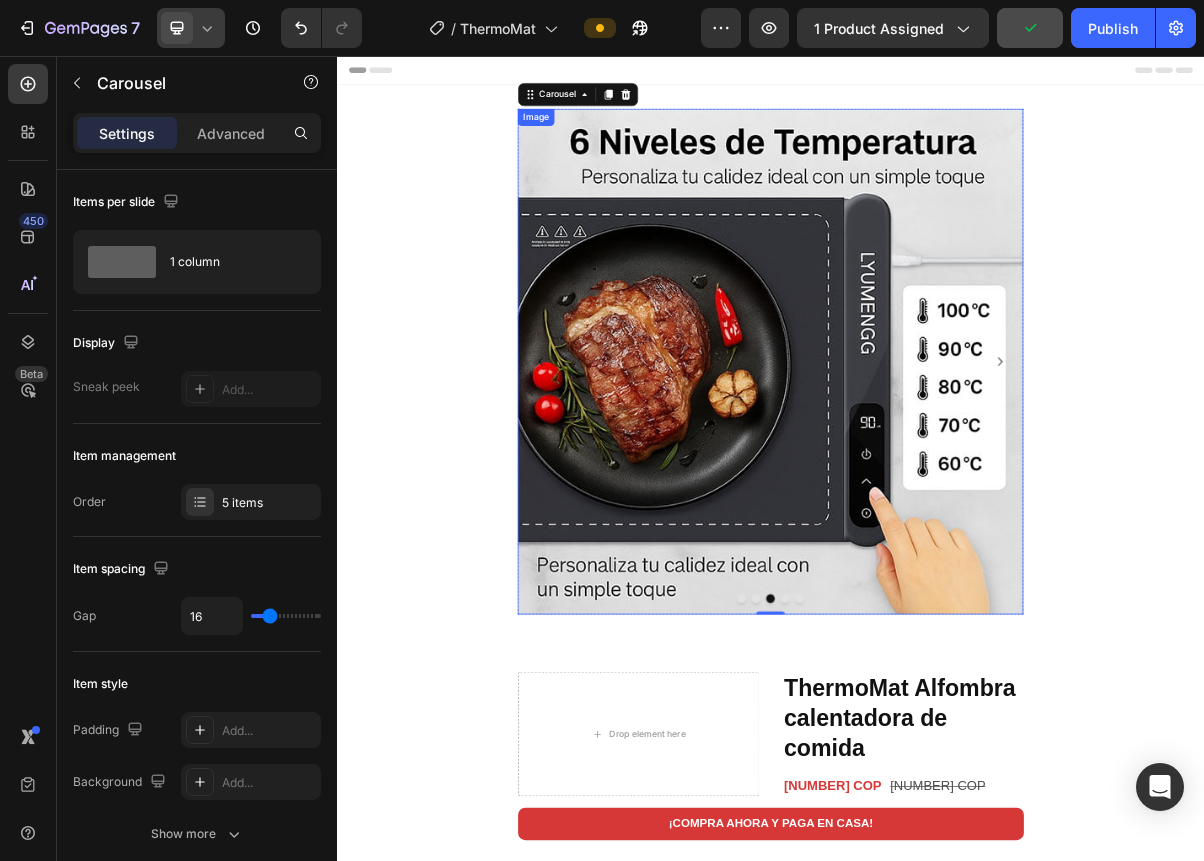 click at bounding box center (937, 479) 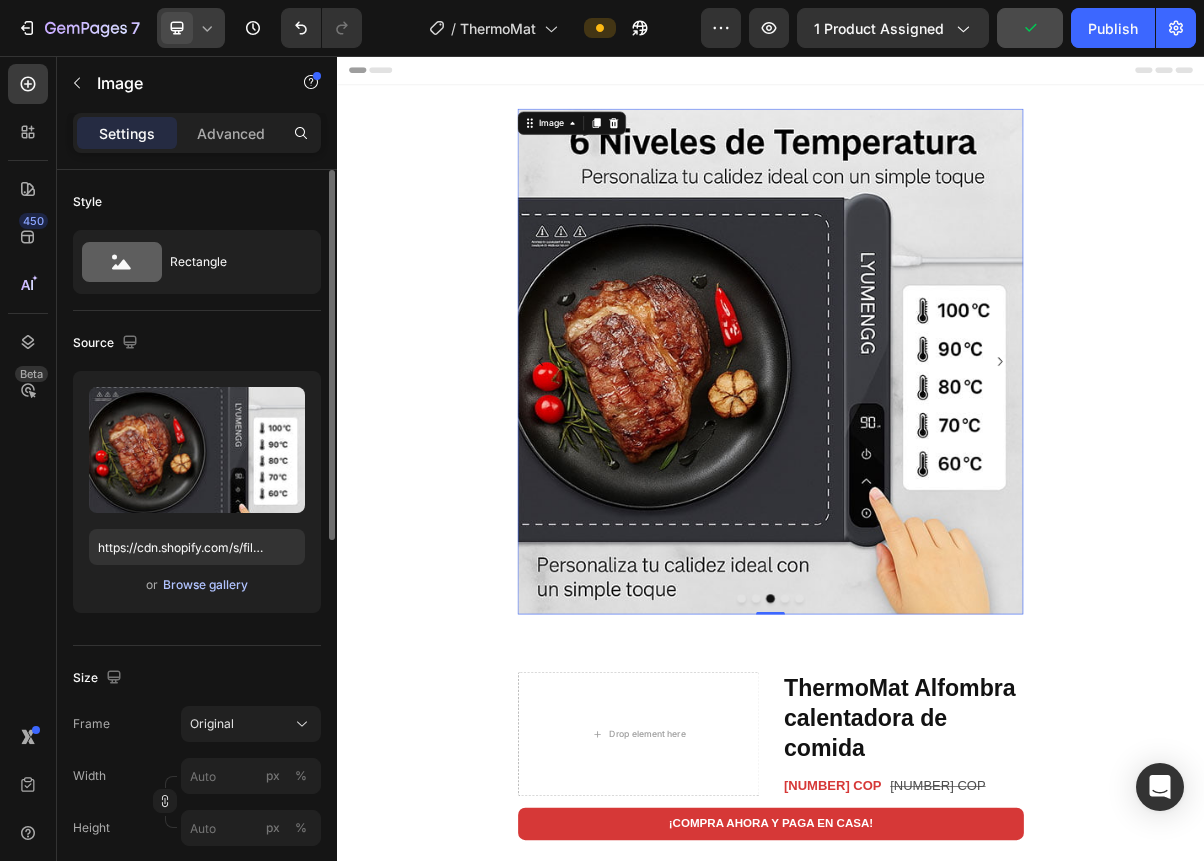click on "Browse gallery" at bounding box center (205, 585) 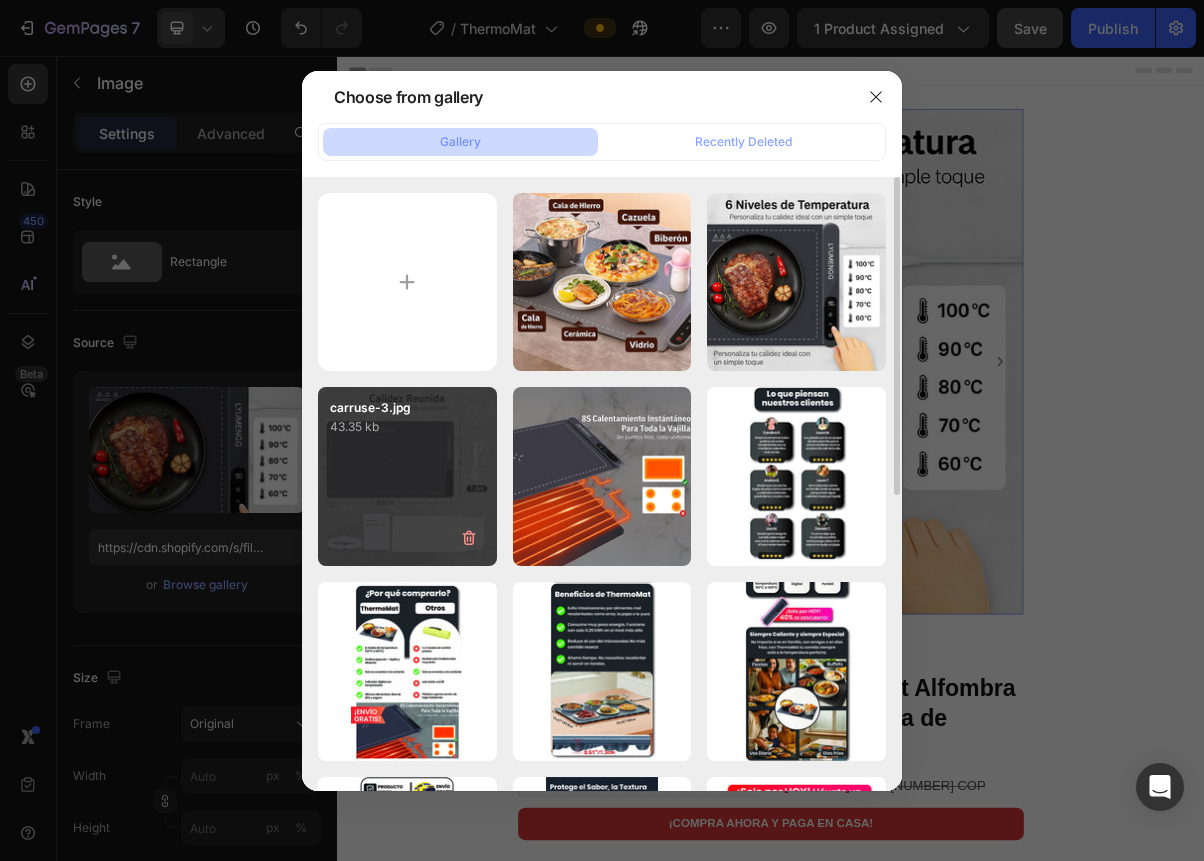 click on "carruse-3.jpg 43.35 kb" at bounding box center [407, 476] 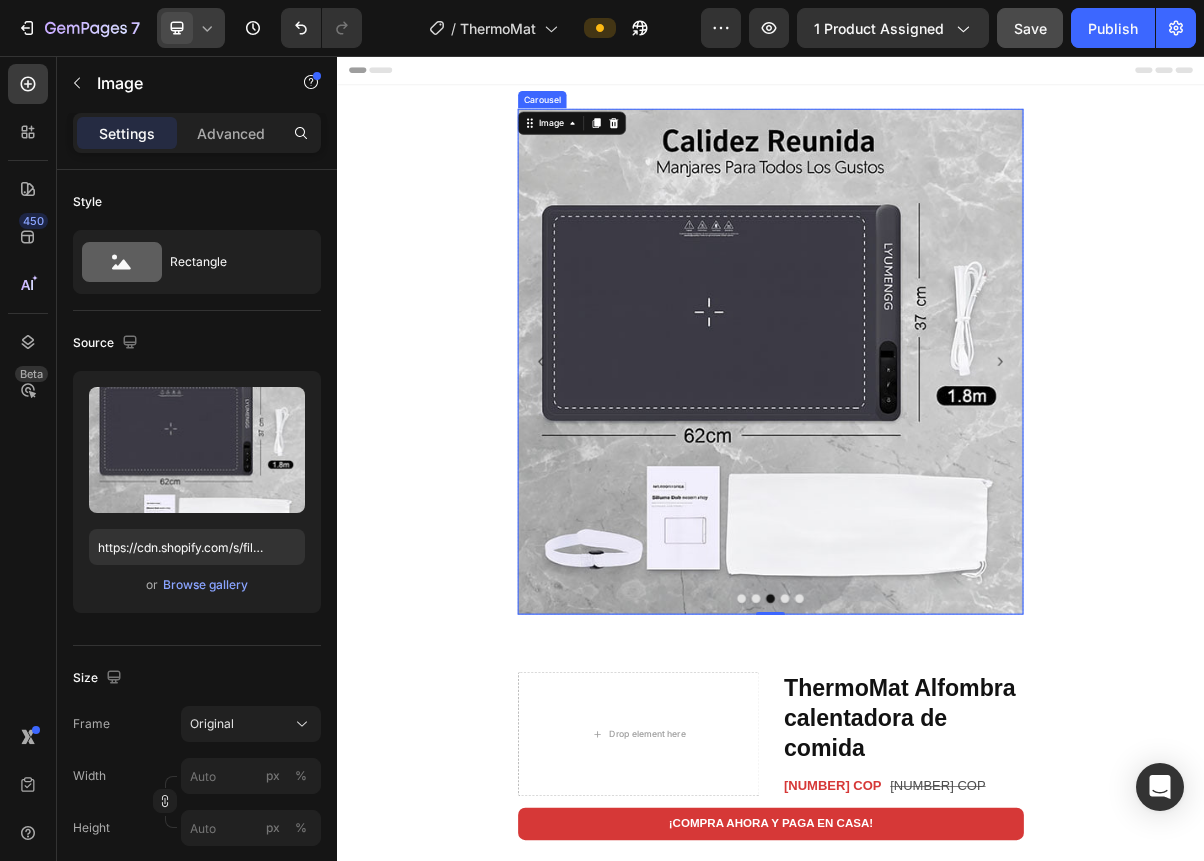 click at bounding box center [917, 807] 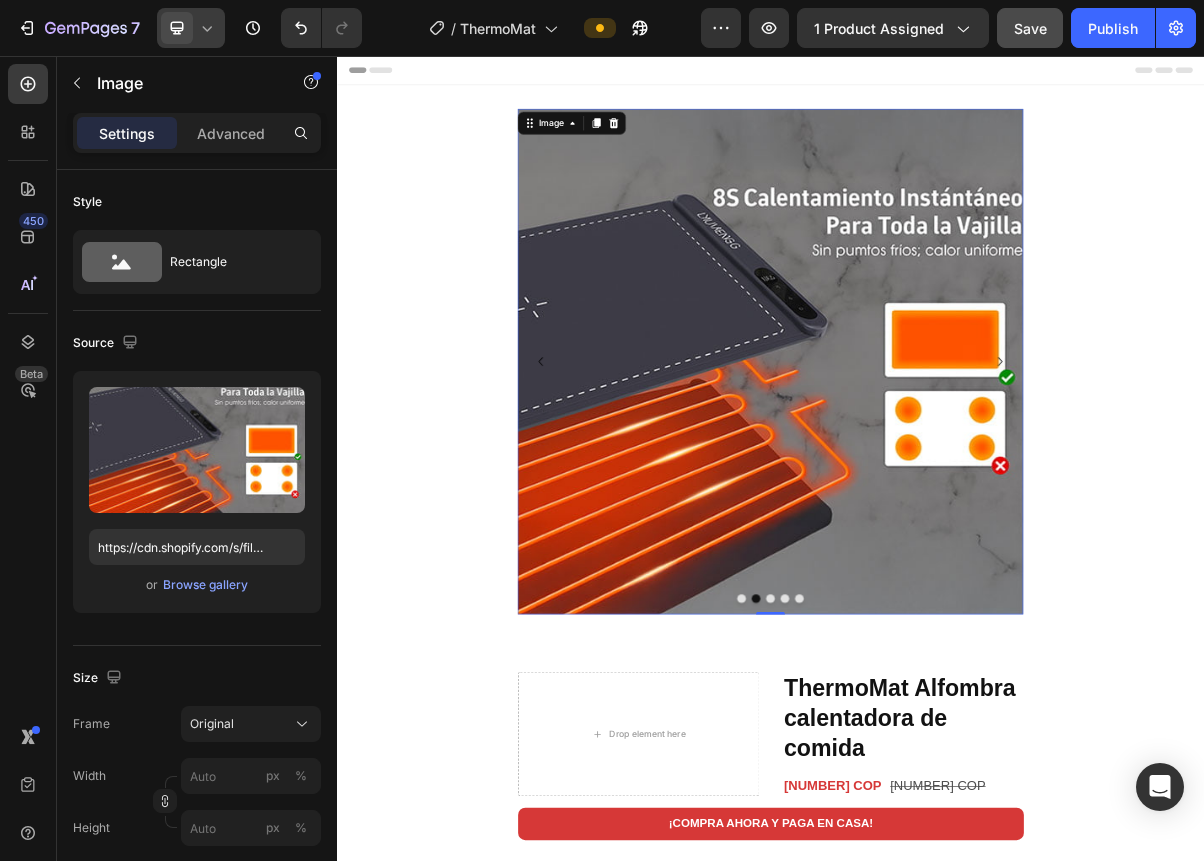 click at bounding box center [937, 479] 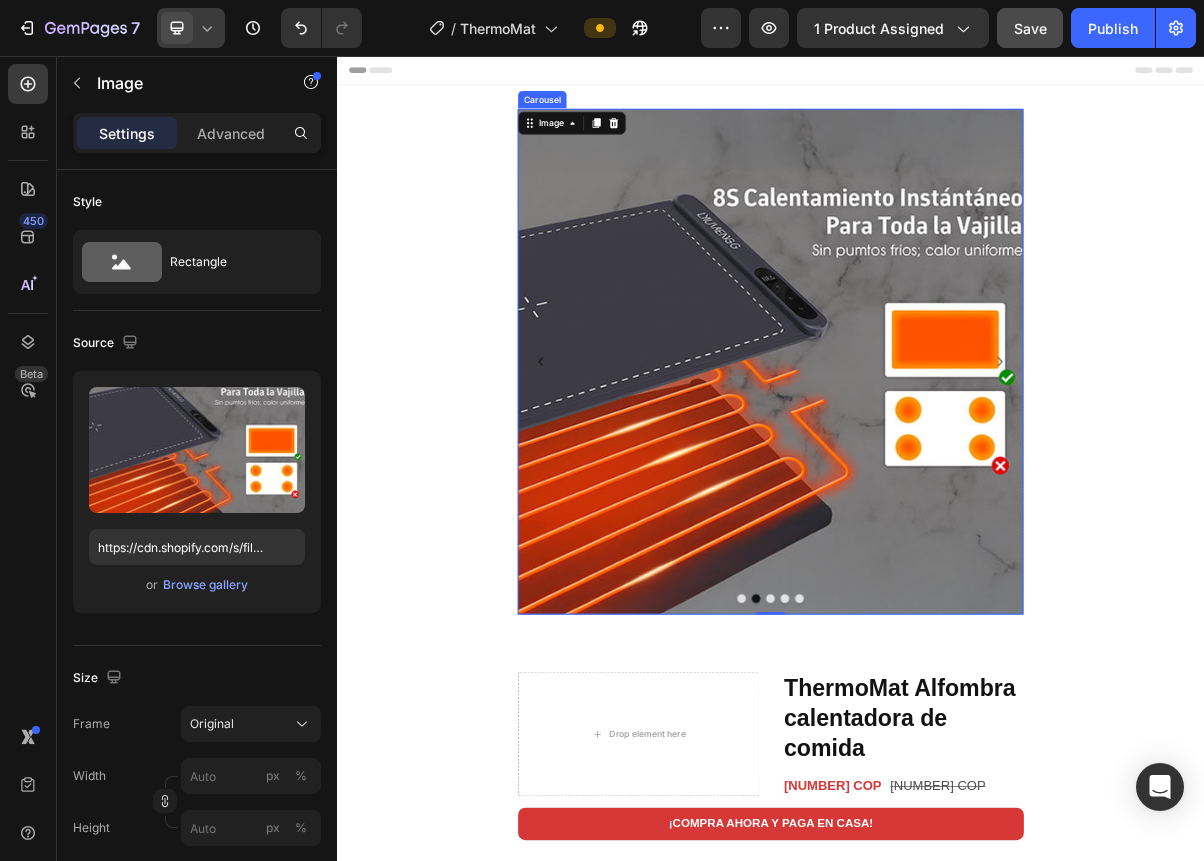 click at bounding box center (897, 807) 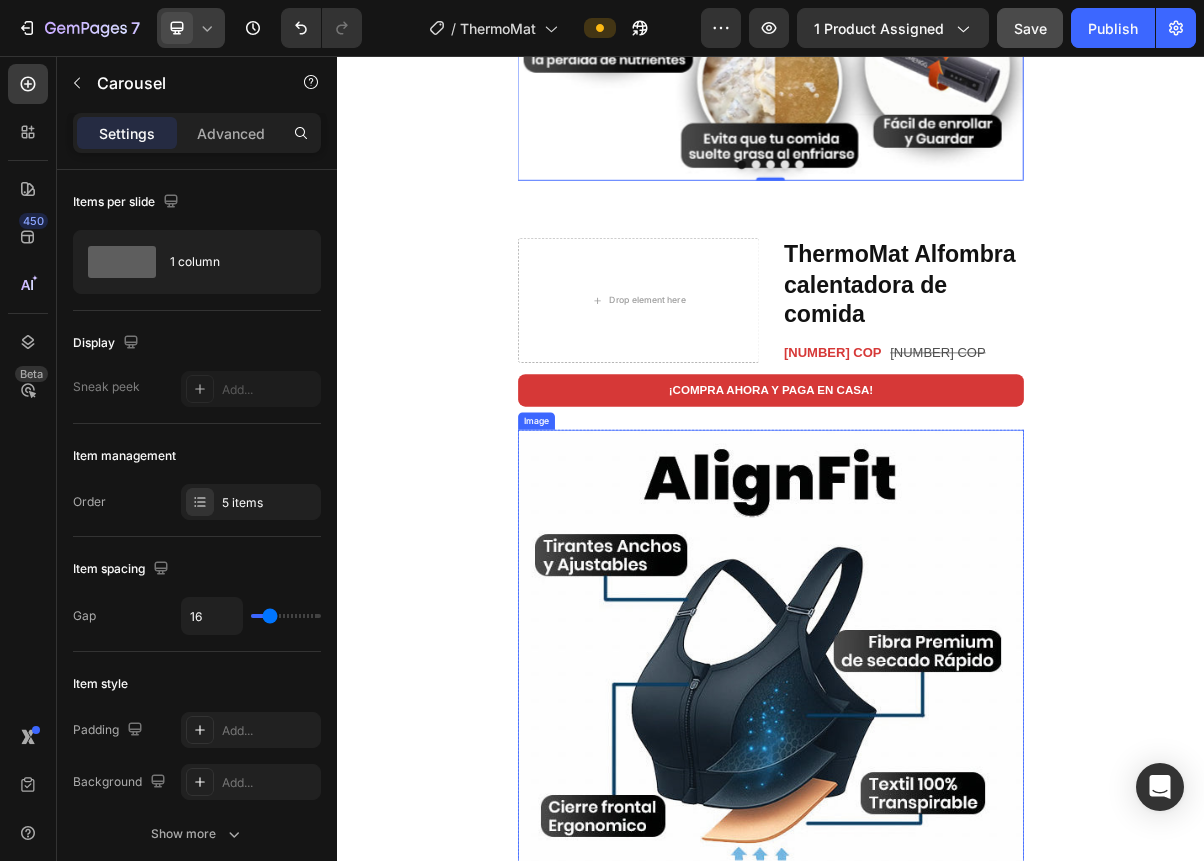 click at bounding box center (937, 1130) 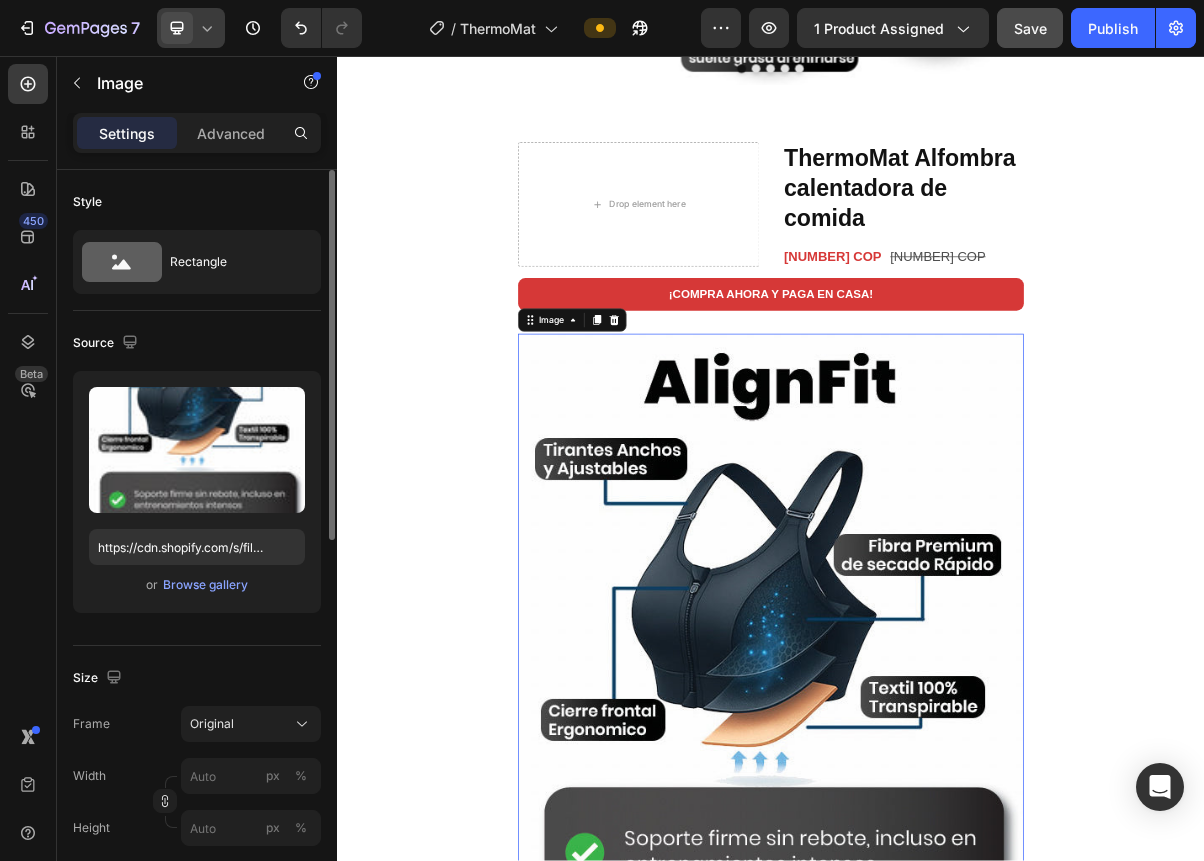 scroll, scrollTop: 766, scrollLeft: 0, axis: vertical 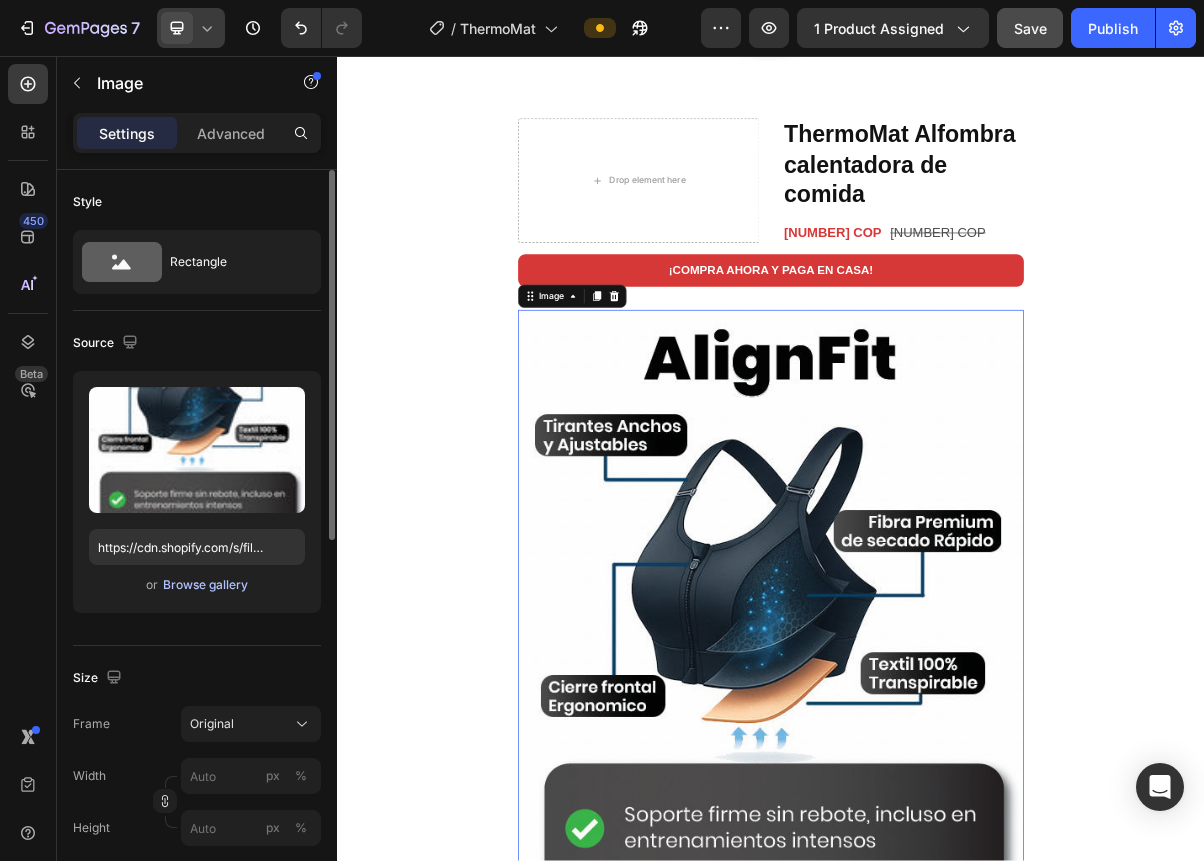 click on "Browse gallery" at bounding box center [205, 585] 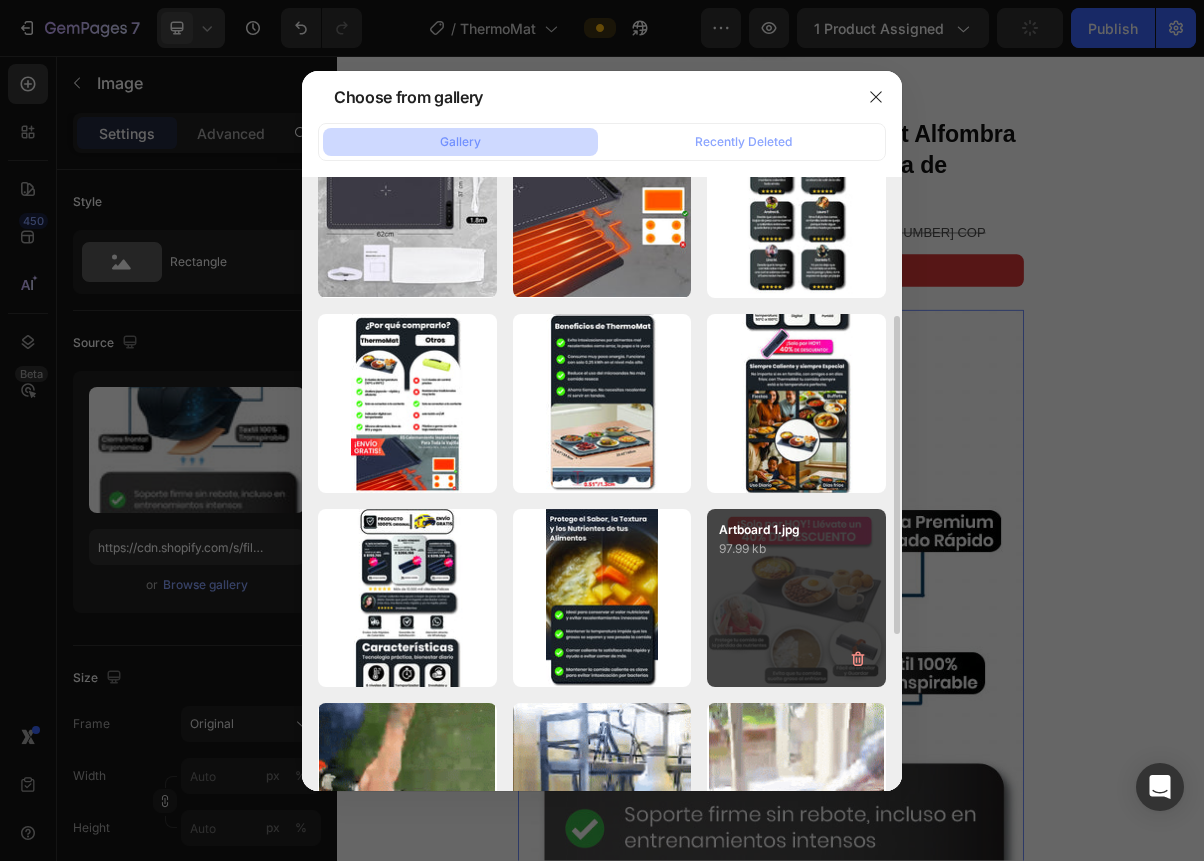 scroll, scrollTop: 368, scrollLeft: 0, axis: vertical 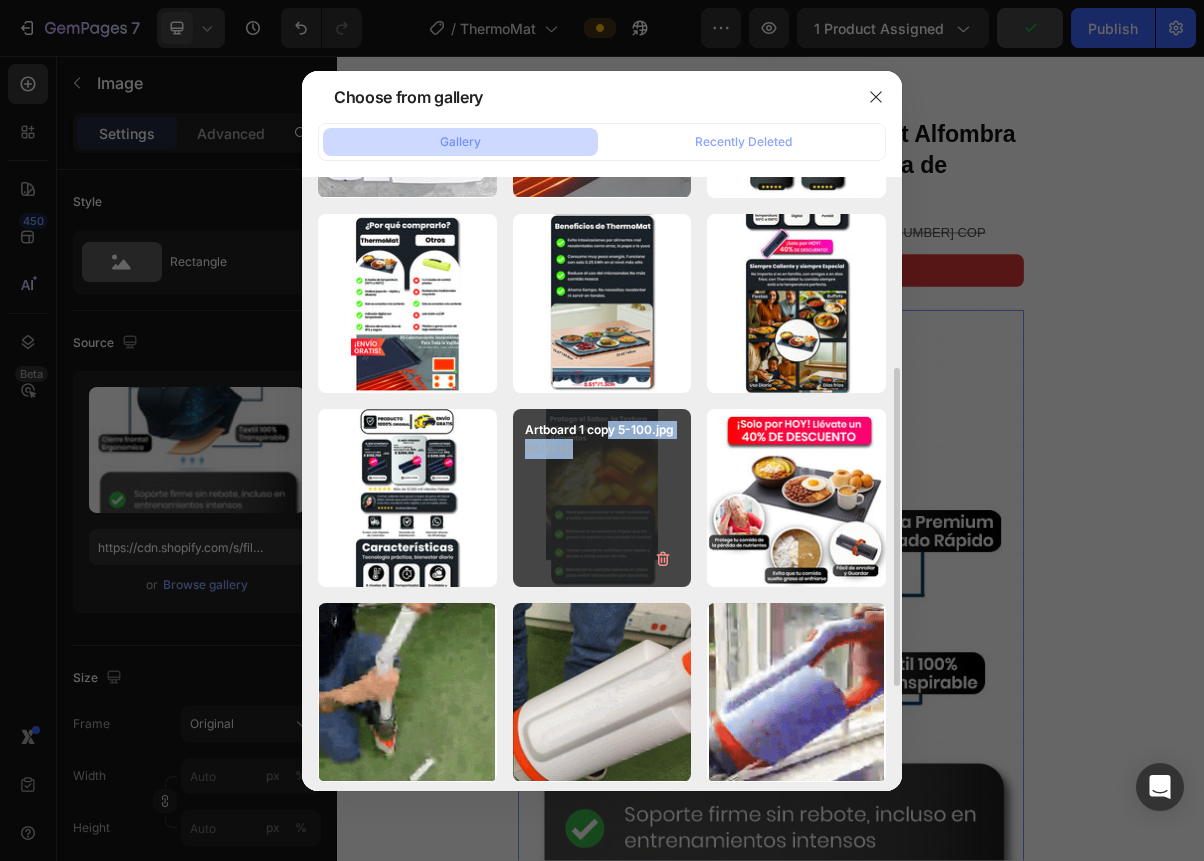 click on "Artboard 1 copy 5-100.jpg 96.53 kb" 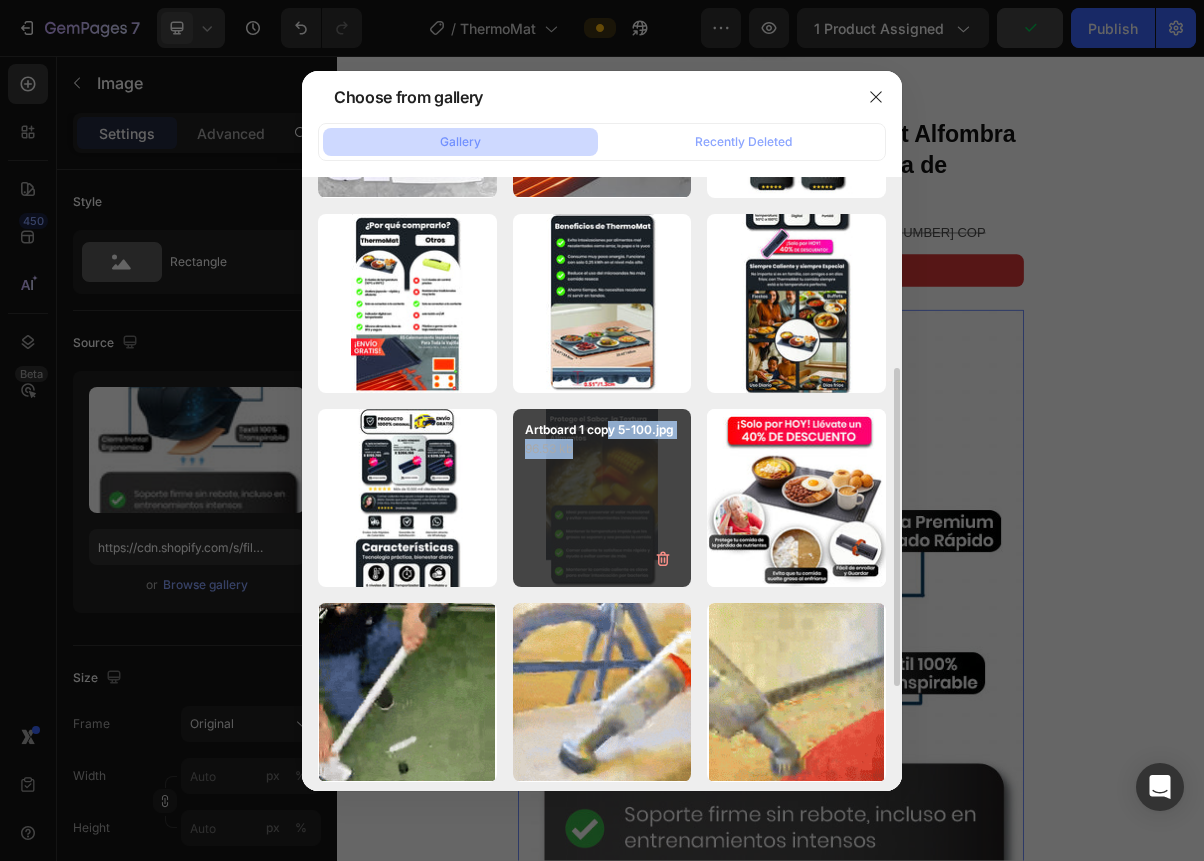 type on "https://cdn.shopify.com/s/files/1/0946/7979/3953/files/gempages_574465667399418724-7b4a1c75-446d-4fe9-8bac-7df0a5527004.jpg" 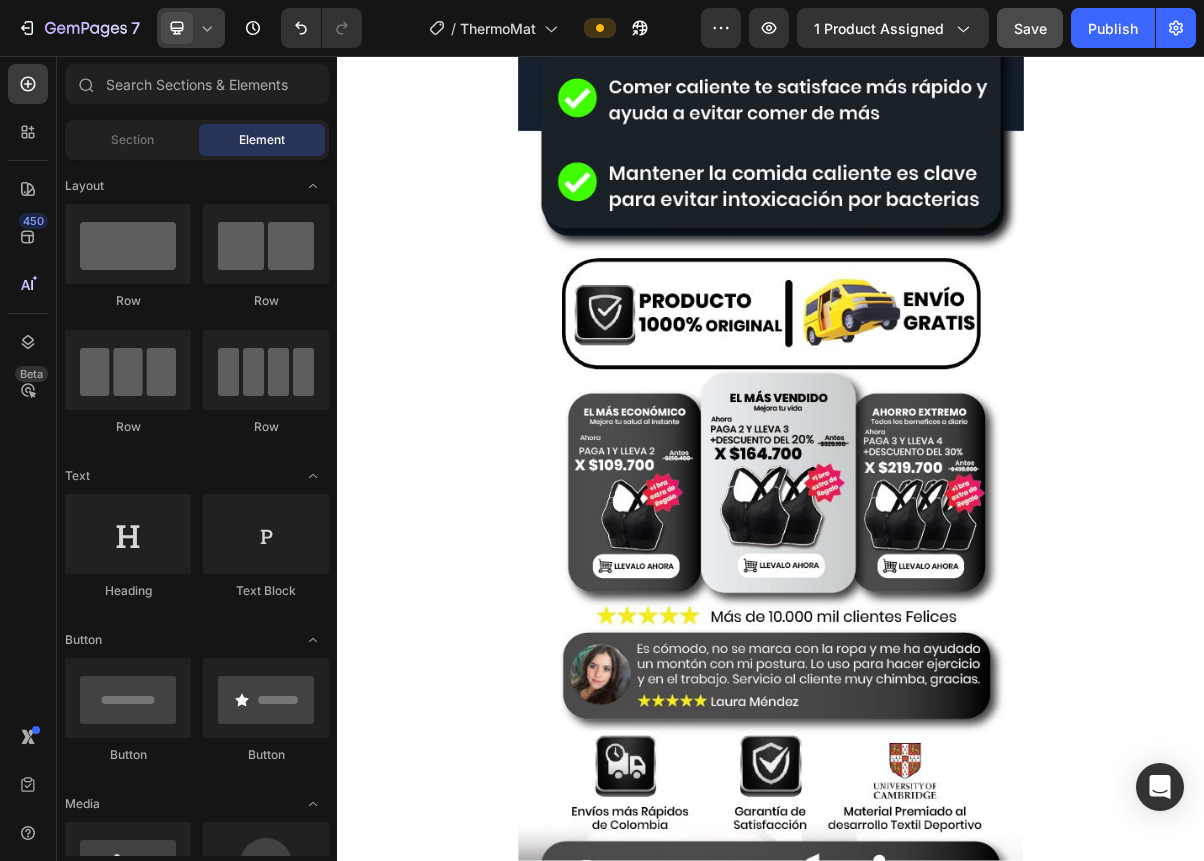 scroll, scrollTop: 1964, scrollLeft: 0, axis: vertical 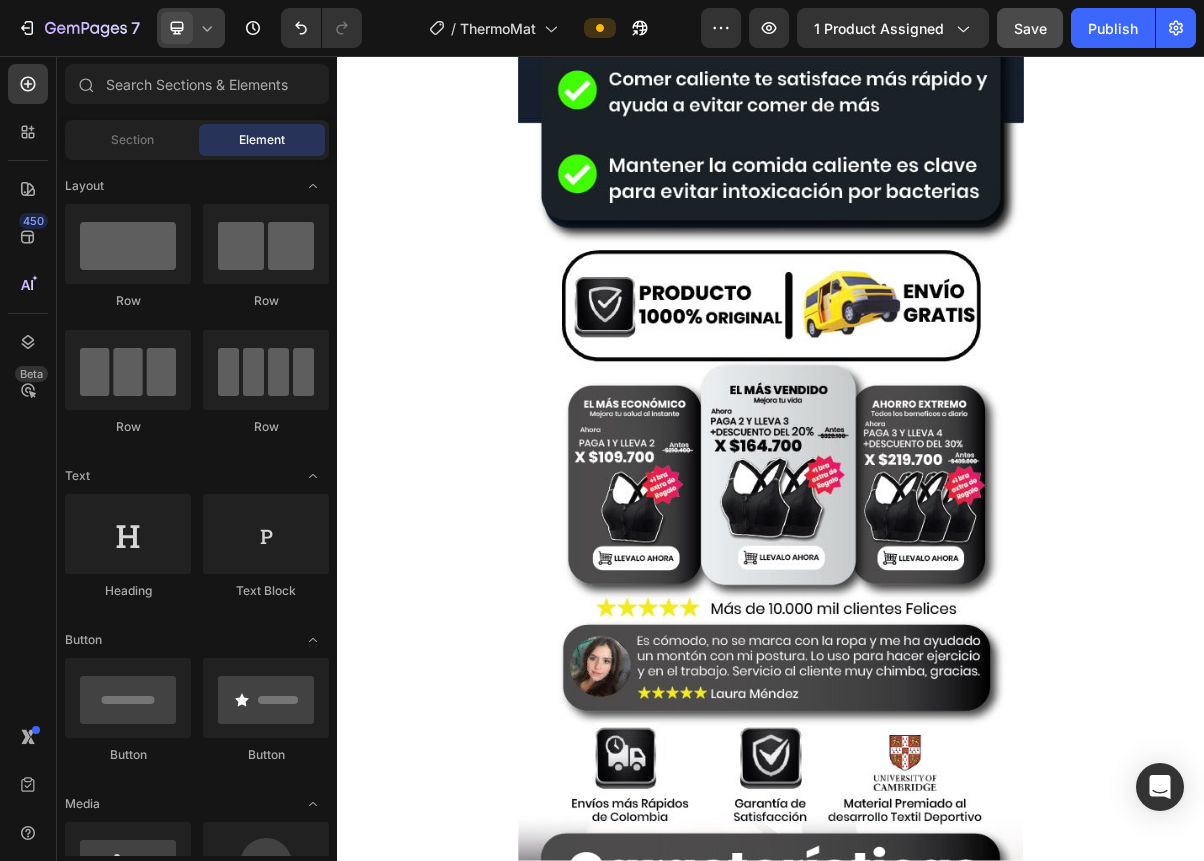 click at bounding box center (937, 879) 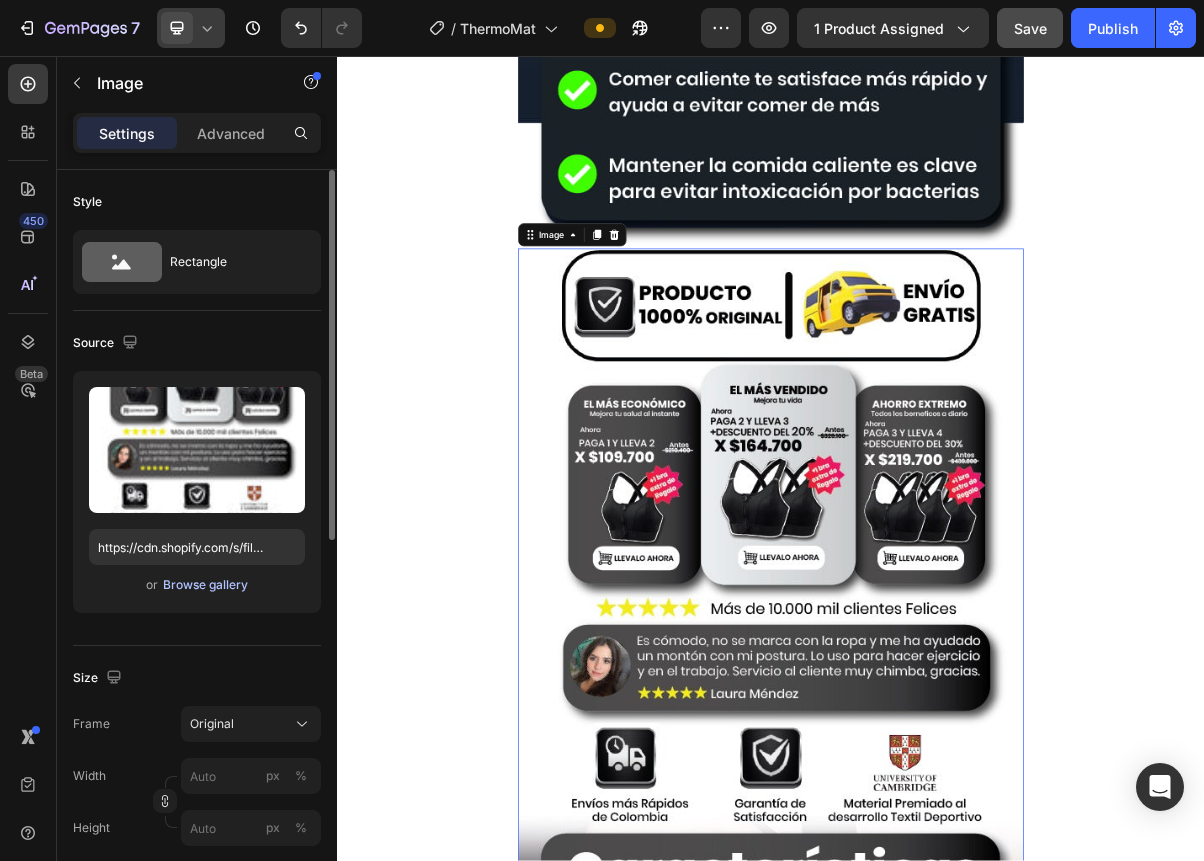 click on "Browse gallery" at bounding box center (205, 585) 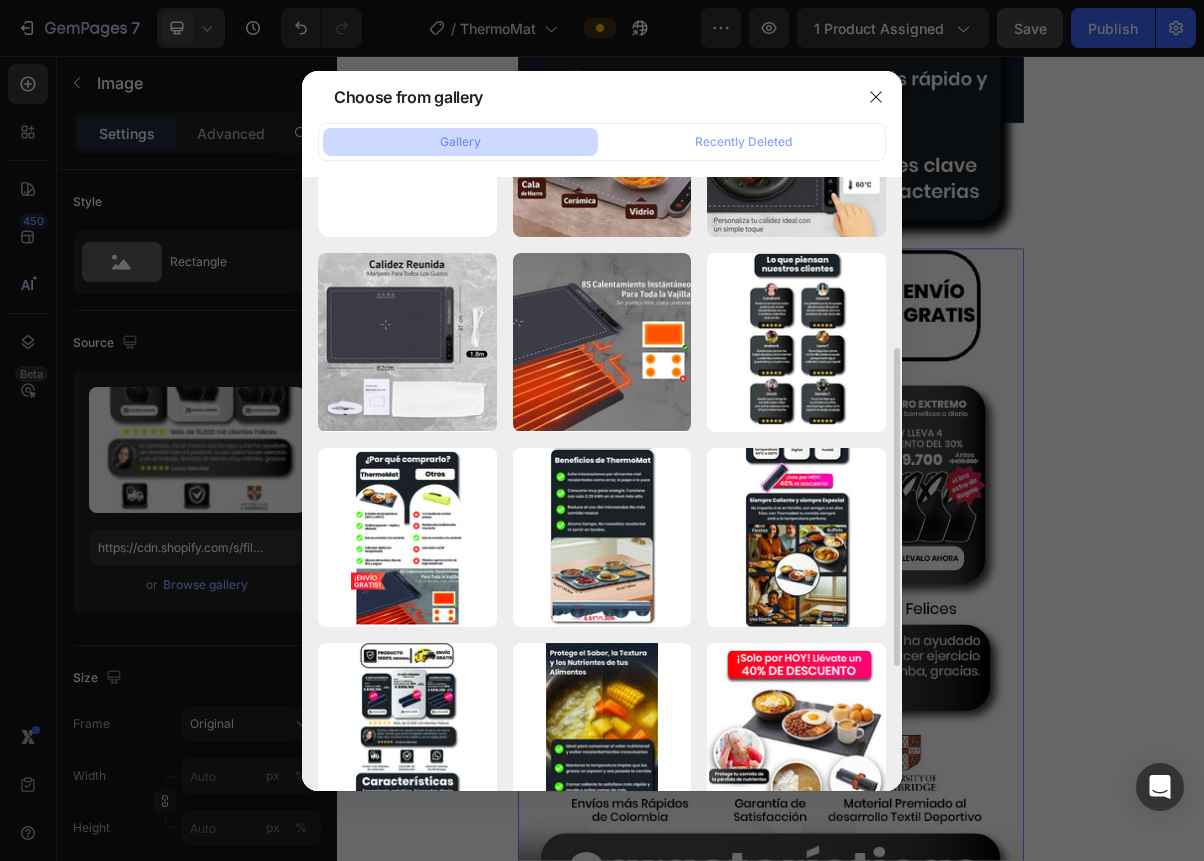 scroll, scrollTop: 301, scrollLeft: 0, axis: vertical 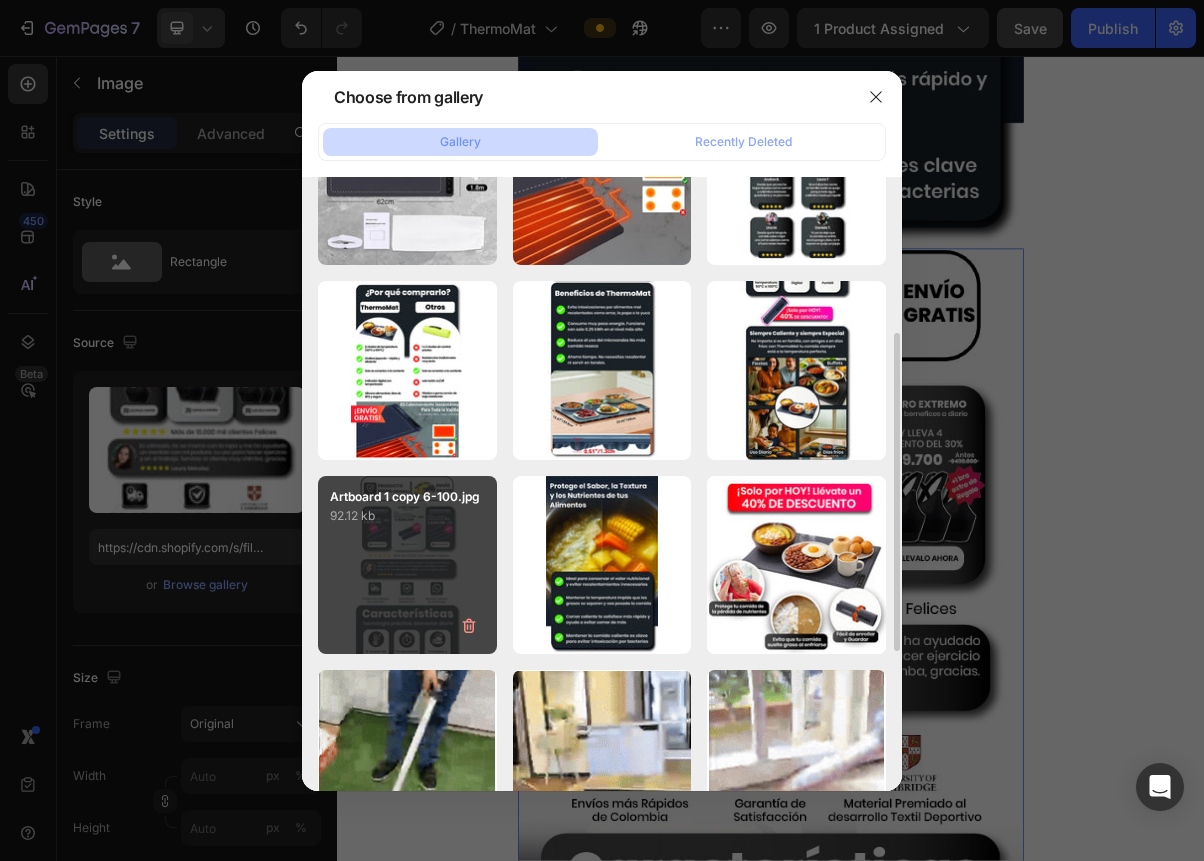 click on "Artboard 1 copy 6-100.jpg 92.12 kb" at bounding box center (407, 565) 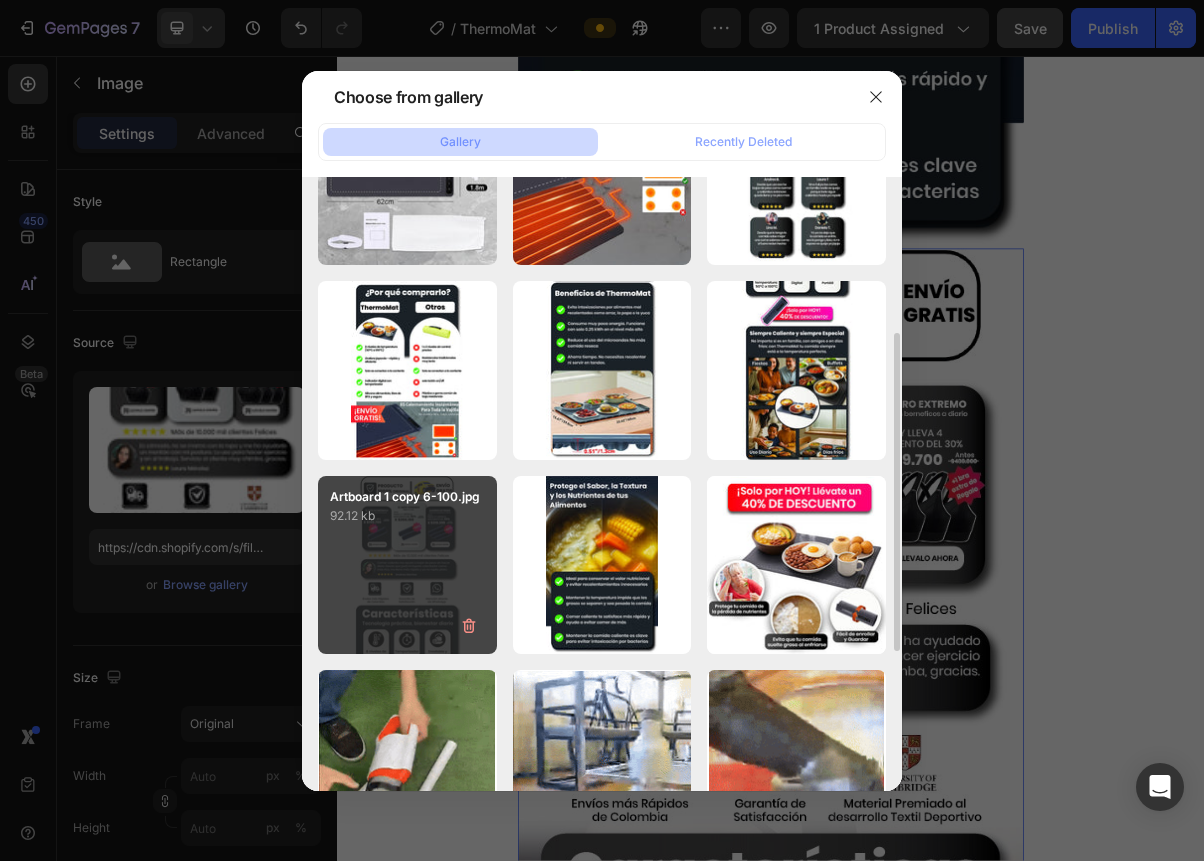 type on "https://cdn.shopify.com/s/files/1/0946/7979/3953/files/gempages_574465667399418724-fbe0a5bd-4030-47ca-8c6a-e08f1deb4d00.jpg" 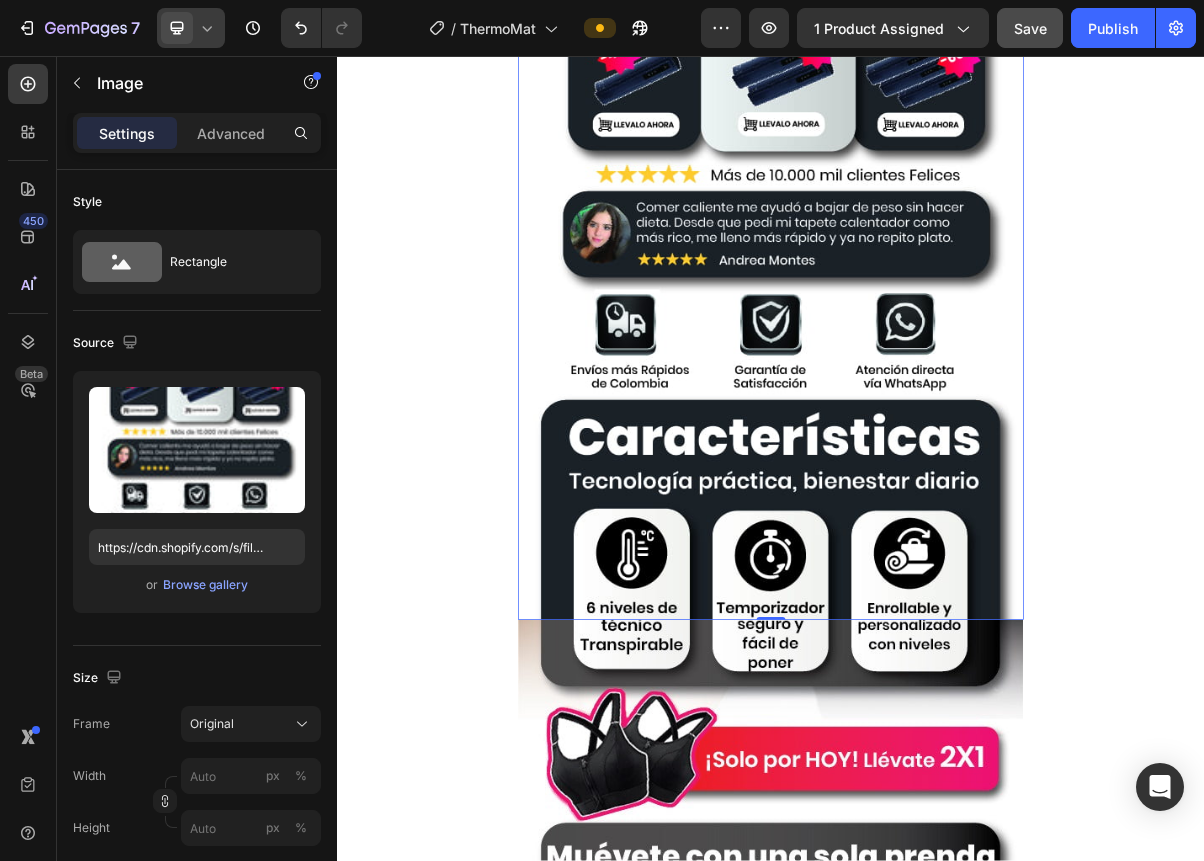 click at bounding box center (937, 279) 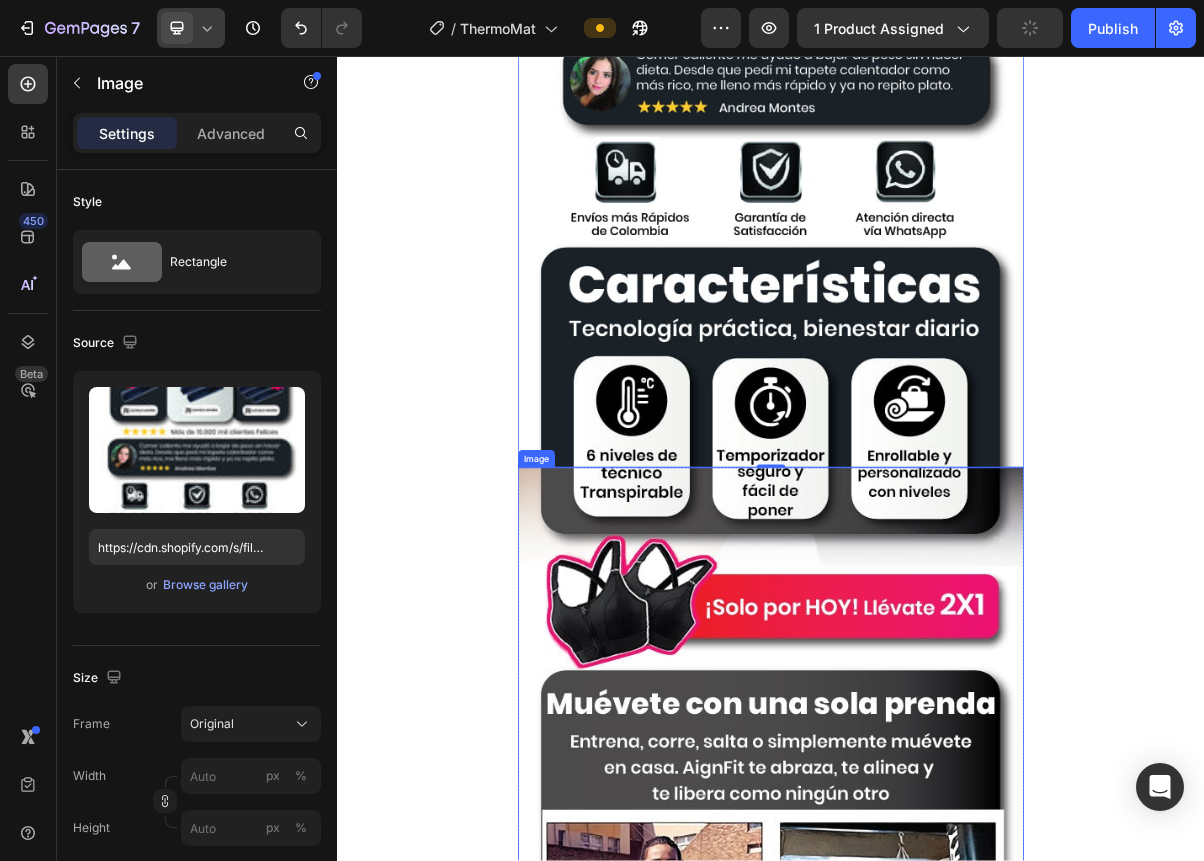 scroll, scrollTop: 2831, scrollLeft: 0, axis: vertical 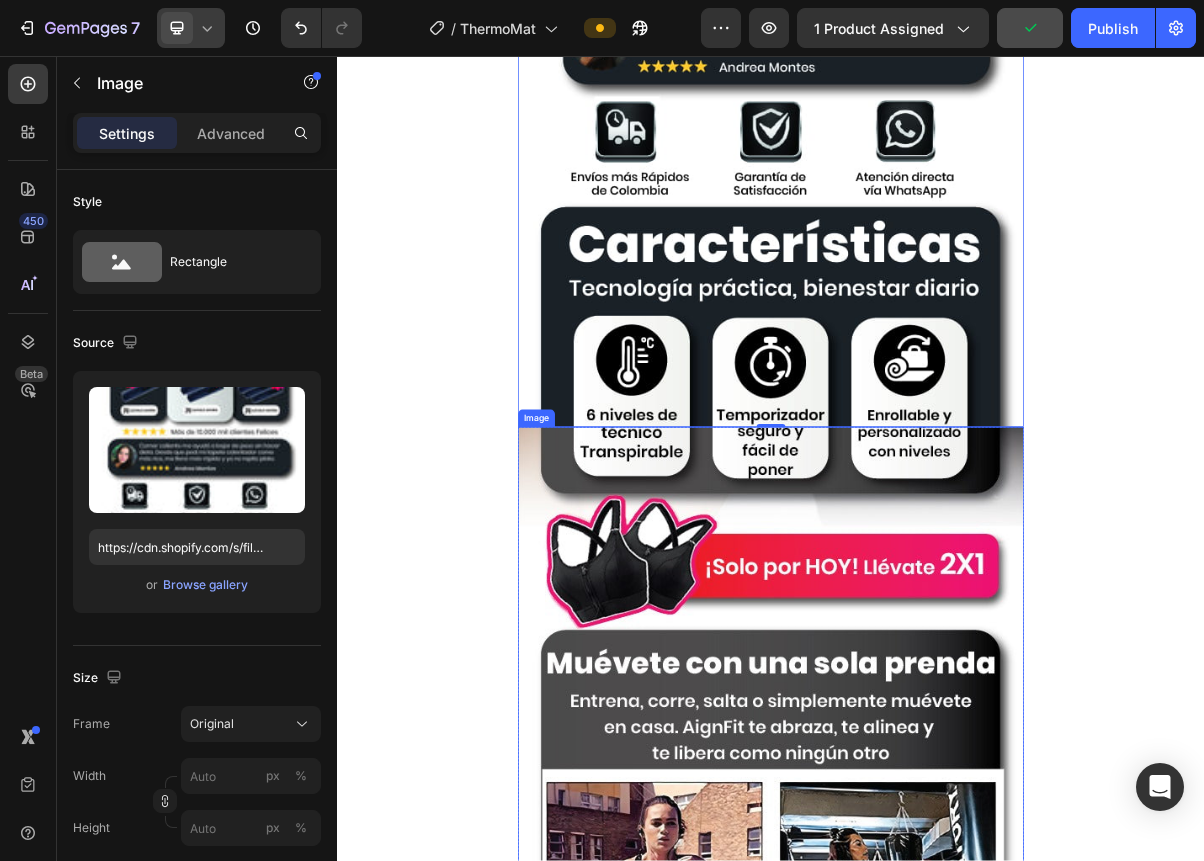 click at bounding box center [937, 1126] 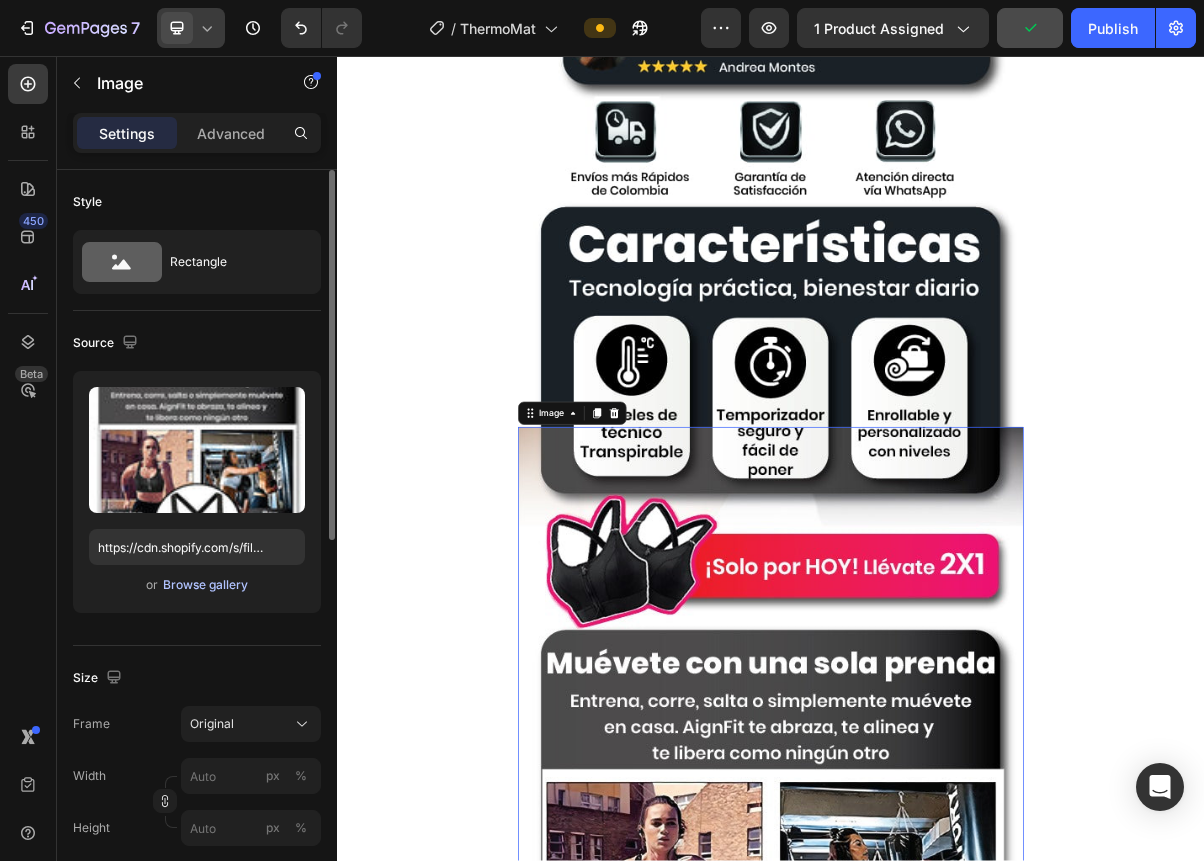 click on "Browse gallery" at bounding box center (205, 585) 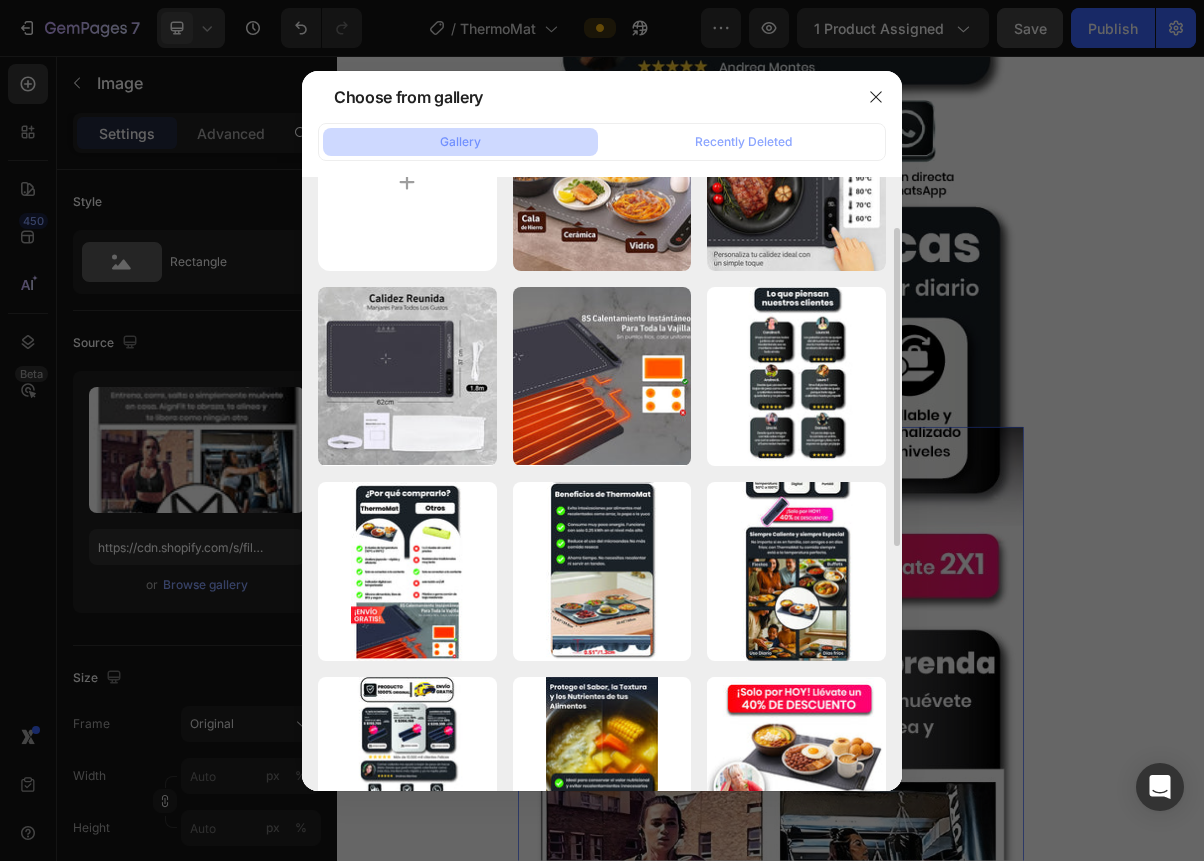 scroll, scrollTop: 201, scrollLeft: 0, axis: vertical 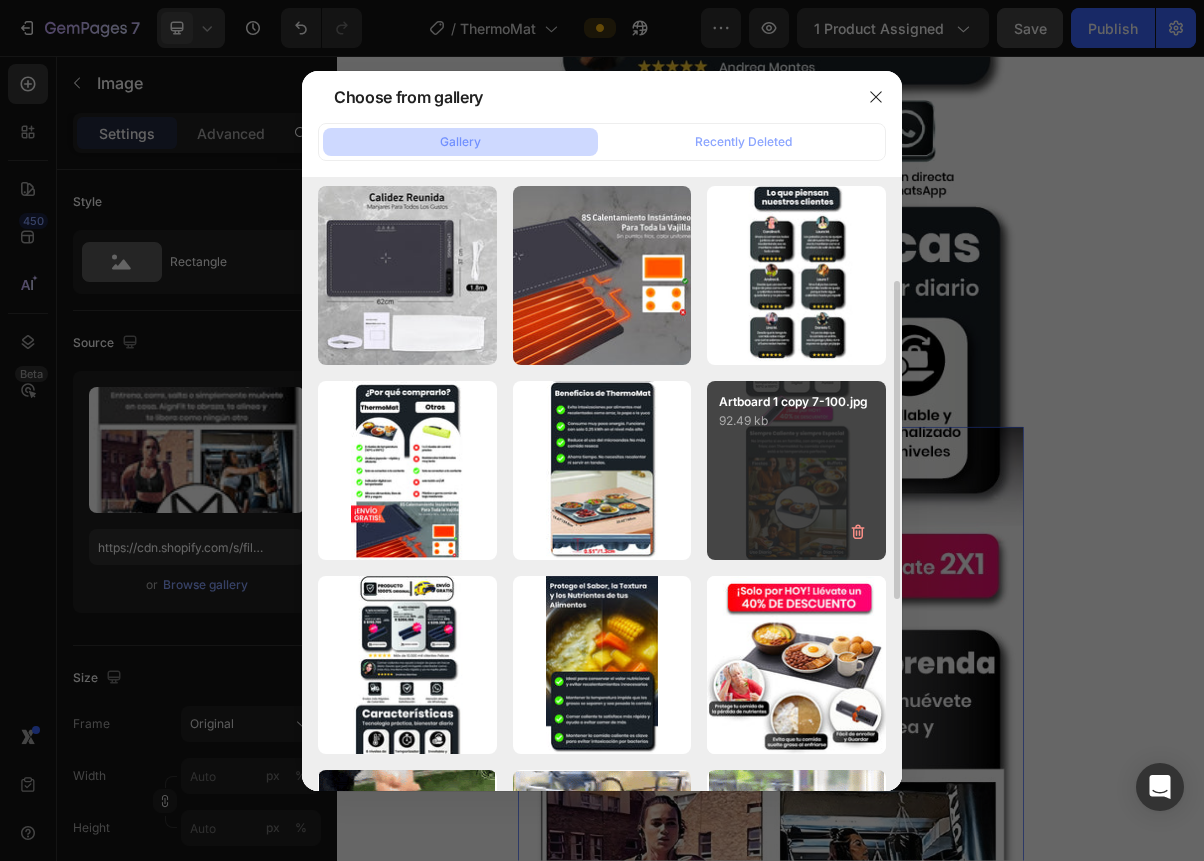 click on "Artboard 1 copy 7-100.jpg 92.49 kb" at bounding box center (796, 470) 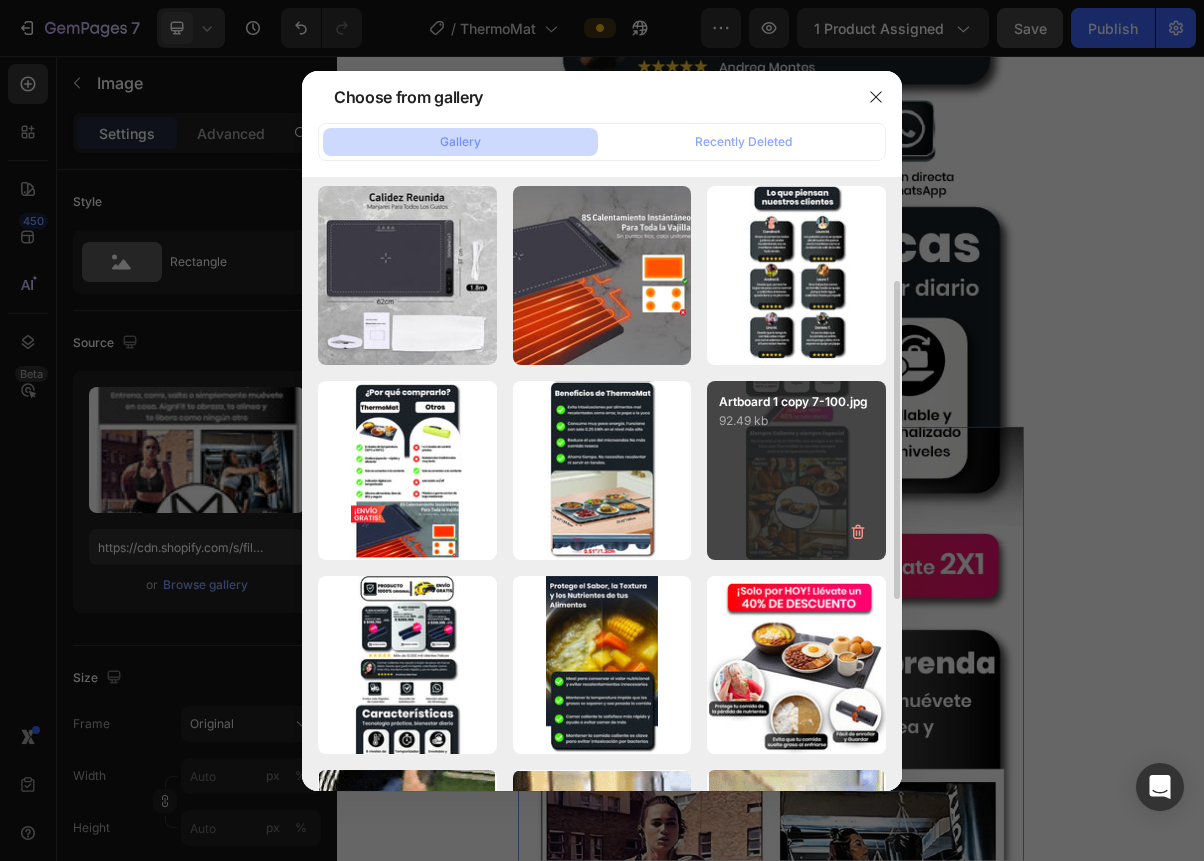 type on "https://cdn.shopify.com/s/files/1/0946/7979/3953/files/gempages_574465667399418724-cb13219a-b304-40c1-93ce-ff186b19b614.jpg" 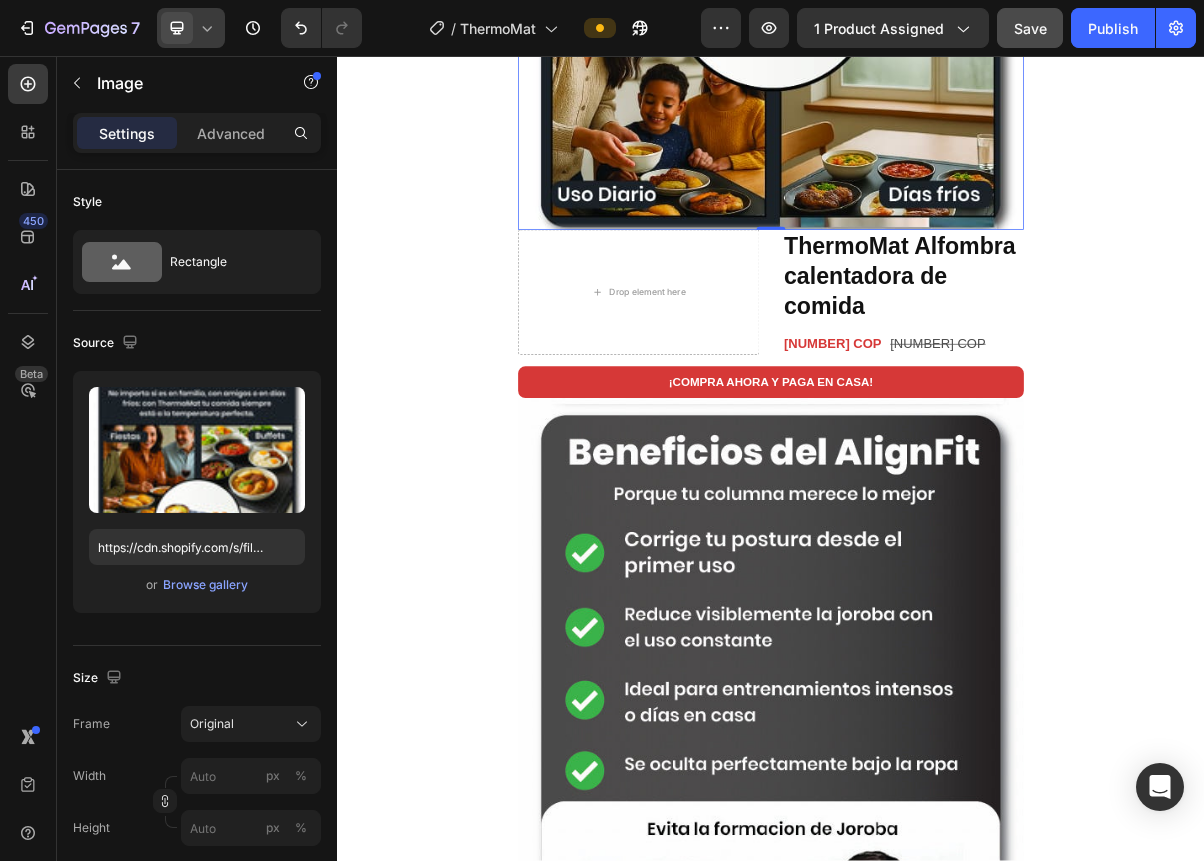 scroll, scrollTop: 4231, scrollLeft: 0, axis: vertical 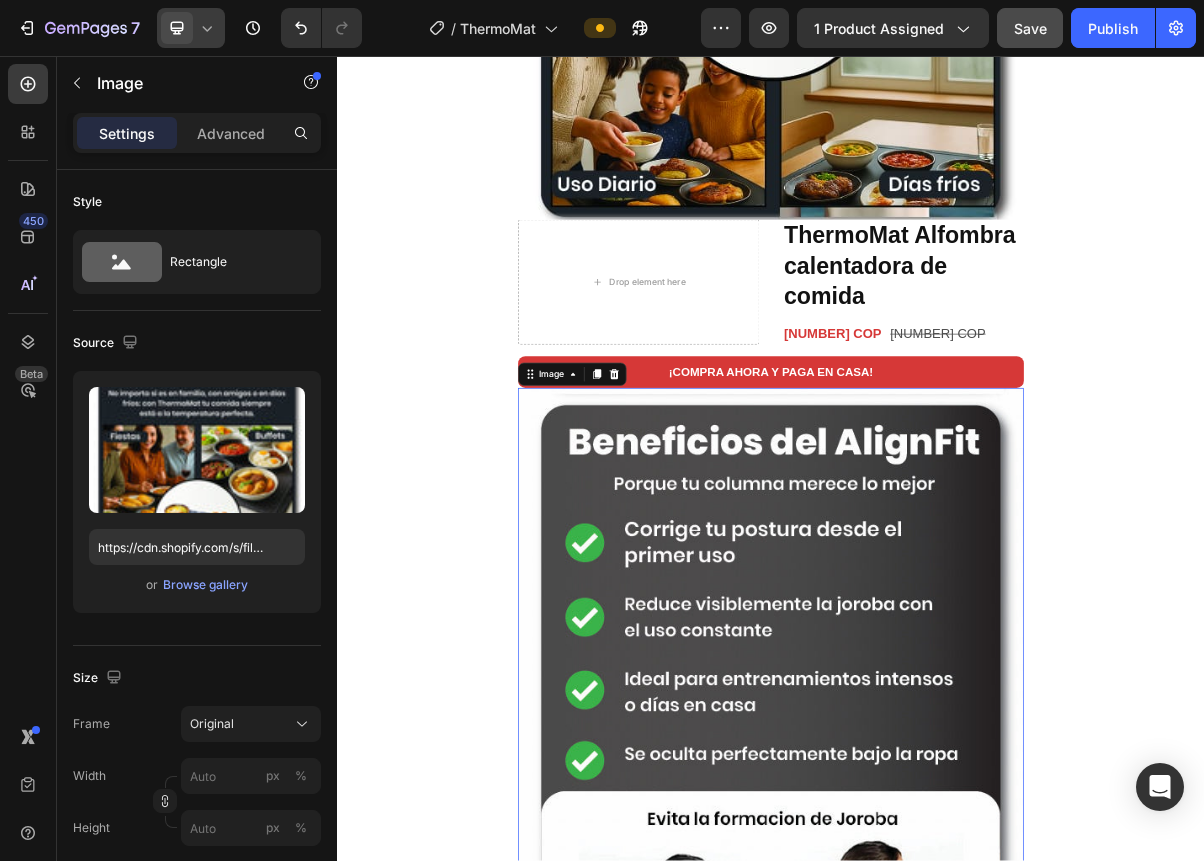 click at bounding box center (937, 1072) 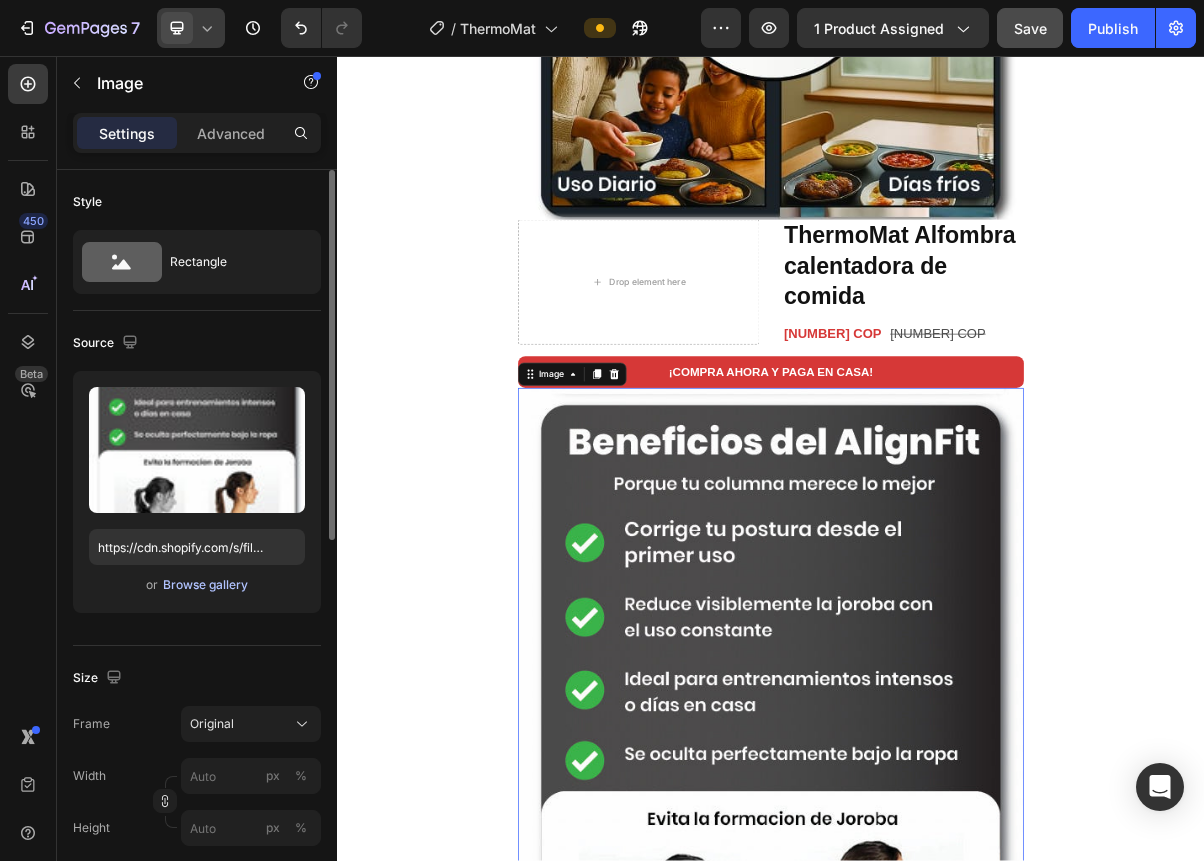 click on "Browse gallery" at bounding box center (205, 585) 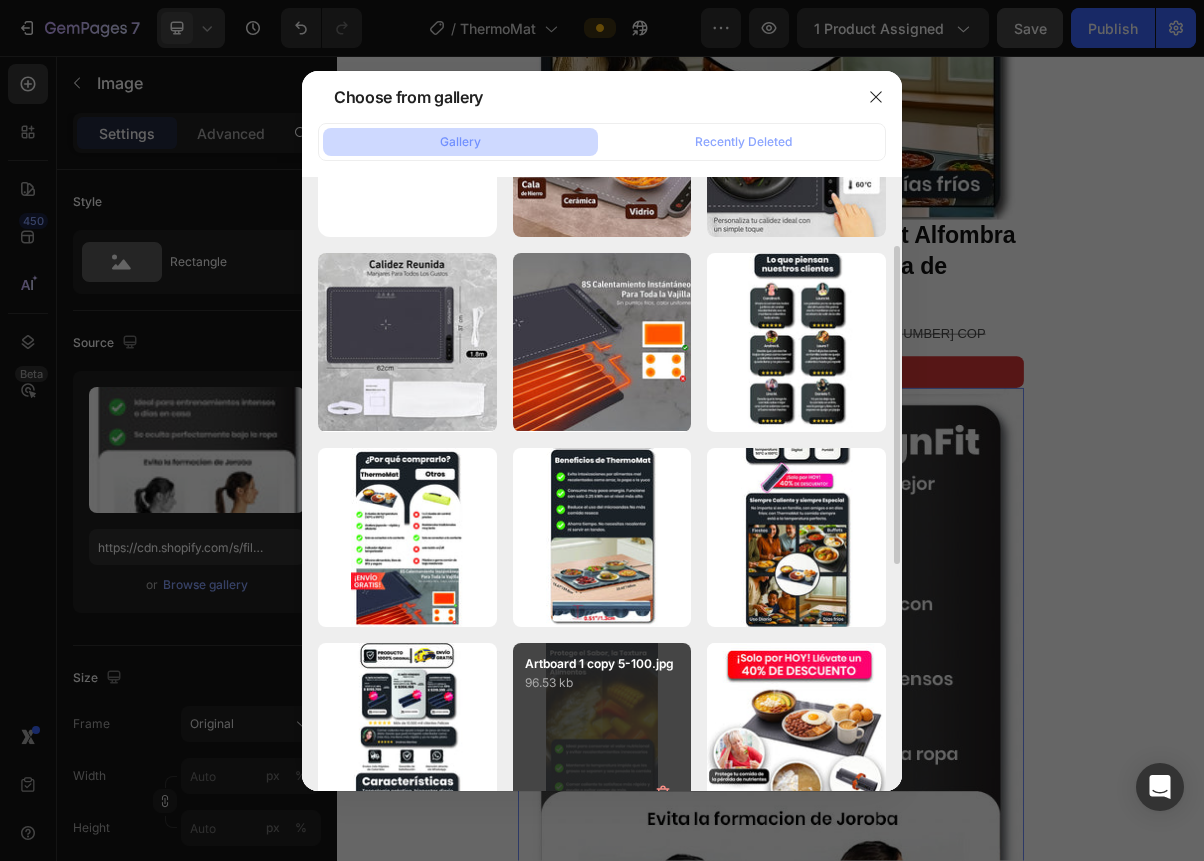 scroll, scrollTop: 268, scrollLeft: 0, axis: vertical 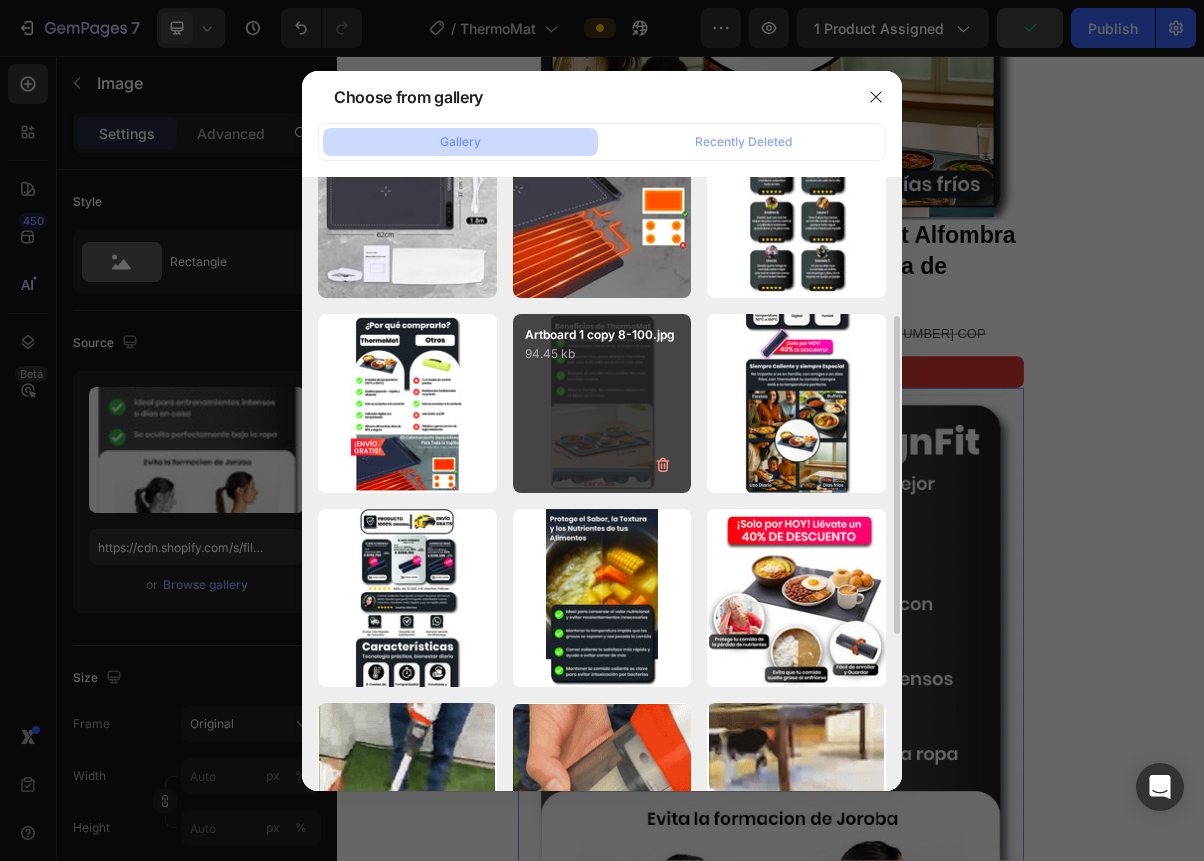 click on "Artboard 1 copy 8-100.jpg 94.45 kb" at bounding box center [602, 403] 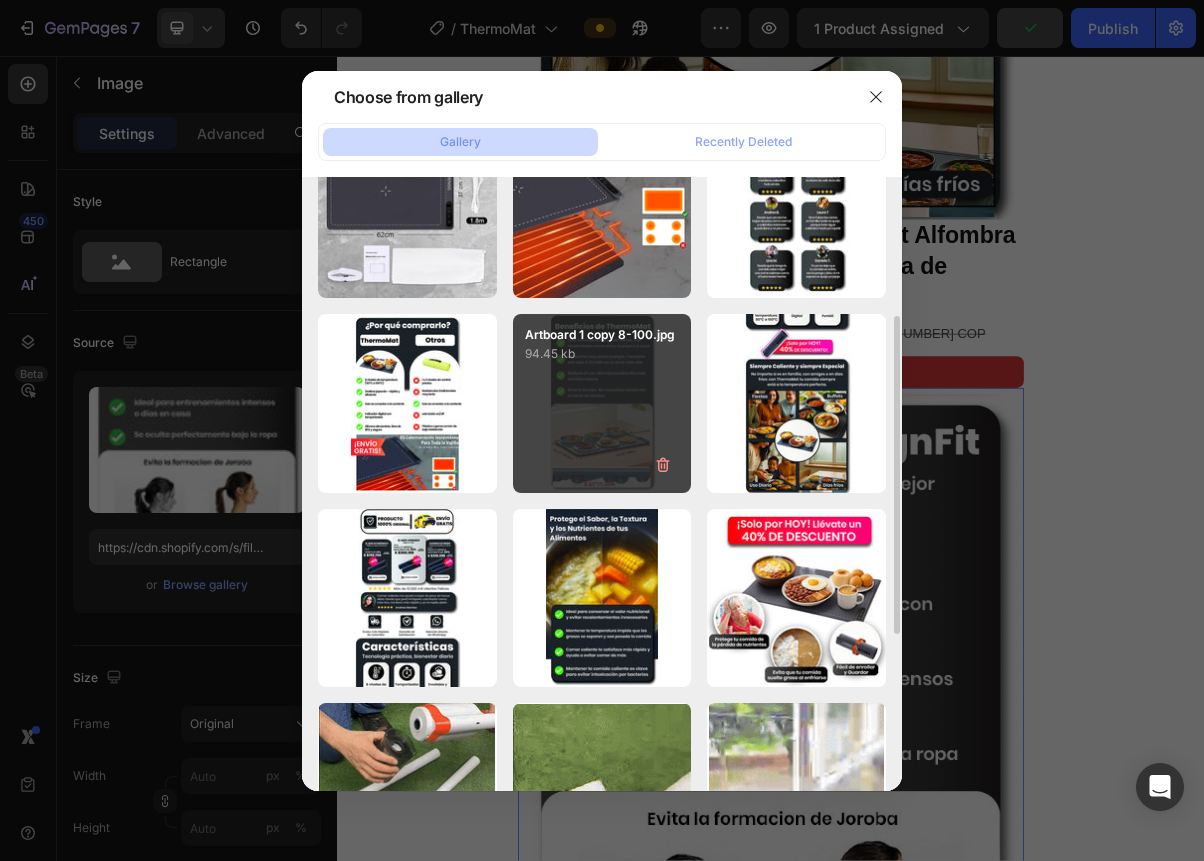 type on "https://cdn.shopify.com/s/files/1/0946/7979/3953/files/gempages_574465667399418724-b71fecfe-b8ff-434c-8f8f-281f43ee2687.jpg" 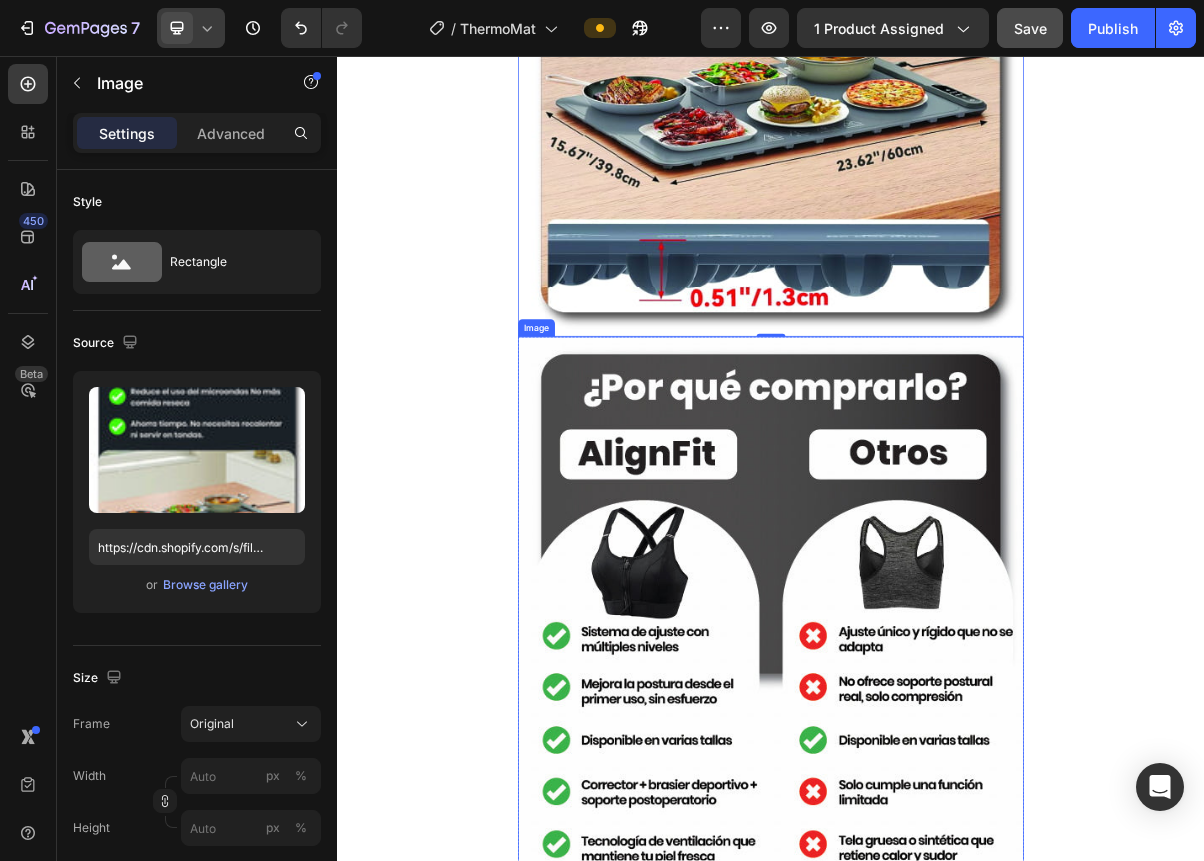 scroll, scrollTop: 5497, scrollLeft: 0, axis: vertical 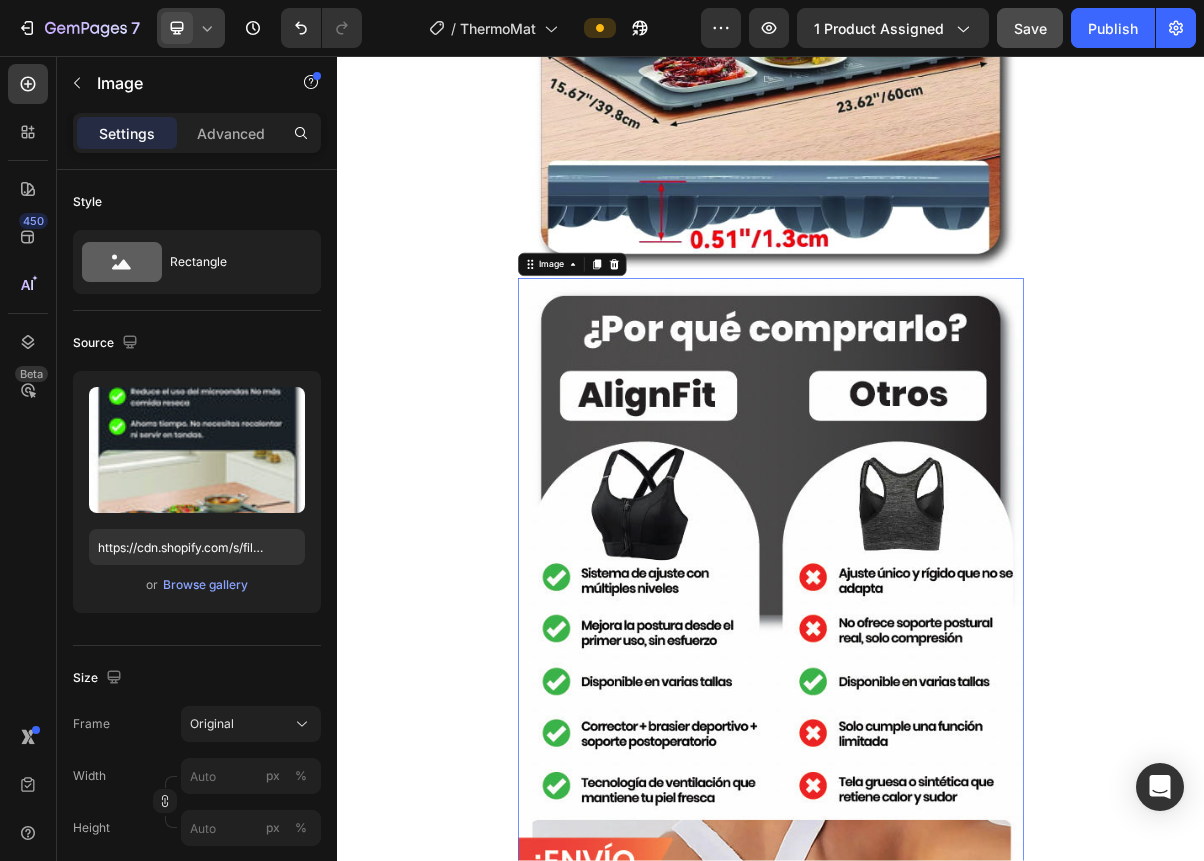 click at bounding box center (937, 920) 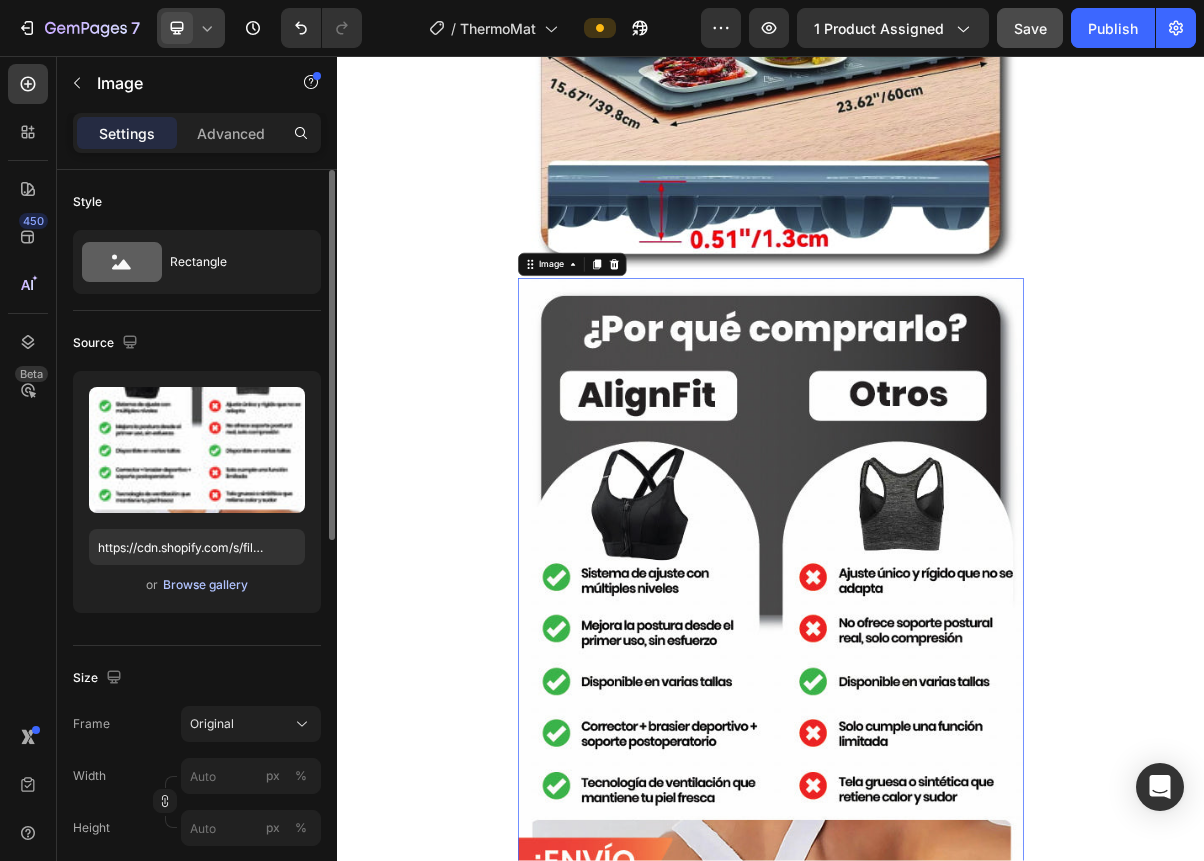 click on "Browse gallery" at bounding box center [205, 585] 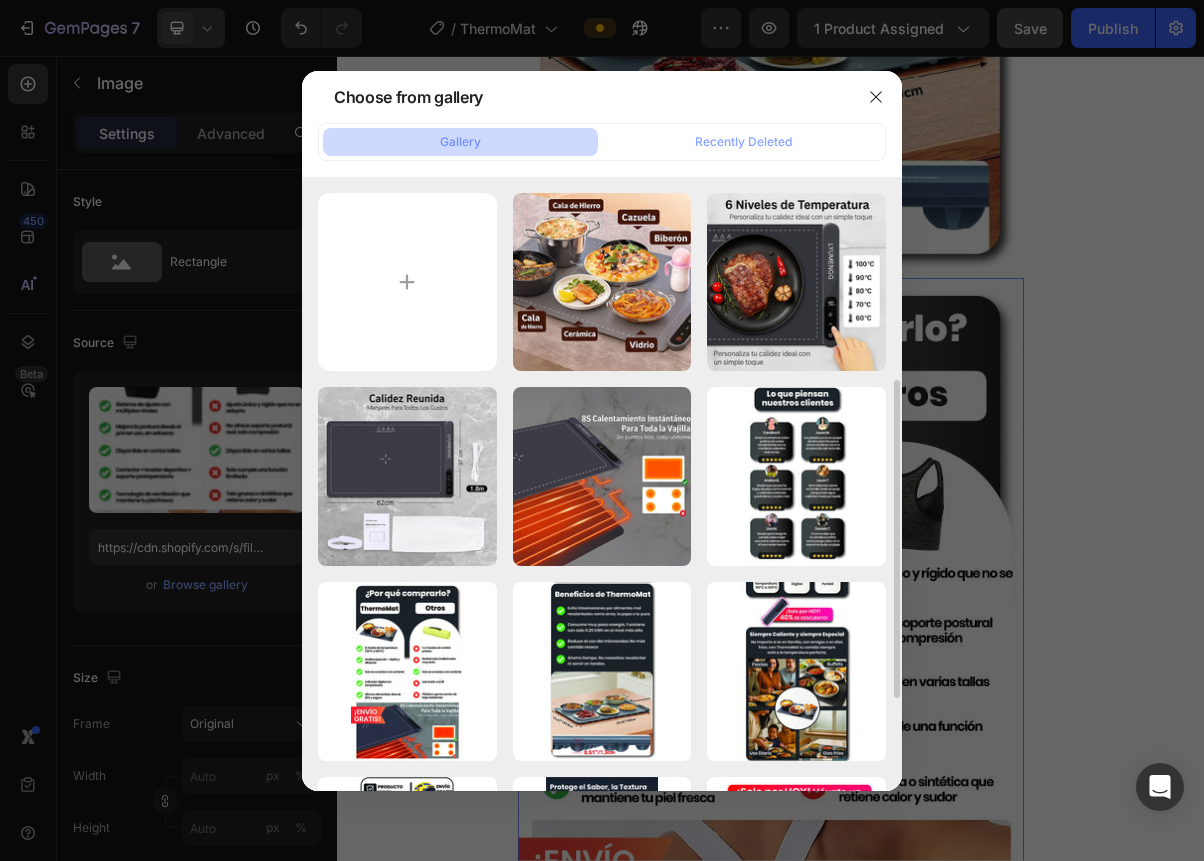 scroll, scrollTop: 134, scrollLeft: 0, axis: vertical 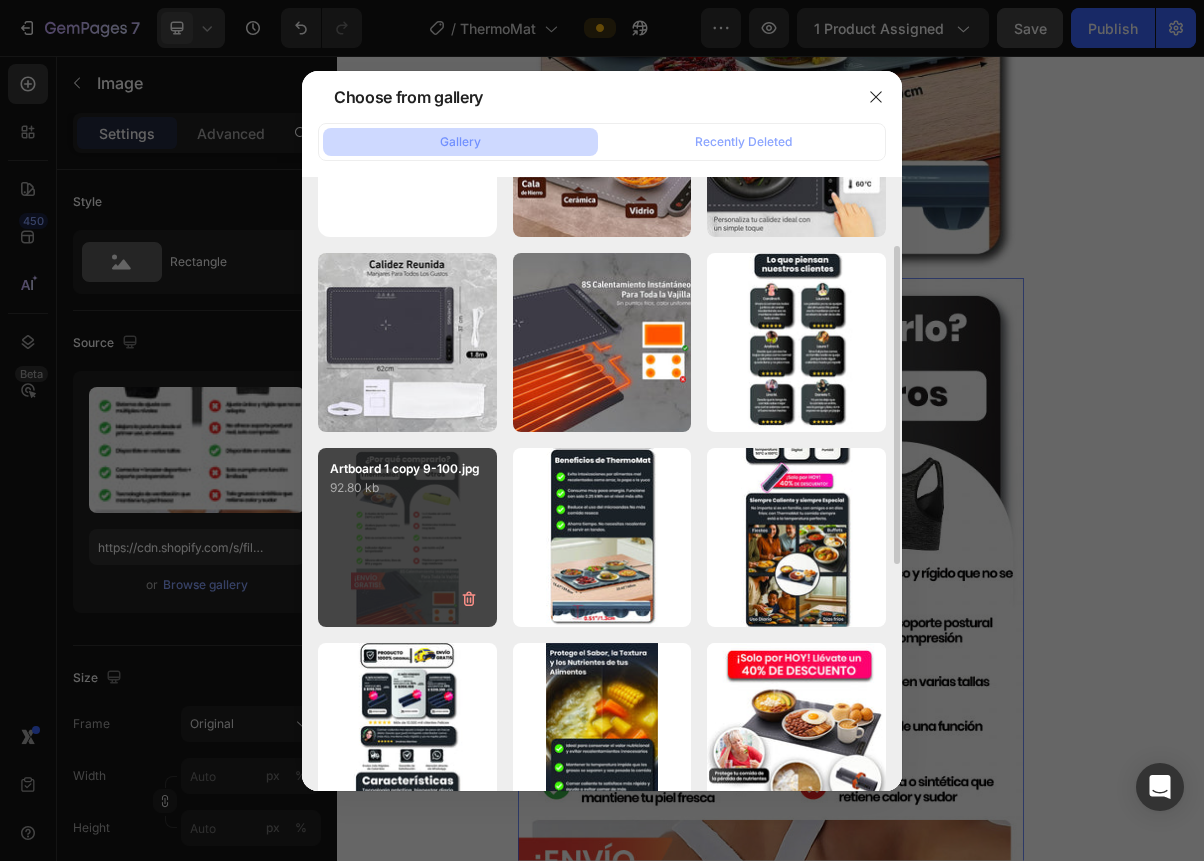 click on "Artboard 1 copy 9-100.jpg 92.80 kb" at bounding box center [407, 537] 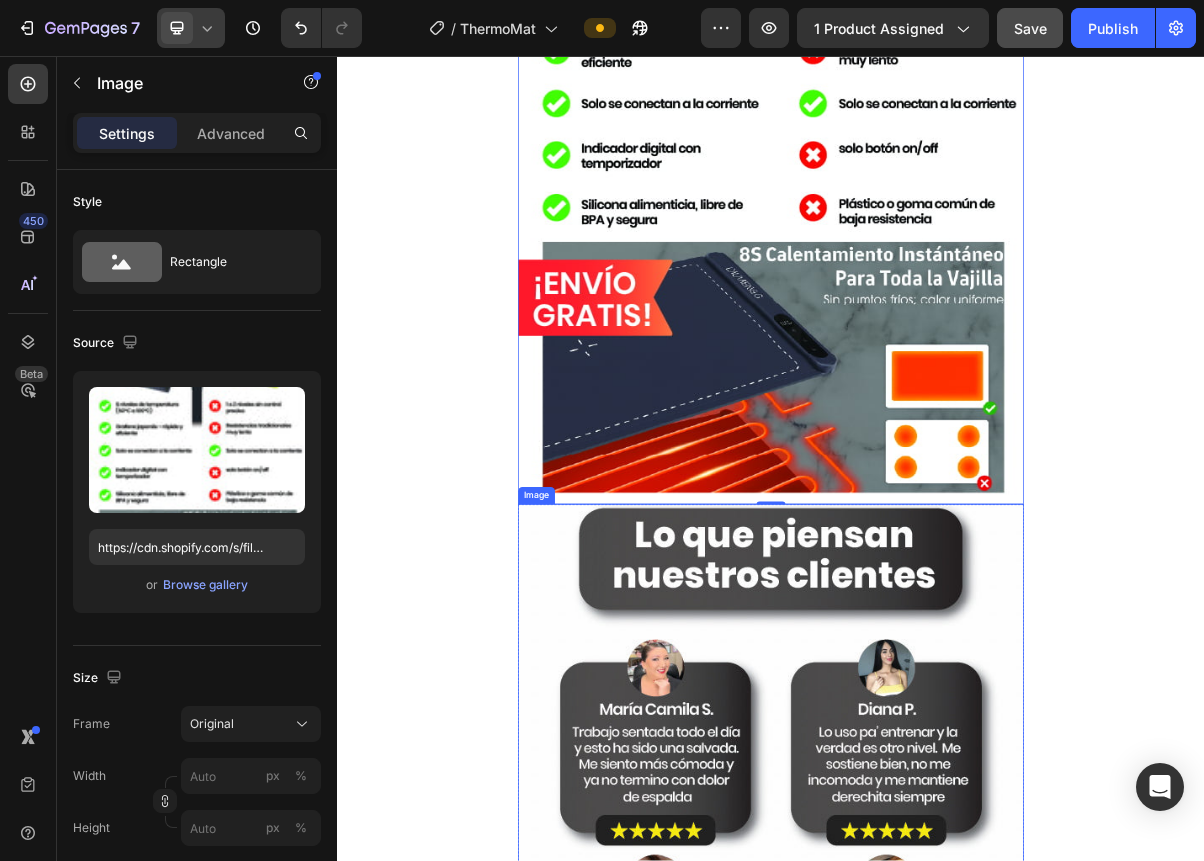scroll, scrollTop: 6431, scrollLeft: 0, axis: vertical 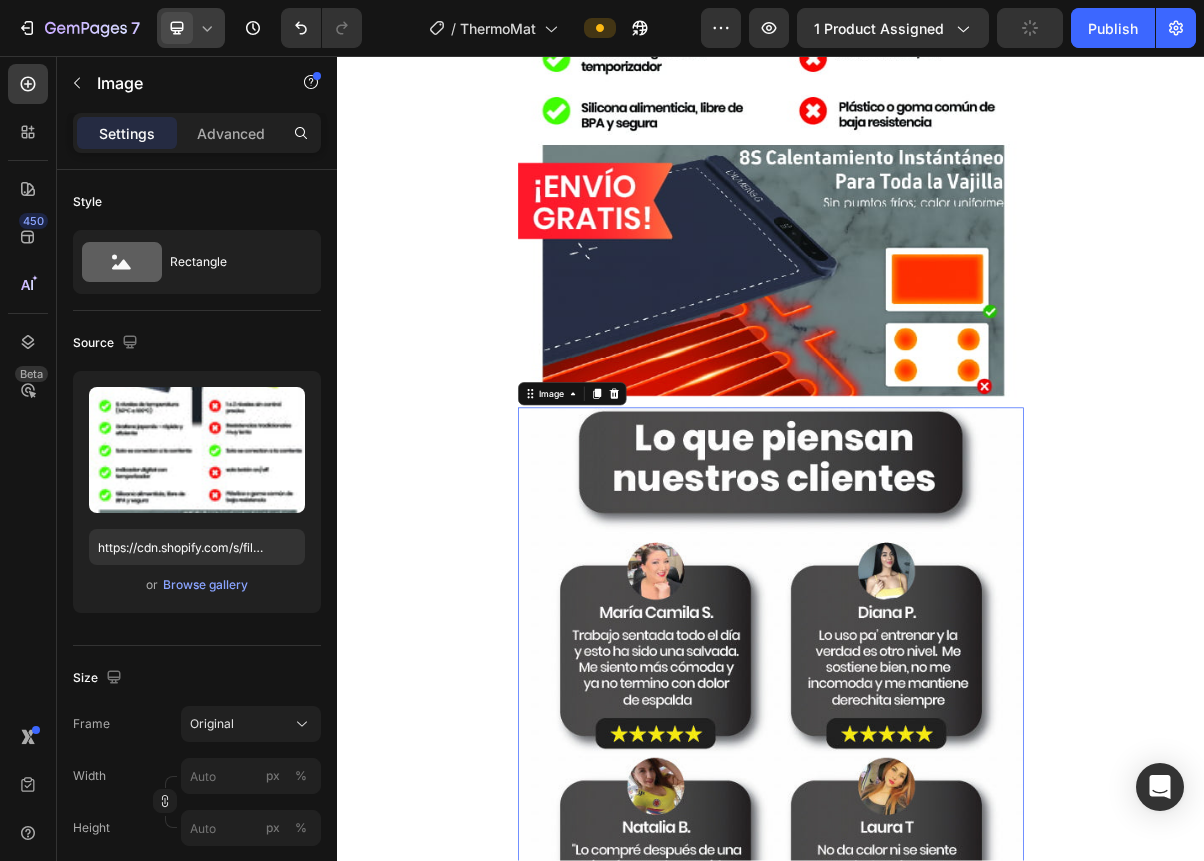 click at bounding box center (937, 1099) 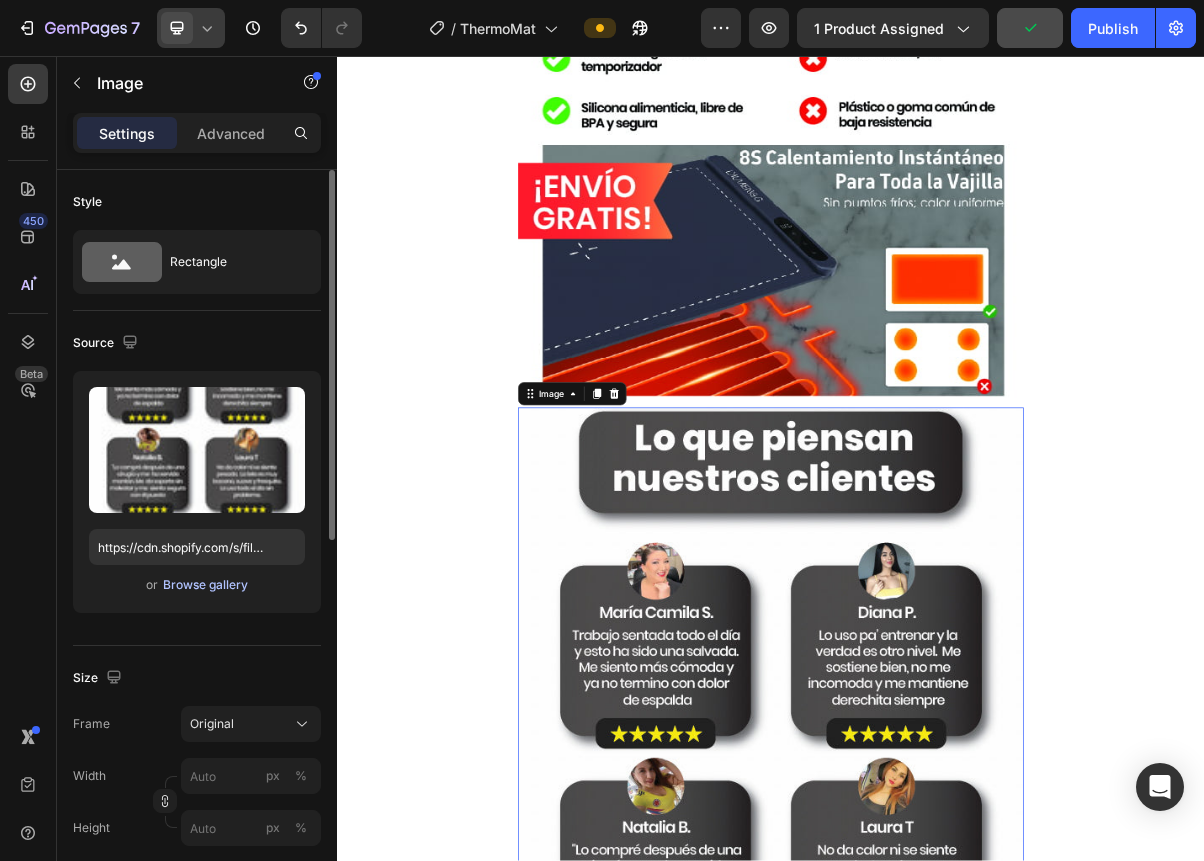 click on "Browse gallery" at bounding box center (205, 585) 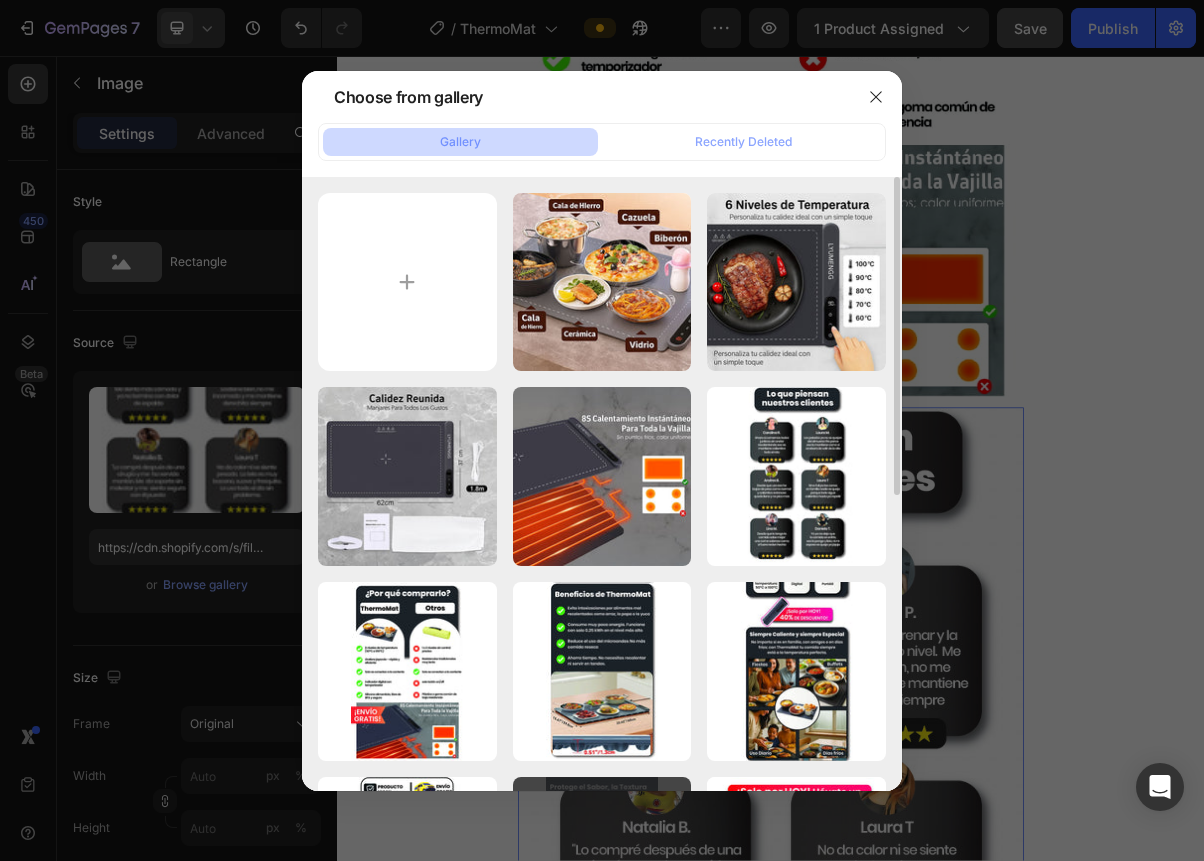 scroll, scrollTop: 167, scrollLeft: 0, axis: vertical 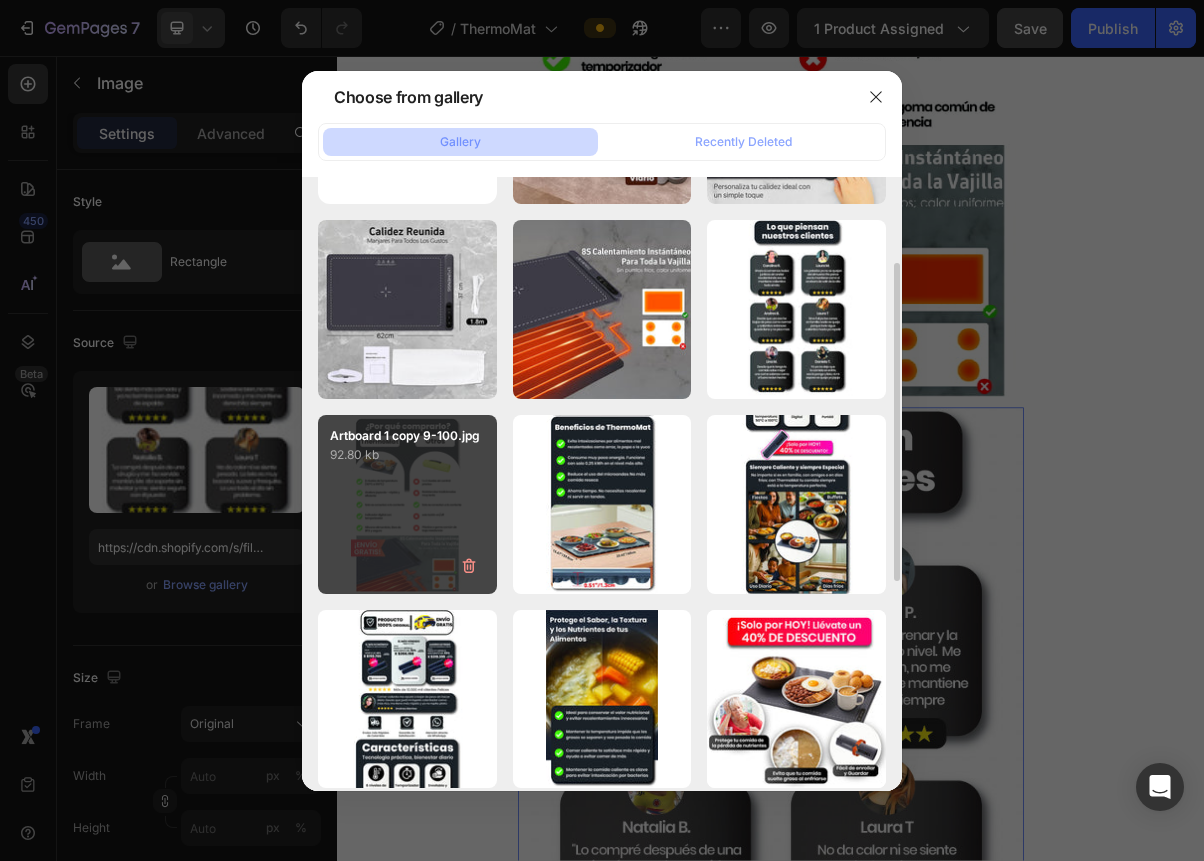 click on "Artboard 1 copy 9-100.jpg 92.80 kb" at bounding box center [407, 504] 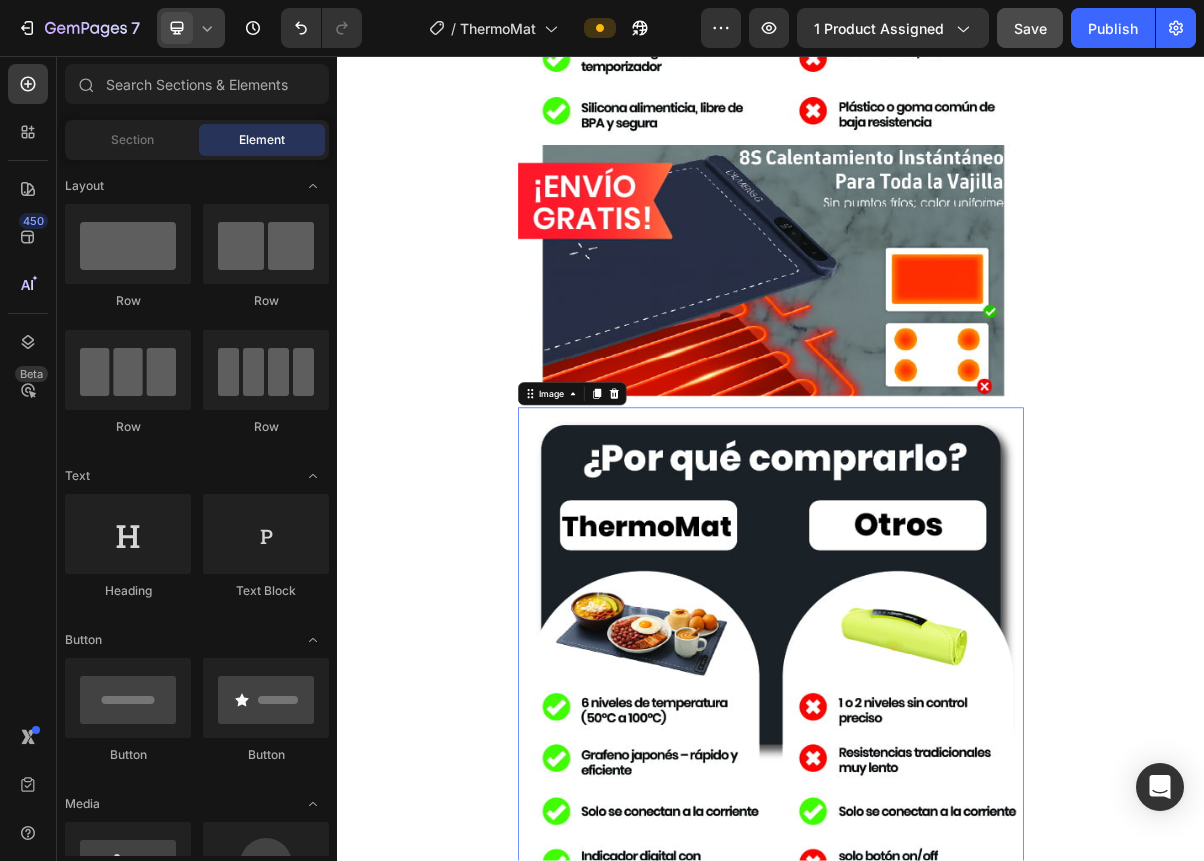 drag, startPoint x: 1417, startPoint y: 722, endPoint x: 1409, endPoint y: 732, distance: 12.806249 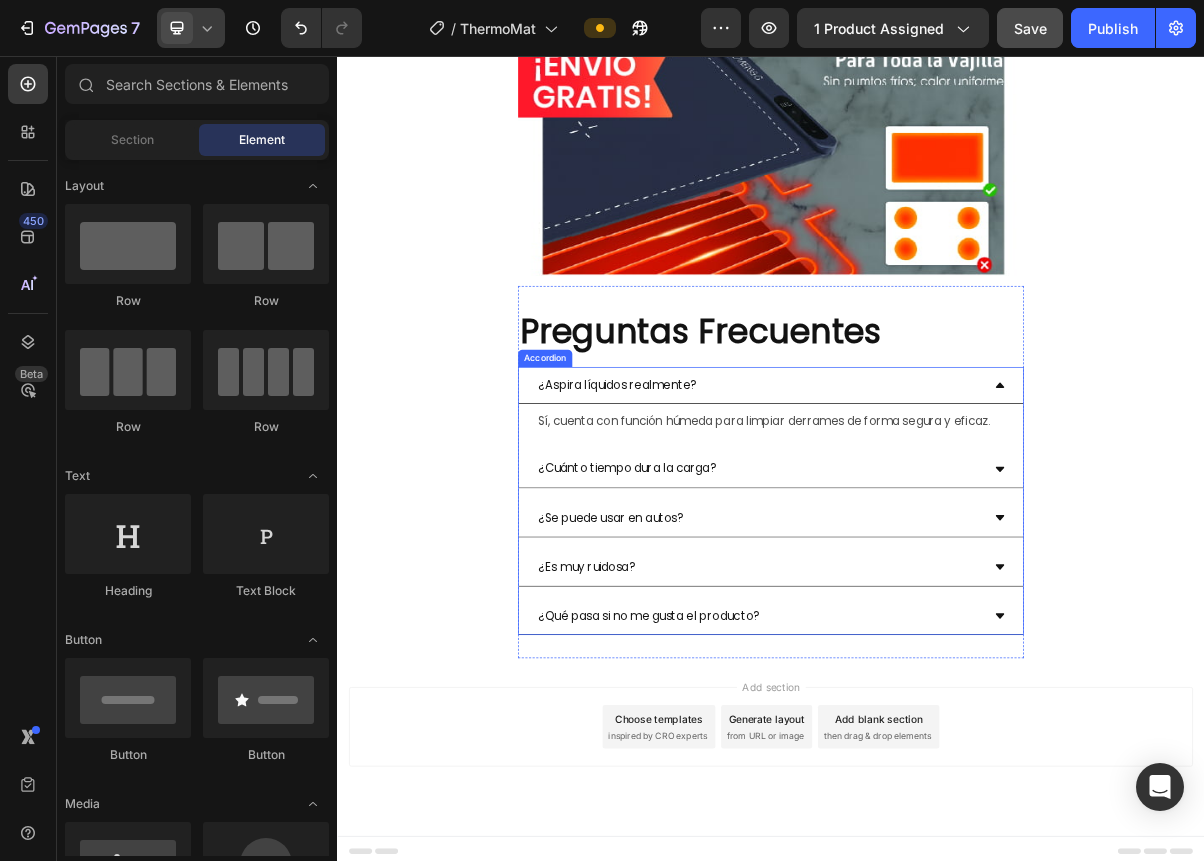 scroll, scrollTop: 7721, scrollLeft: 0, axis: vertical 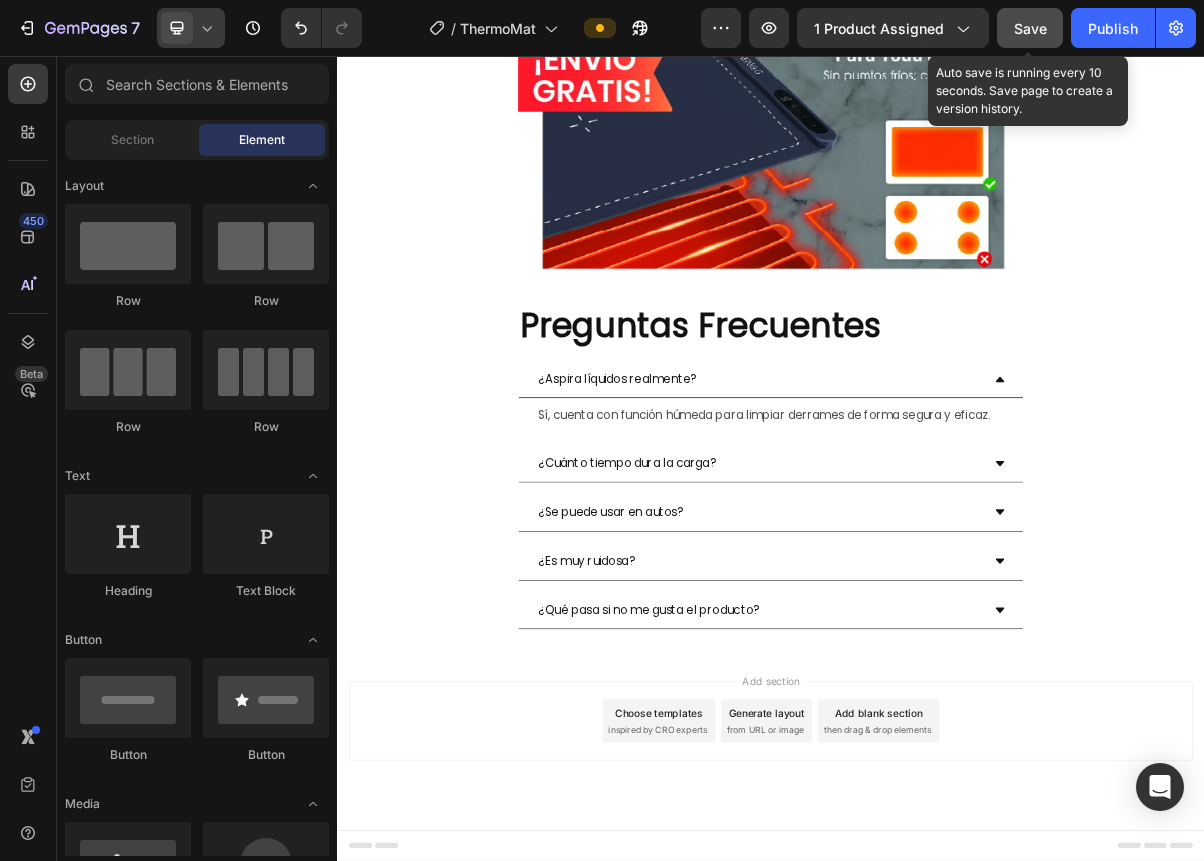 click on "Save" at bounding box center (1030, 28) 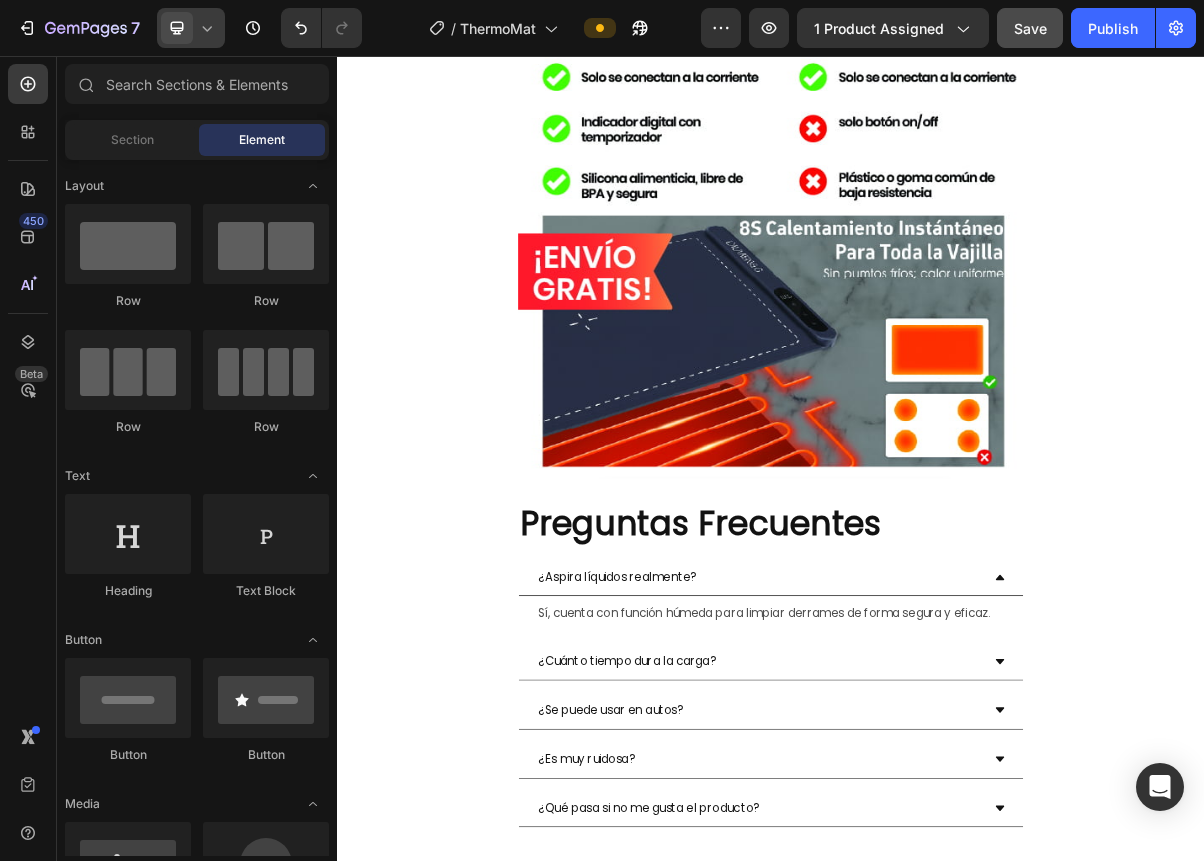 scroll, scrollTop: 7721, scrollLeft: 0, axis: vertical 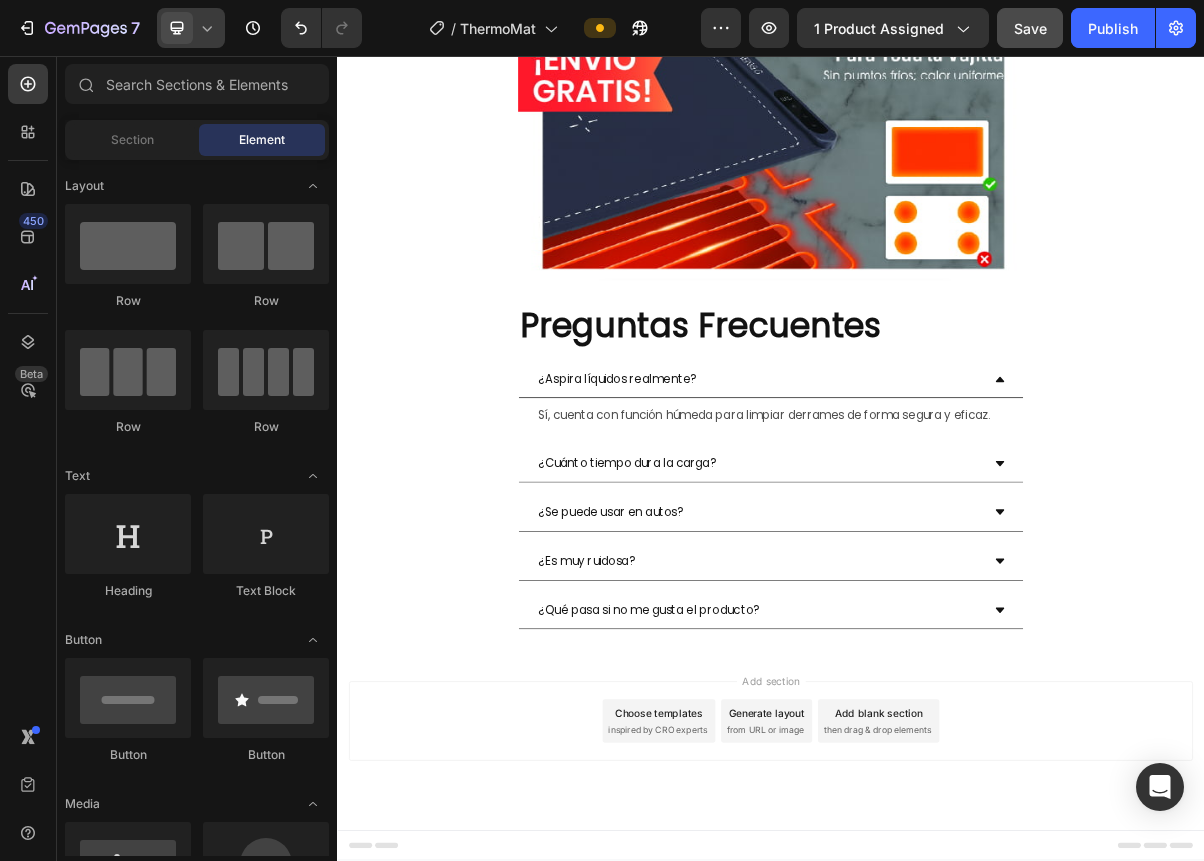 drag, startPoint x: 1532, startPoint y: 1044, endPoint x: 1487, endPoint y: 830, distance: 218.68013 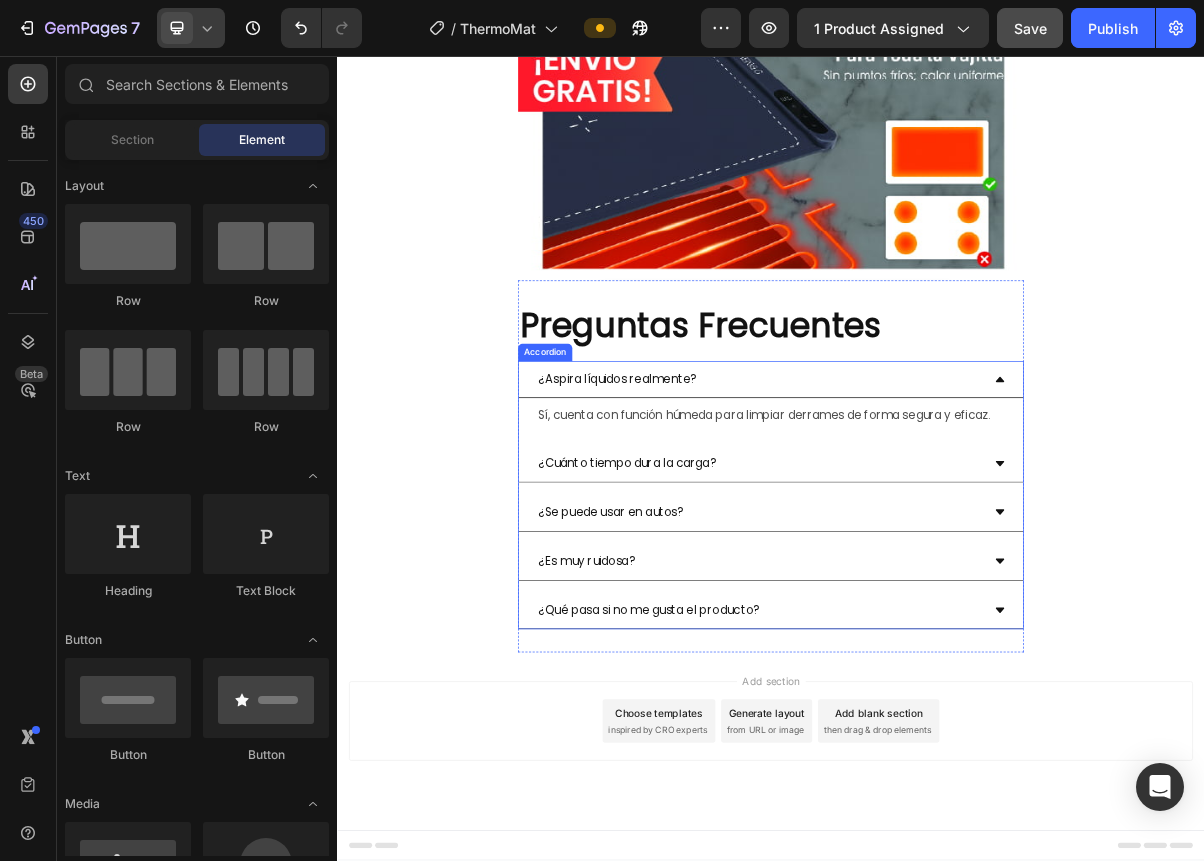 click on "¿Aspira líquidos realmente?" at bounding box center (724, 504) 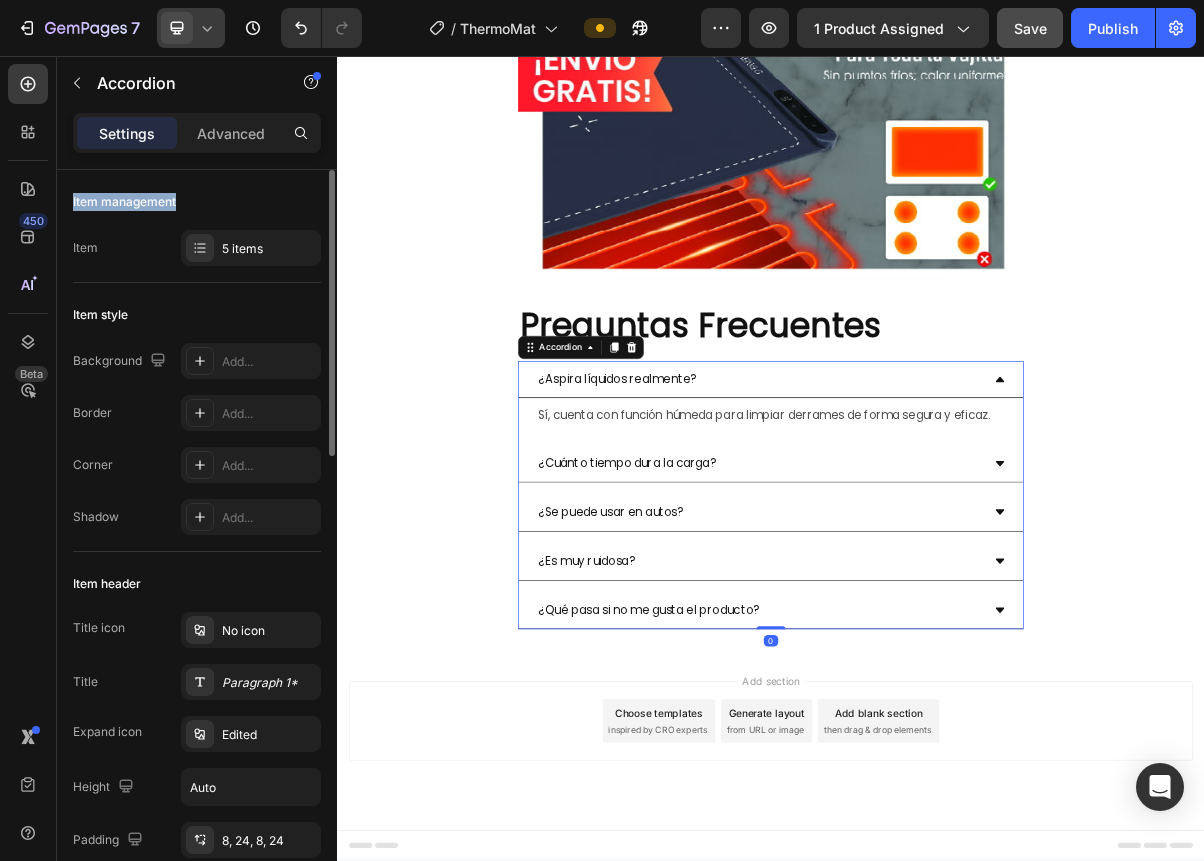 drag, startPoint x: 205, startPoint y: 203, endPoint x: 66, endPoint y: 184, distance: 140.29256 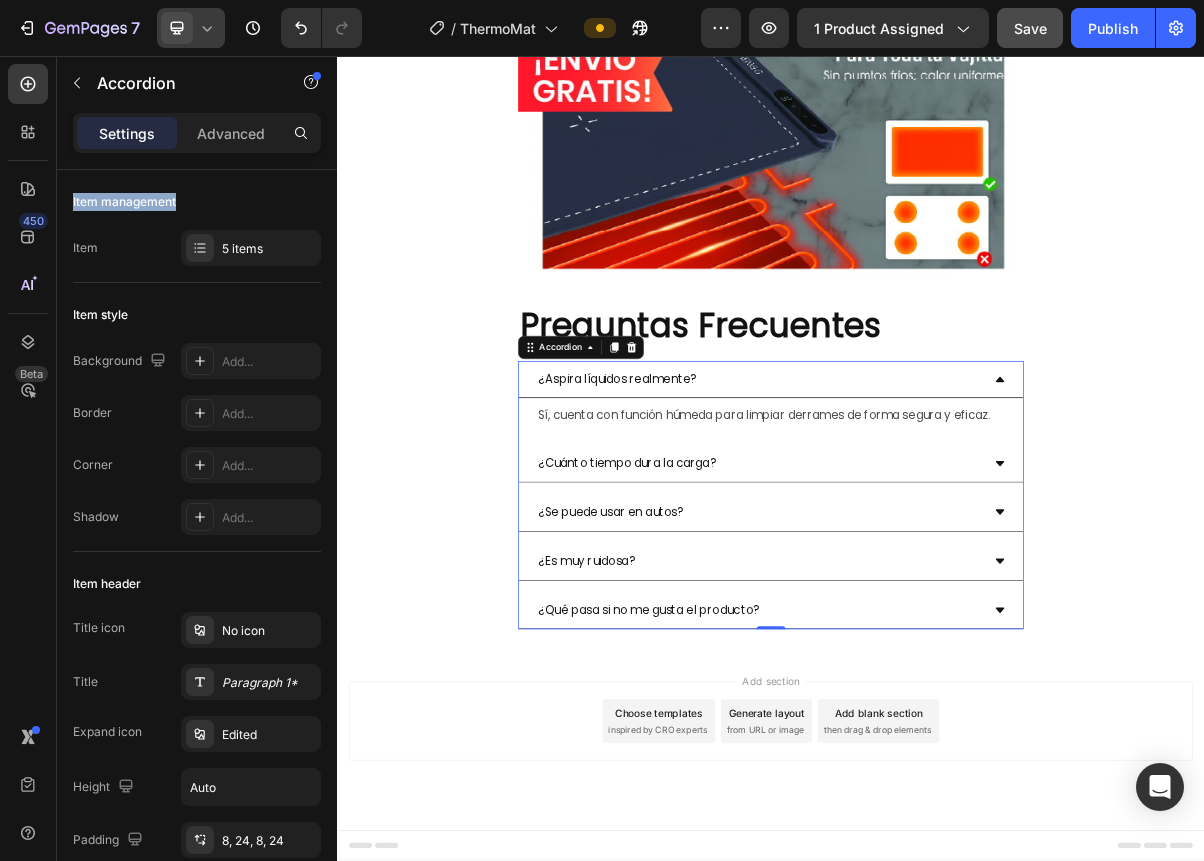 click on "¿Aspira líquidos realmente?" at bounding box center [724, 504] 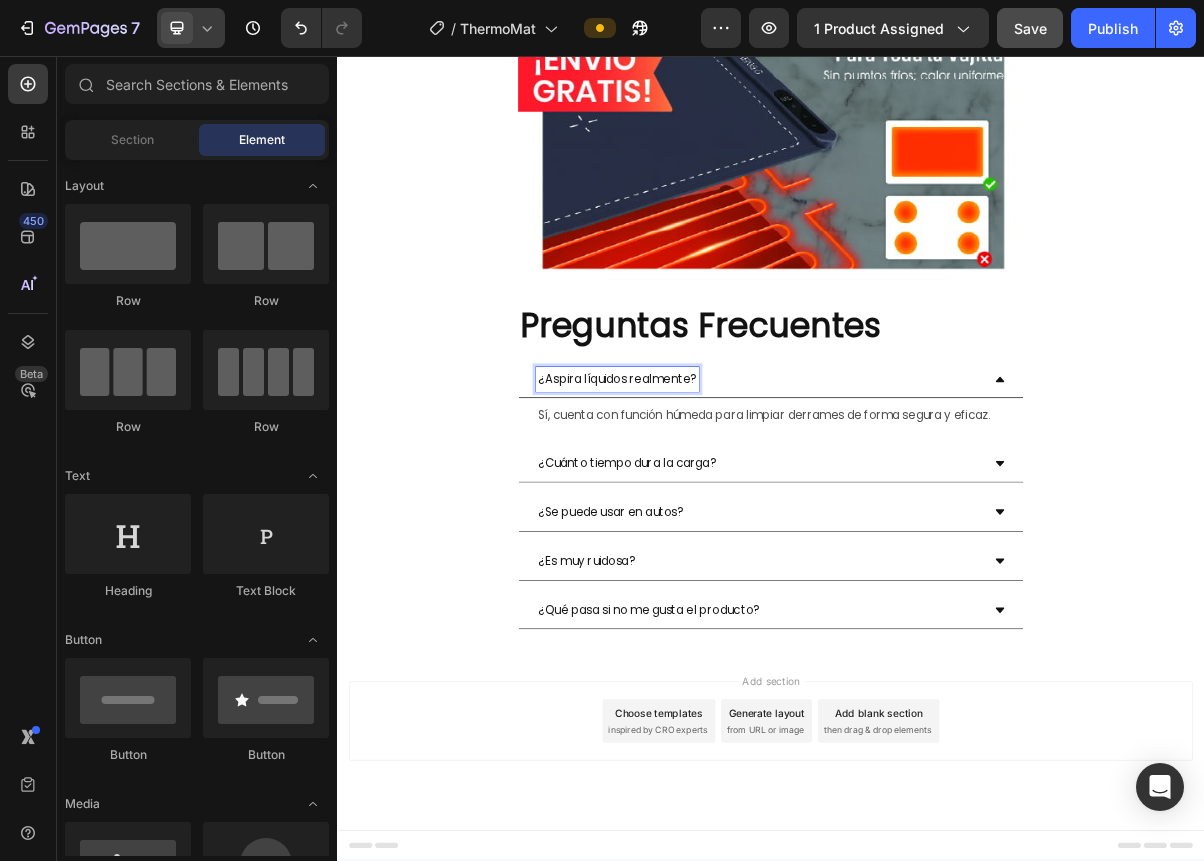 click on "Image Section 9 Preguntas Frecuentes Heading
¿Aspira líquidos realmente? Sí, cuenta con función húmeda para limpiar derrames de forma segura y eficaz. Text Block
¿Cuánto tiempo dura la carga?
¿Se puede usar en autos?
¿Es muy ruidosa?
¿Qué pasa si no me gusta el producto? Accordion   0 Section 10 Root" at bounding box center [937, -3371] 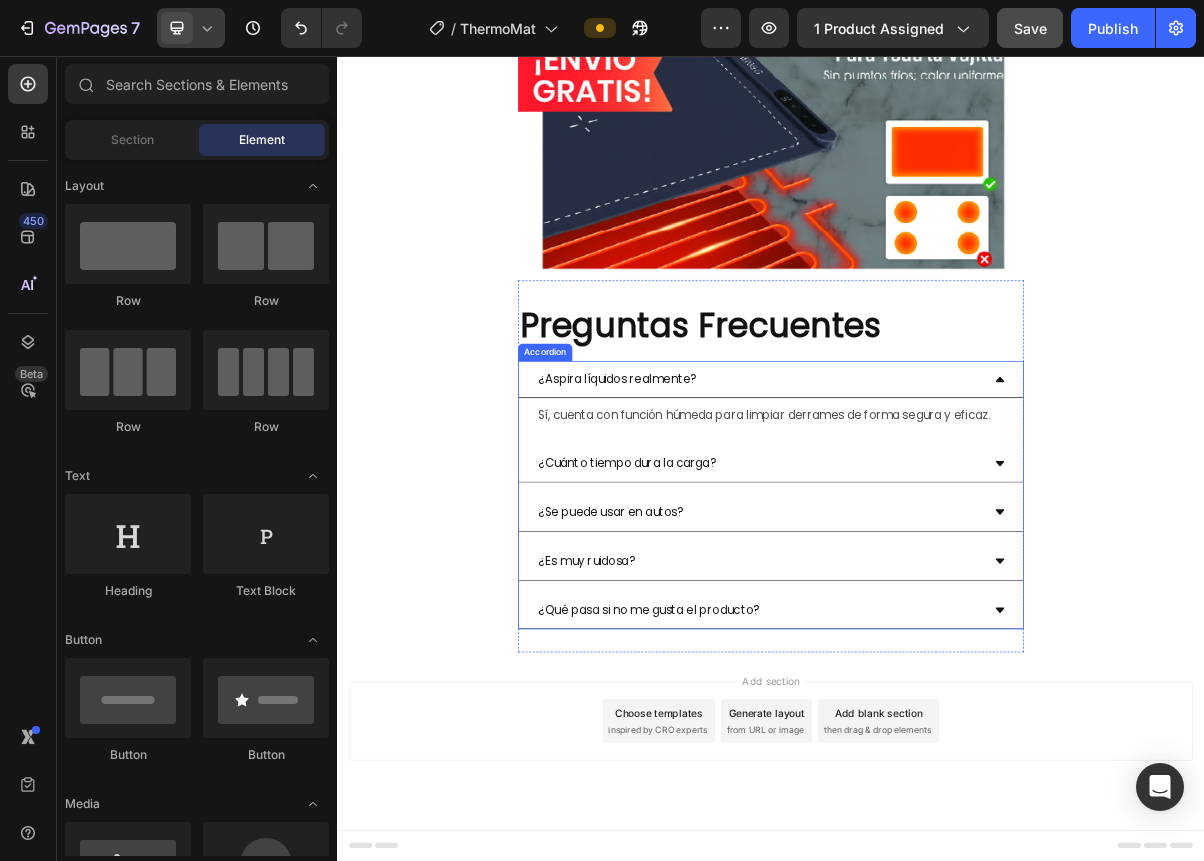 click on "¿Aspira líquidos realmente?" at bounding box center (724, 504) 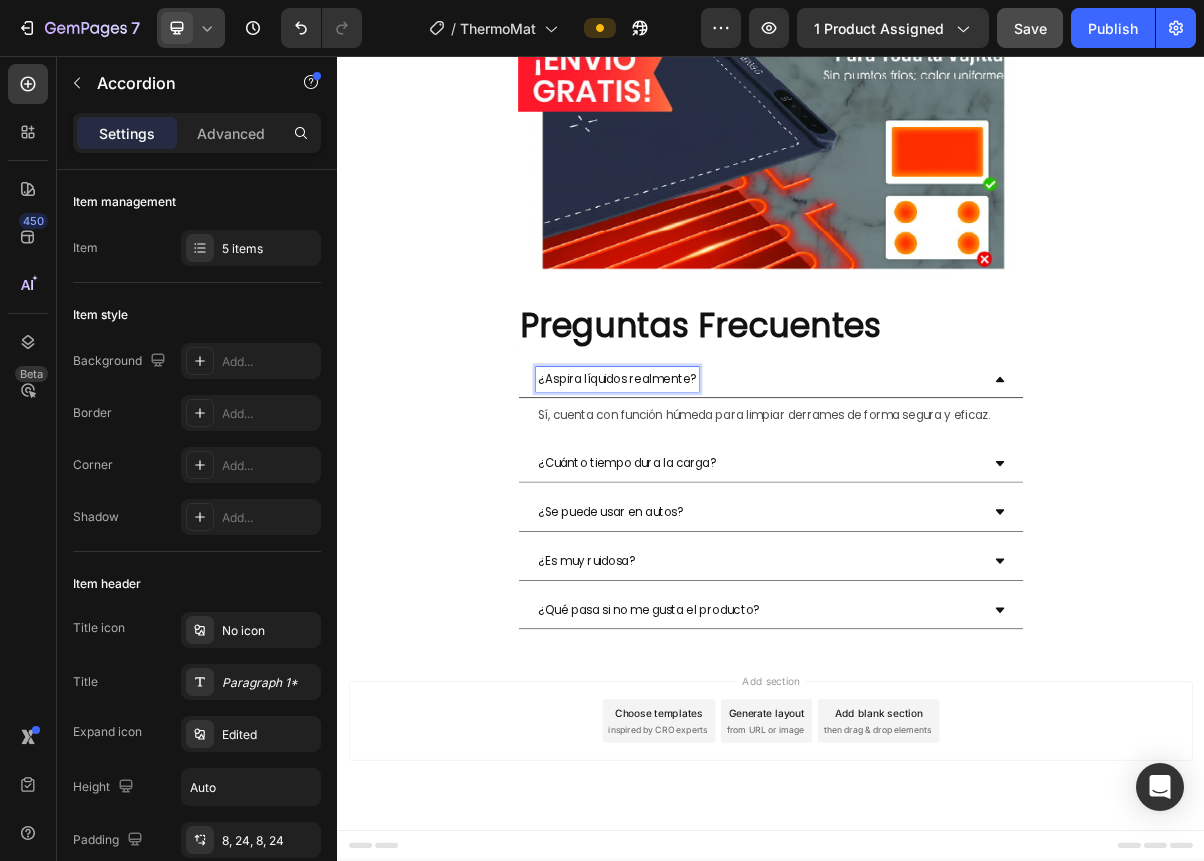 click on "¿Aspira líquidos realmente?" at bounding box center (724, 504) 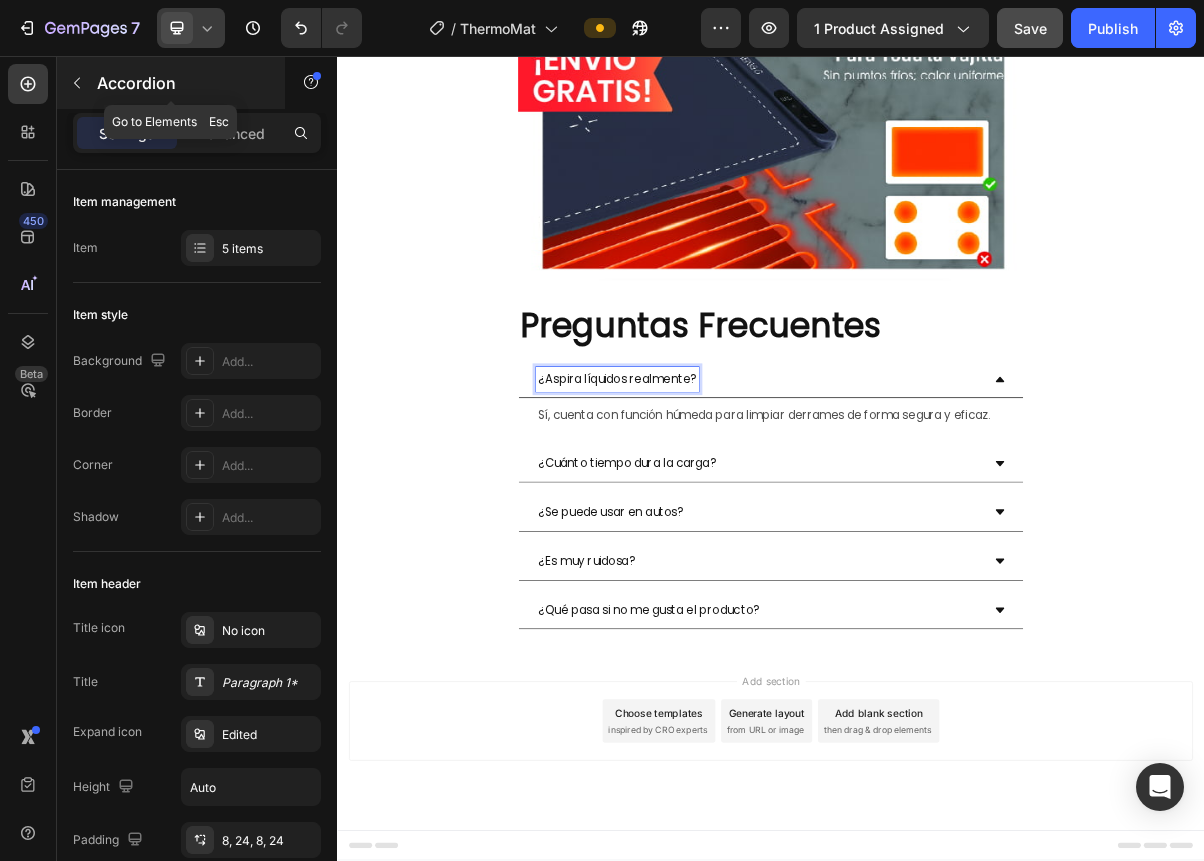 click 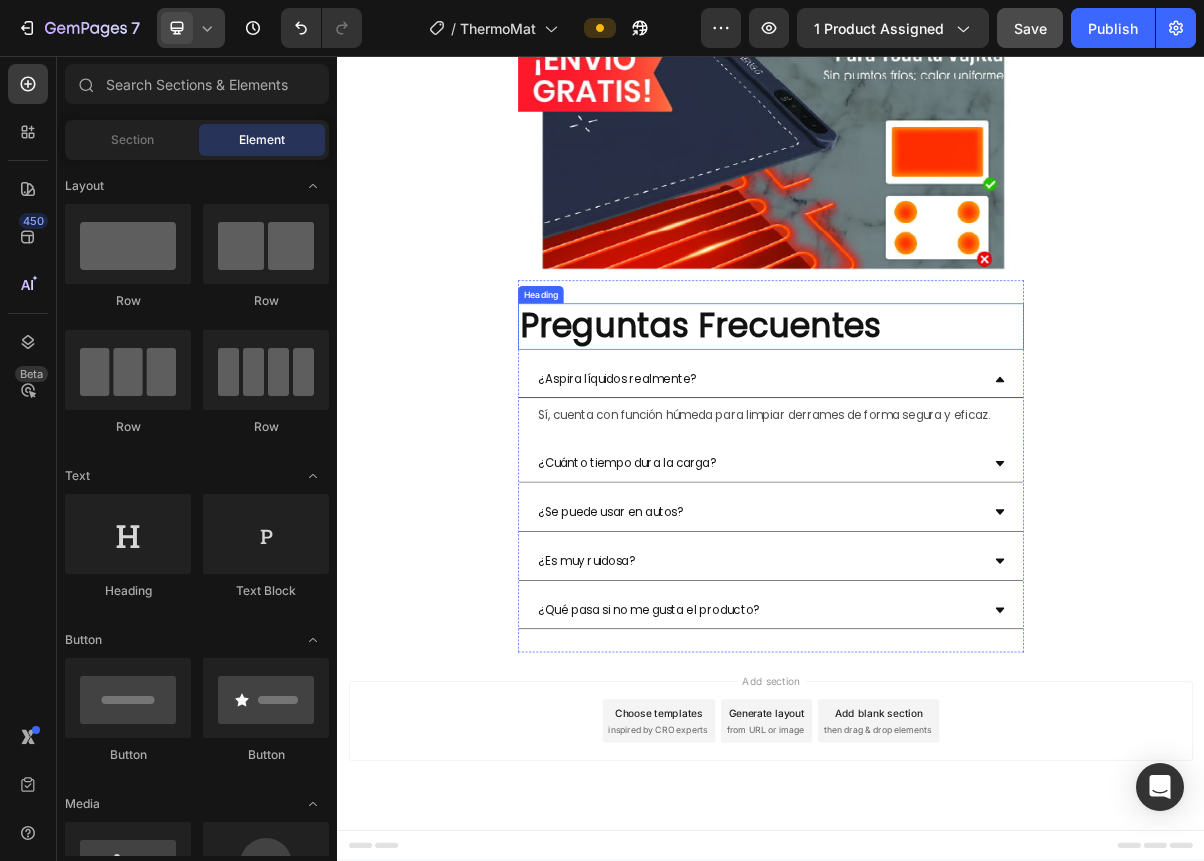 click on "Preguntas Frecuentes" at bounding box center (937, 431) 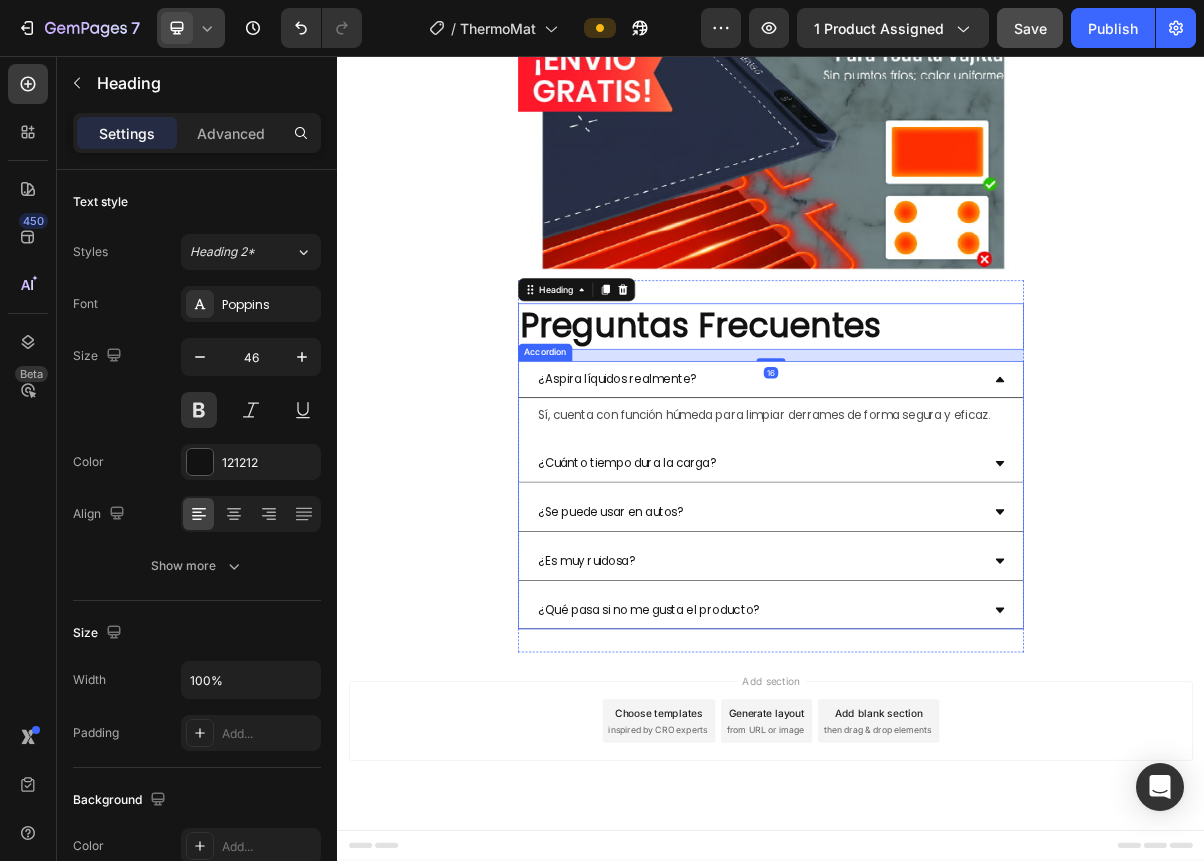 click on "¿Aspira líquidos realmente?" at bounding box center [724, 504] 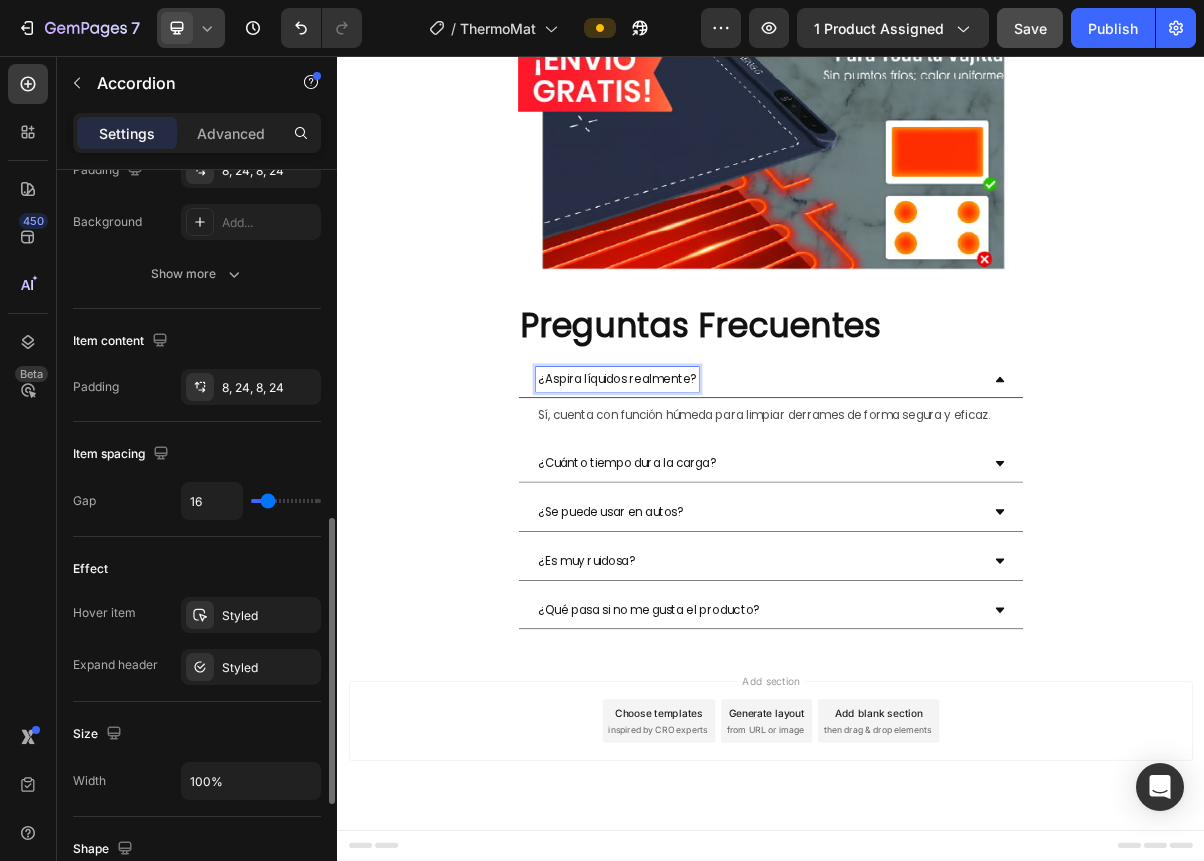 scroll, scrollTop: 804, scrollLeft: 0, axis: vertical 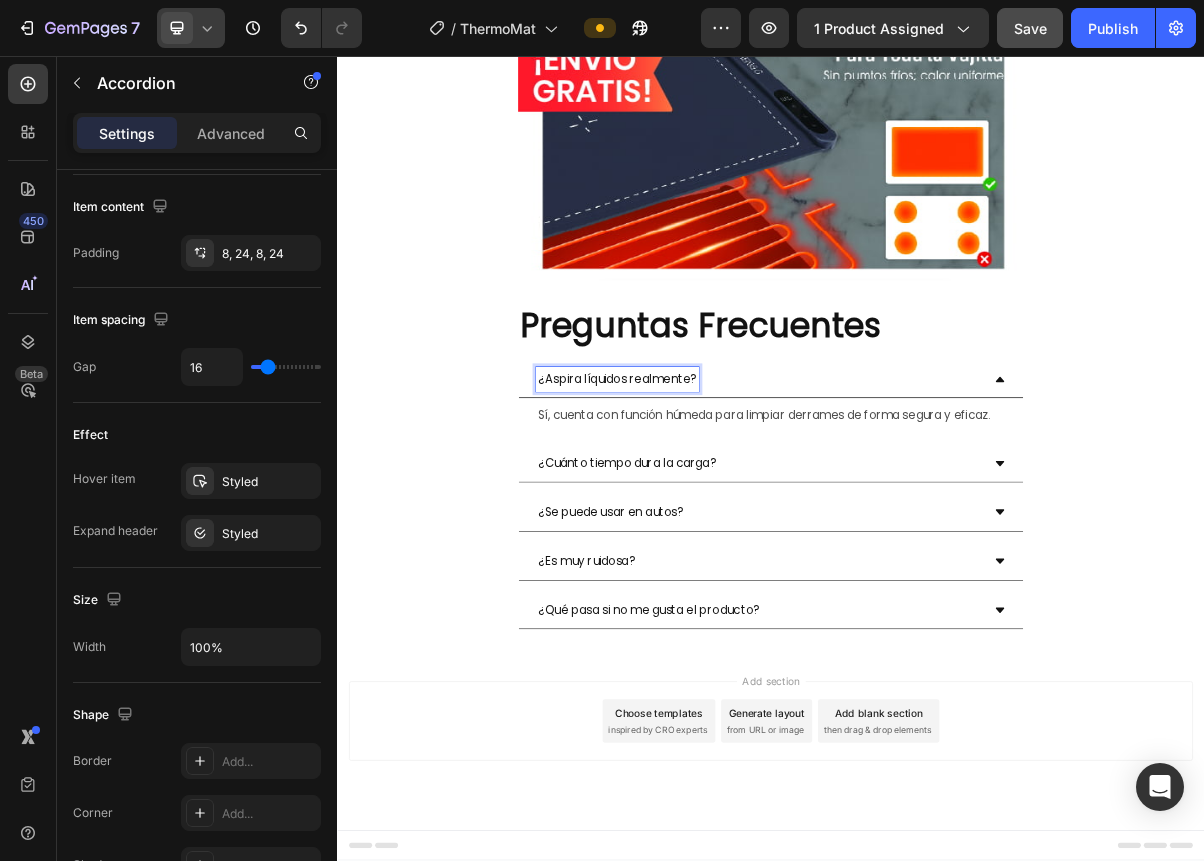 click on "¿Aspira líquidos realmente?" at bounding box center [724, 504] 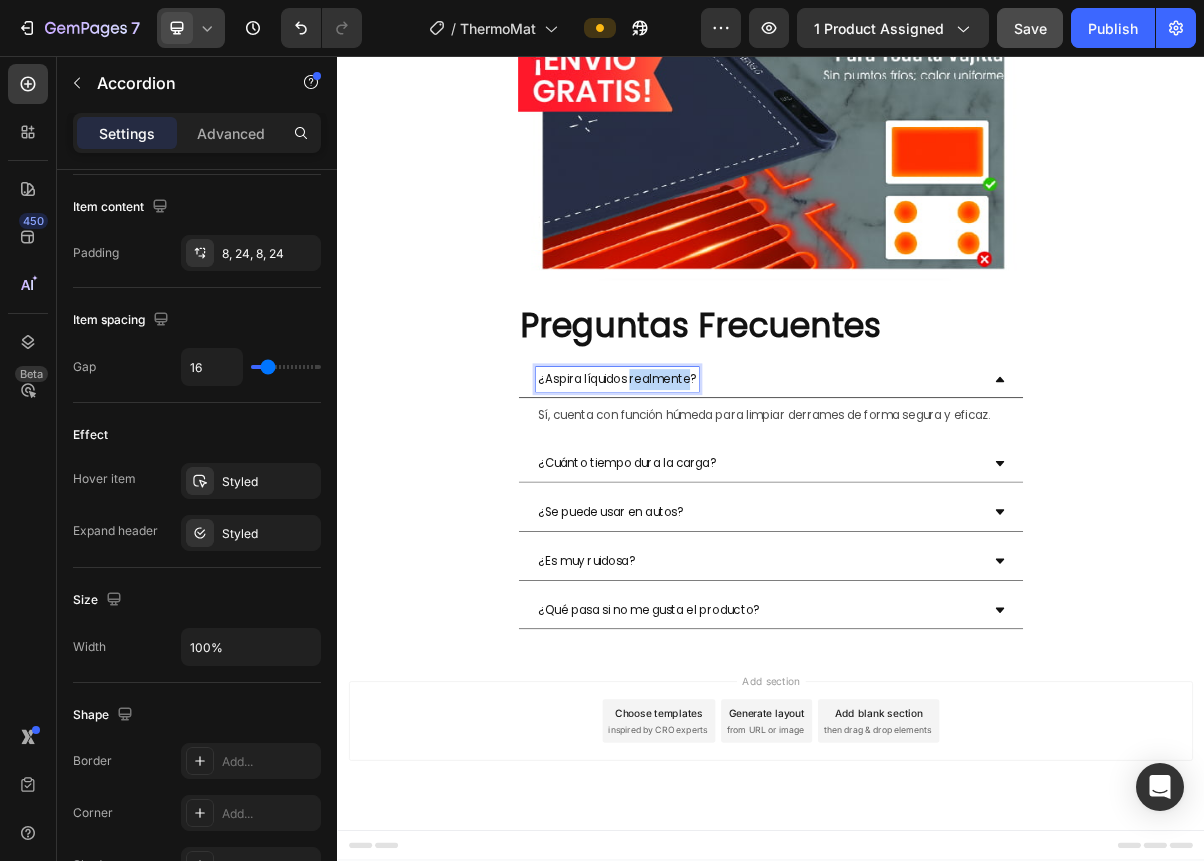 click on "¿Aspira líquidos realmente?" at bounding box center [724, 504] 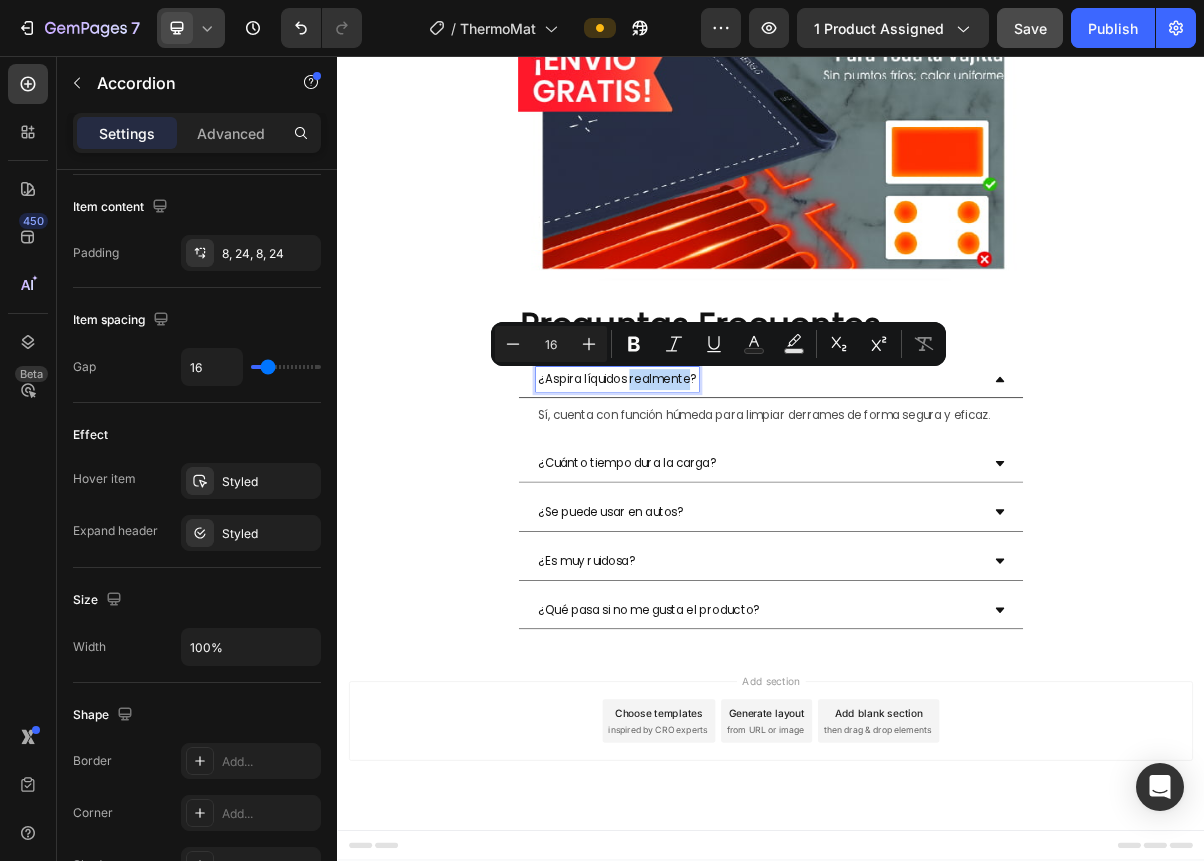 click on "¿Aspira líquidos realmente?" at bounding box center [724, 504] 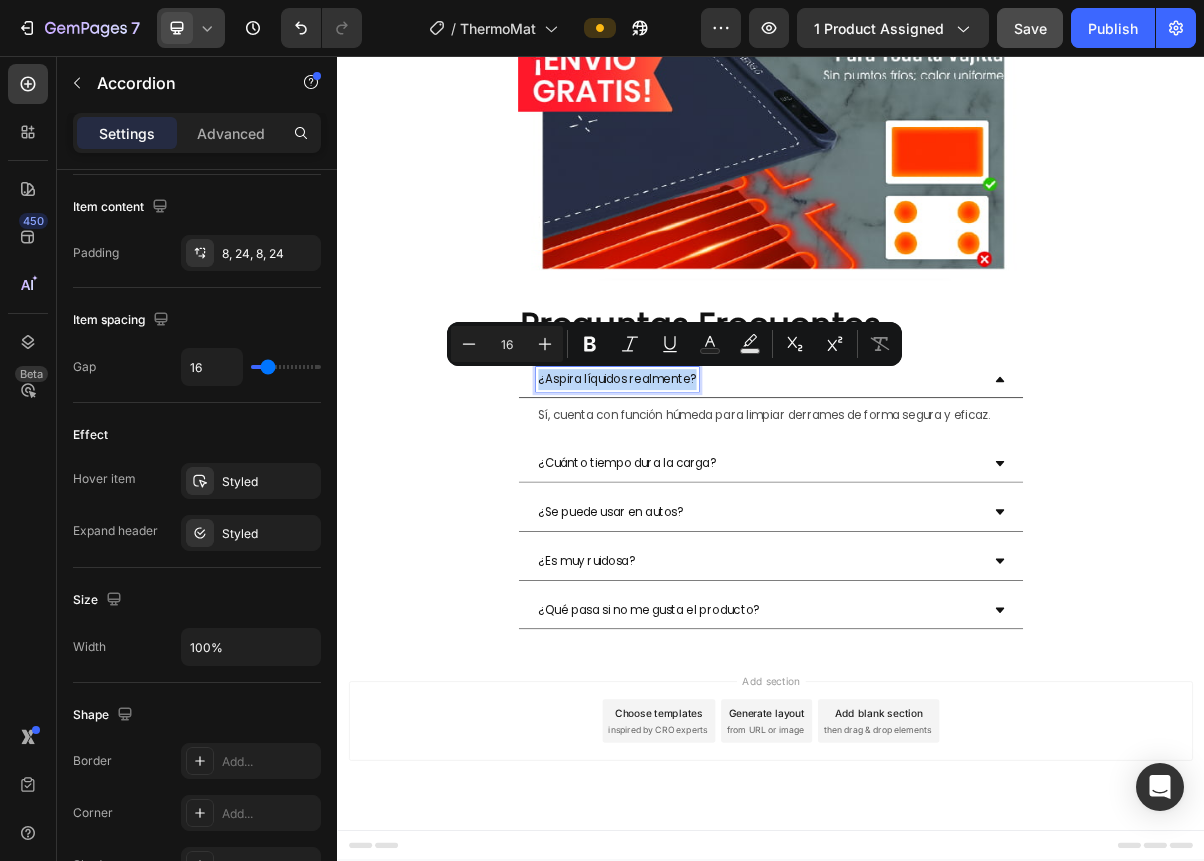 drag, startPoint x: 606, startPoint y: 500, endPoint x: 847, endPoint y: 512, distance: 241.29857 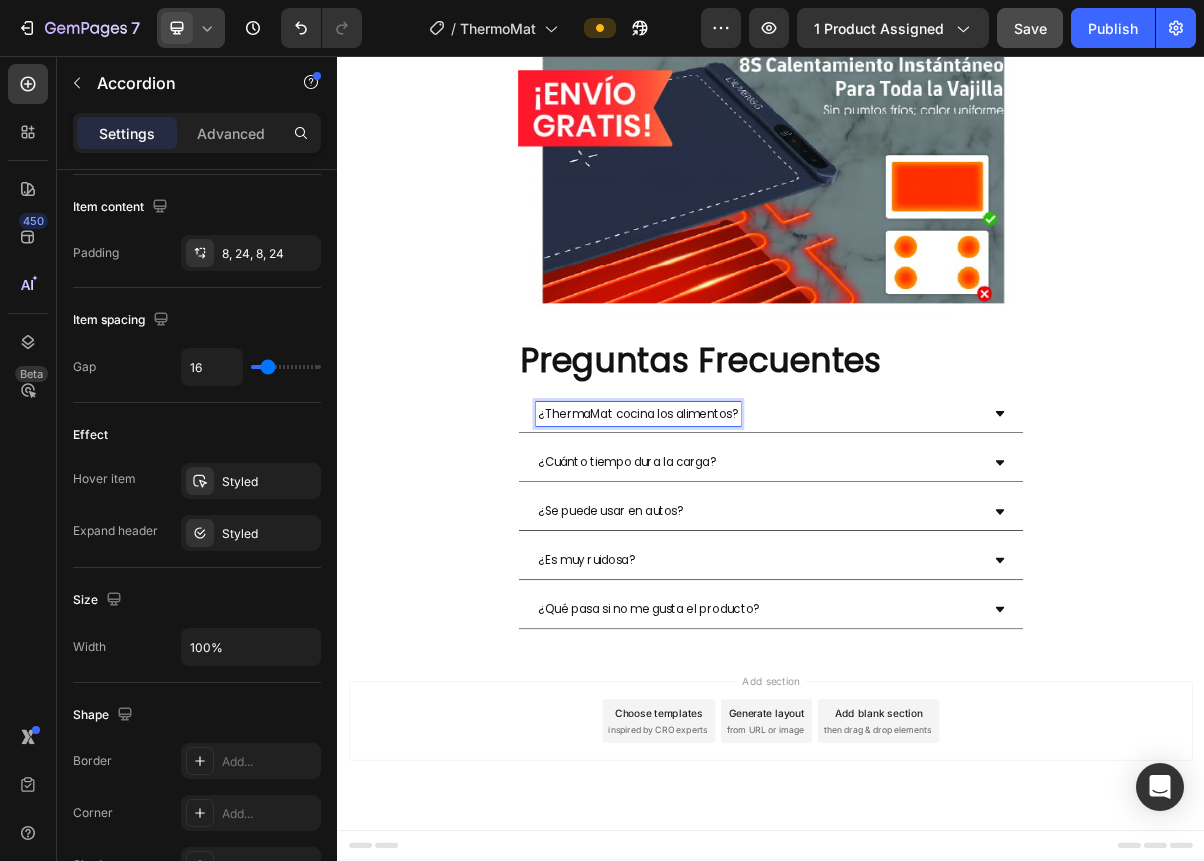 scroll, scrollTop: 7672, scrollLeft: 0, axis: vertical 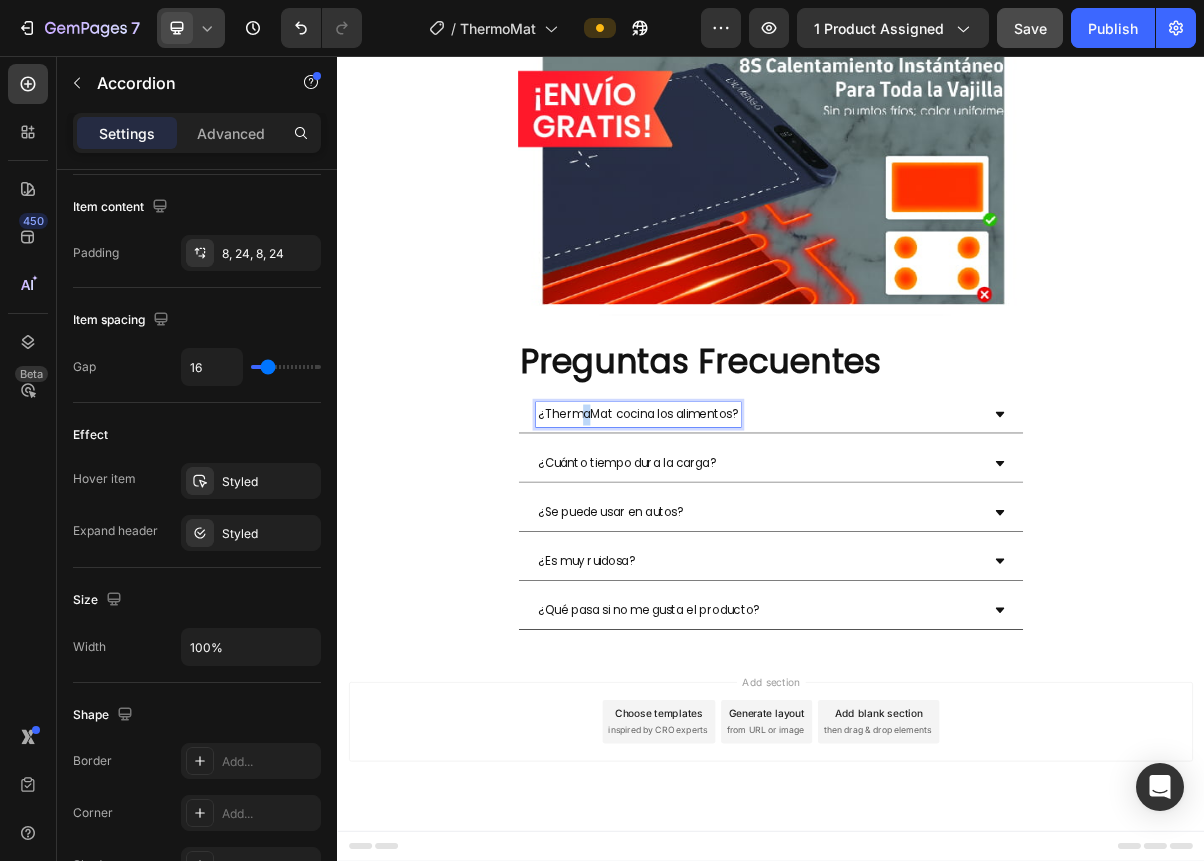 drag, startPoint x: 675, startPoint y: 548, endPoint x: 665, endPoint y: 549, distance: 10.049875 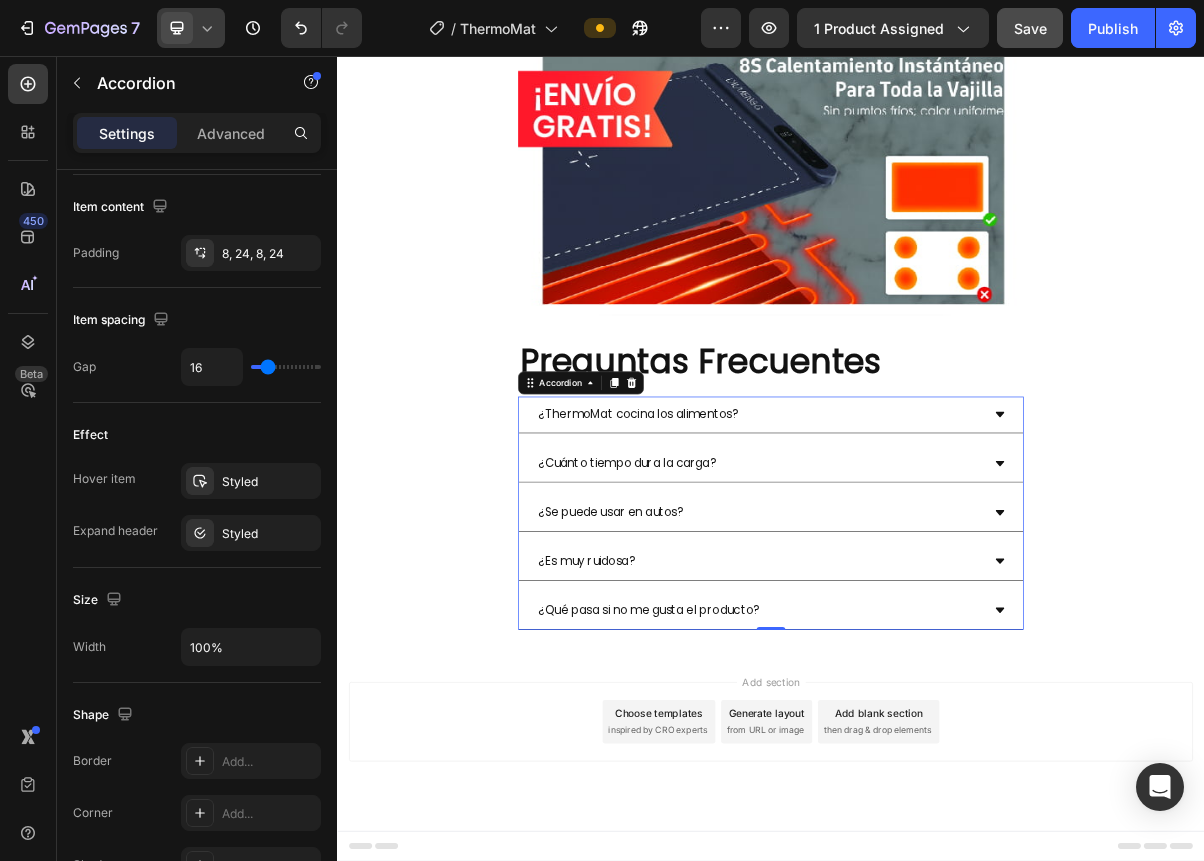 click on "¿ThermoMat cocina los alimentos?" at bounding box center [937, 554] 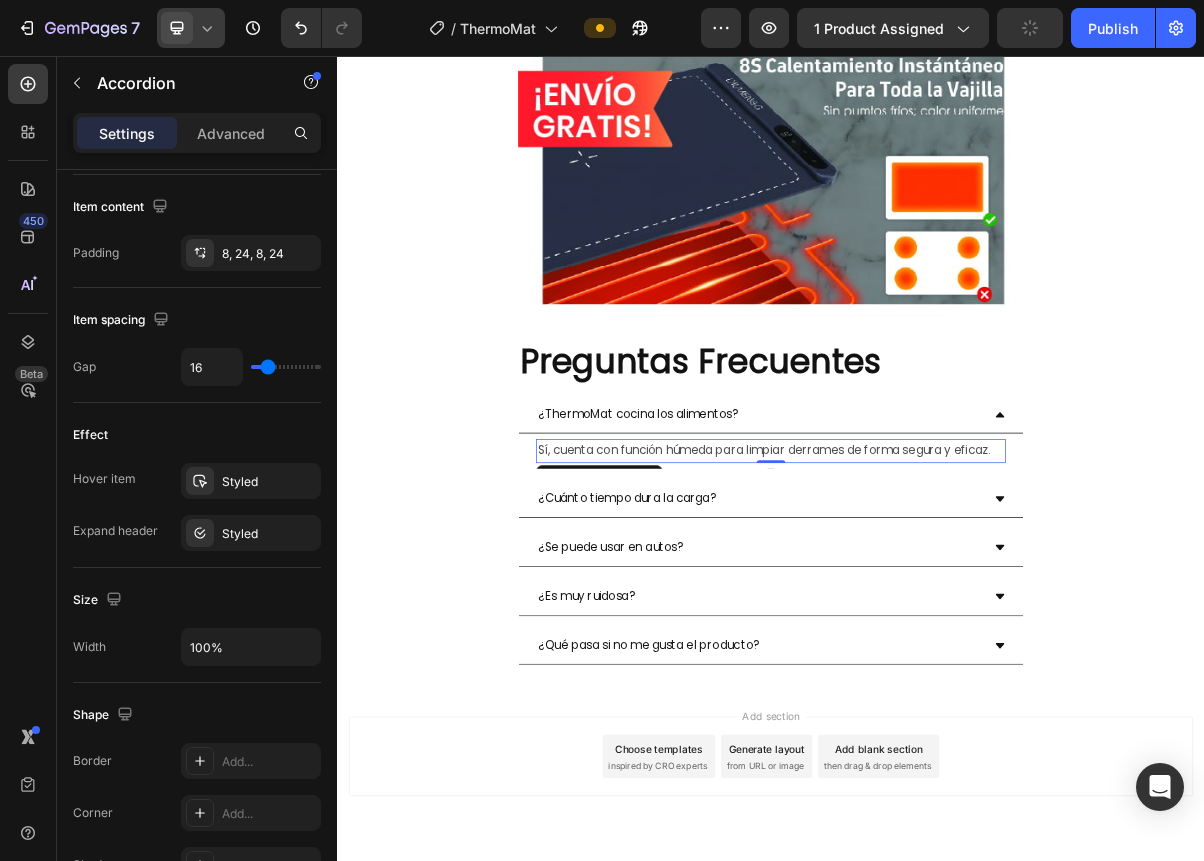 scroll, scrollTop: 0, scrollLeft: 0, axis: both 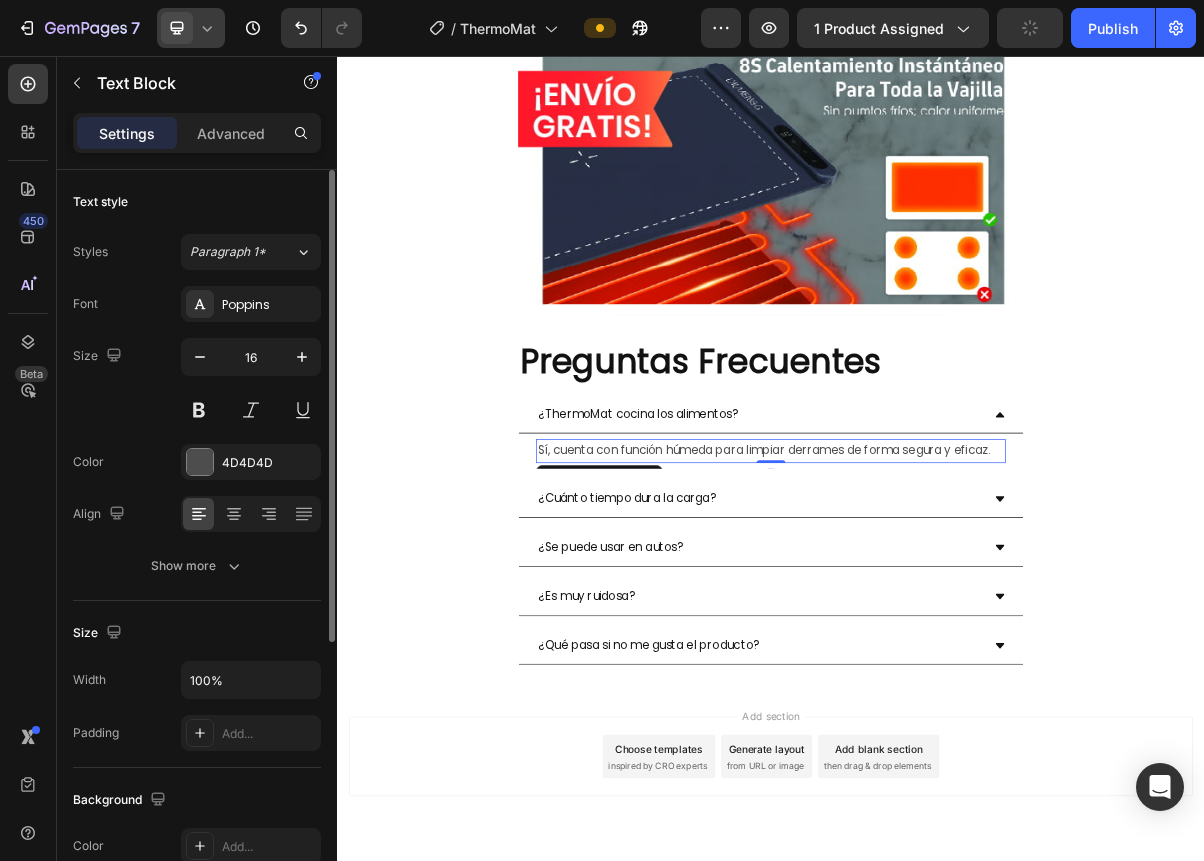 click on "Sí, cuenta con función húmeda para limpiar derrames de forma segura y eficaz." at bounding box center (937, 603) 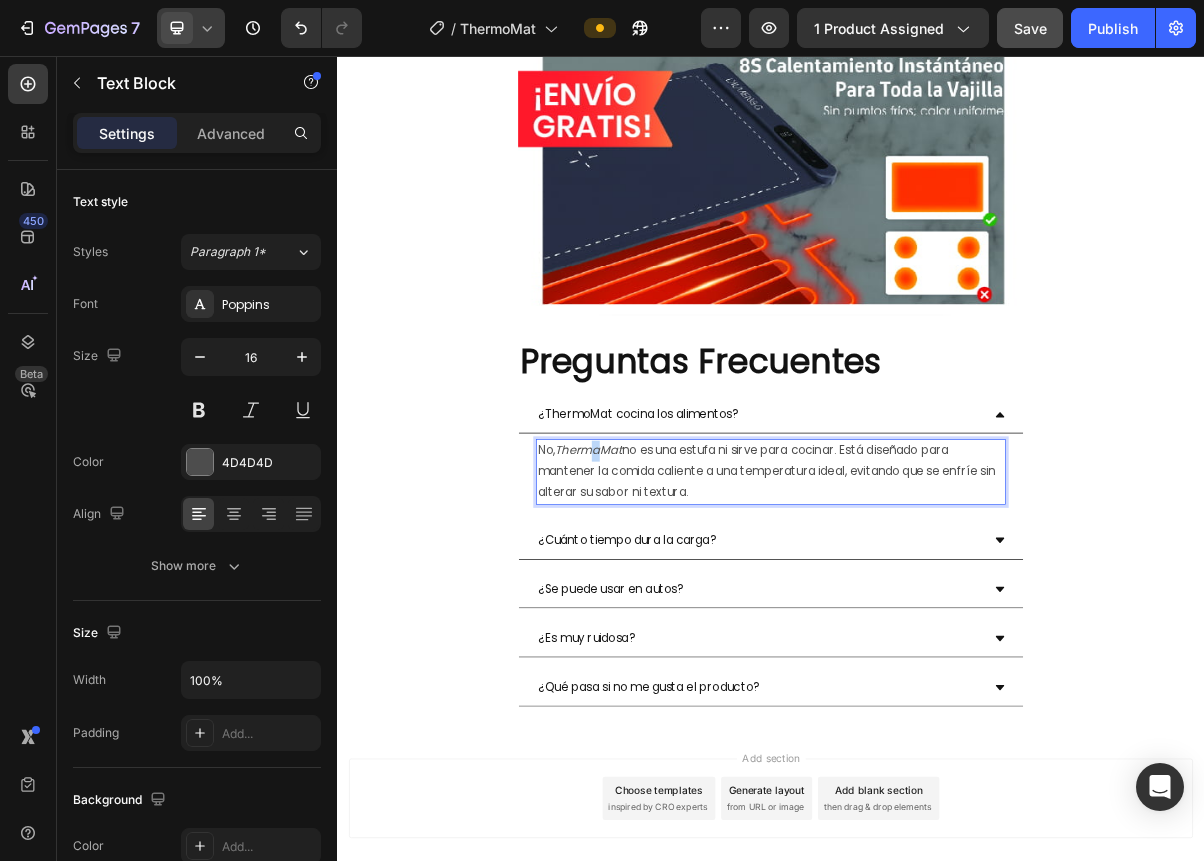 click on "ThermaMat" at bounding box center (684, 602) 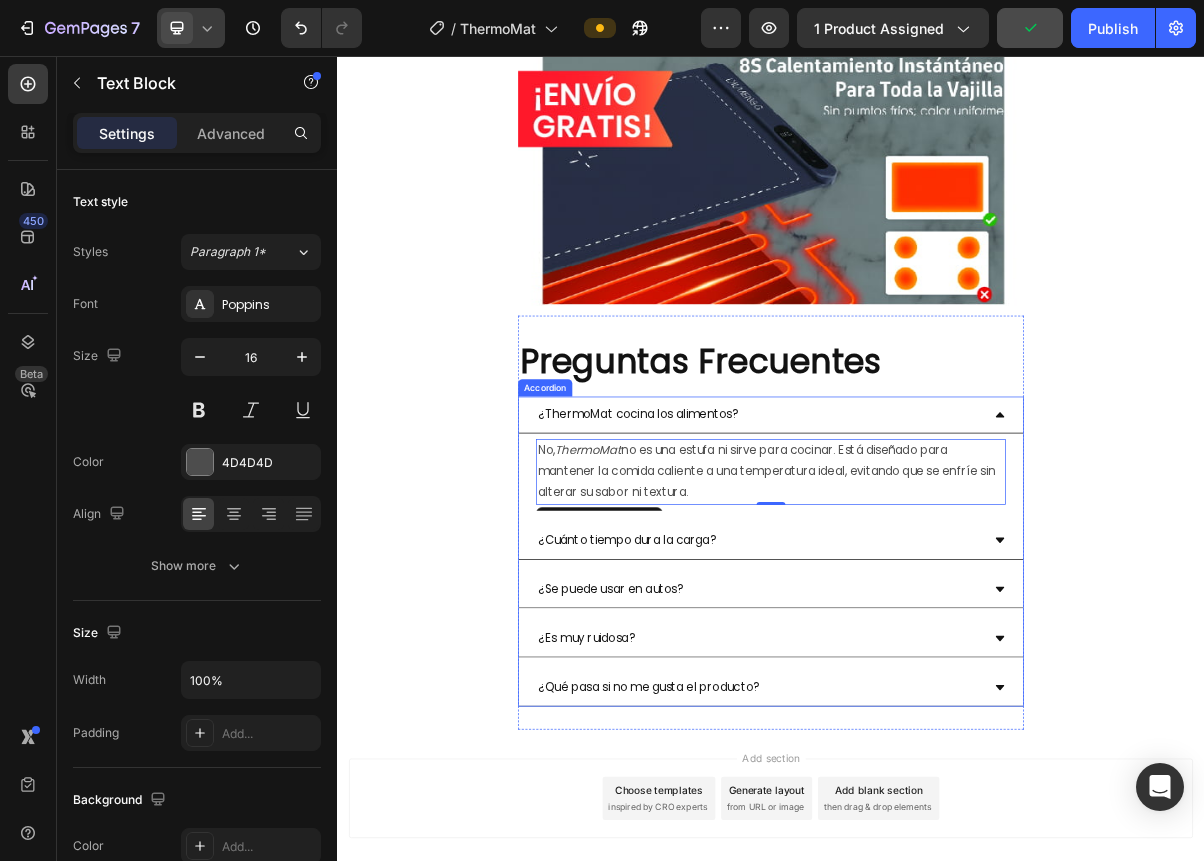 click on "¿Cuánto tiempo dura la carga?" at bounding box center (921, 727) 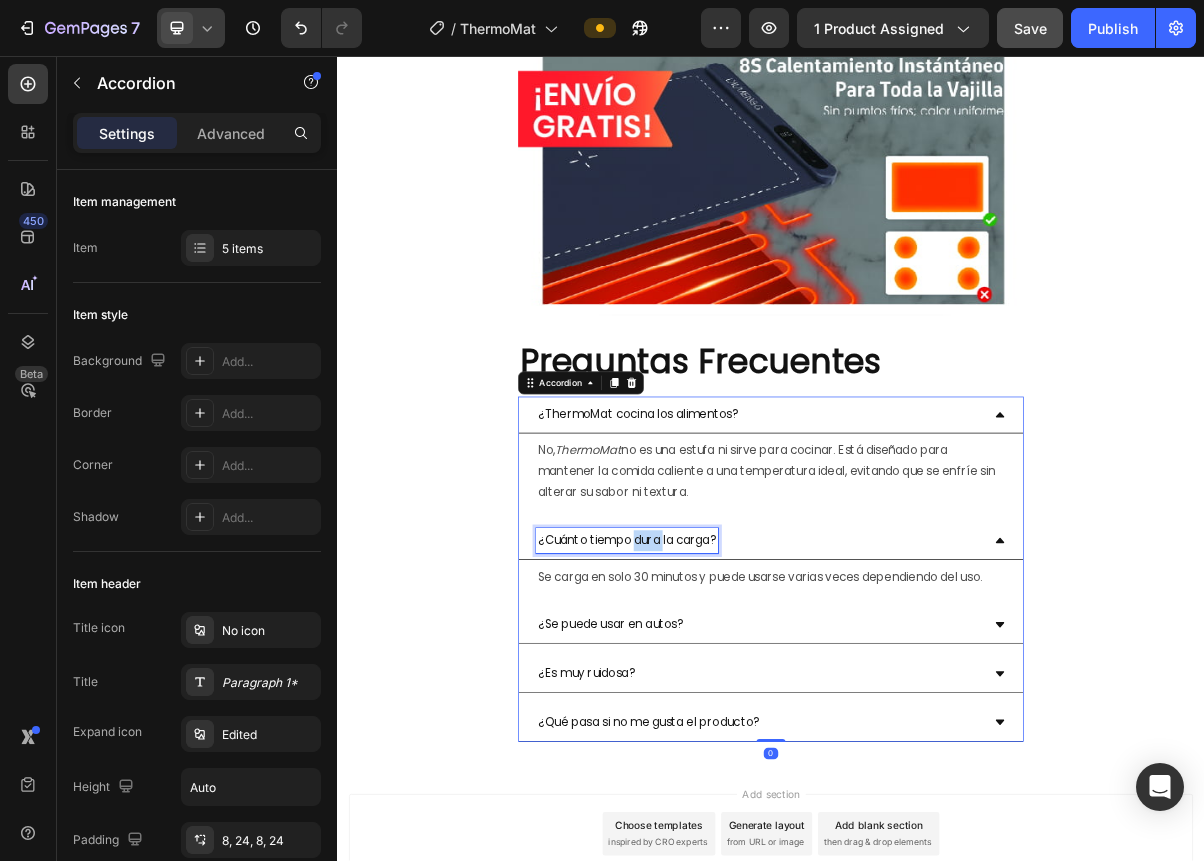 click on "¿Cuánto tiempo dura la carga?" at bounding box center [738, 727] 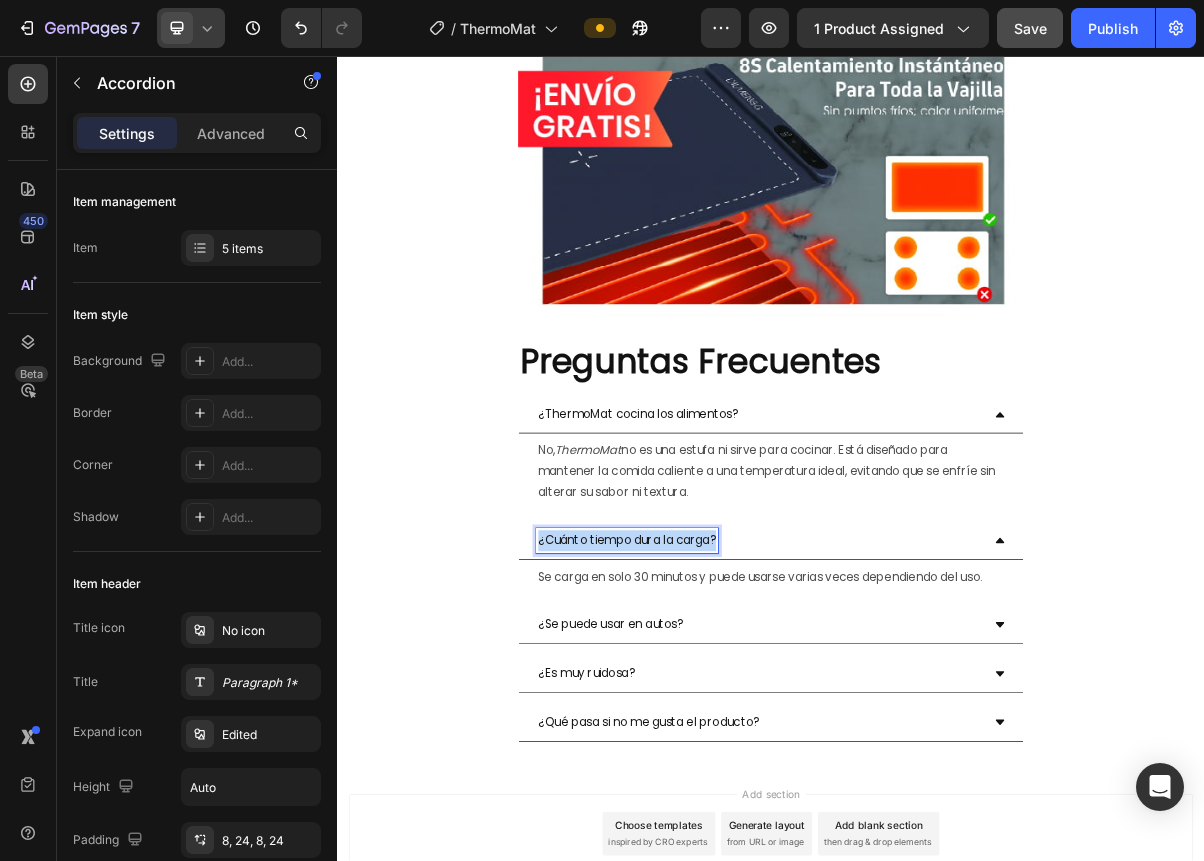 drag, startPoint x: 607, startPoint y: 727, endPoint x: 894, endPoint y: 749, distance: 287.84198 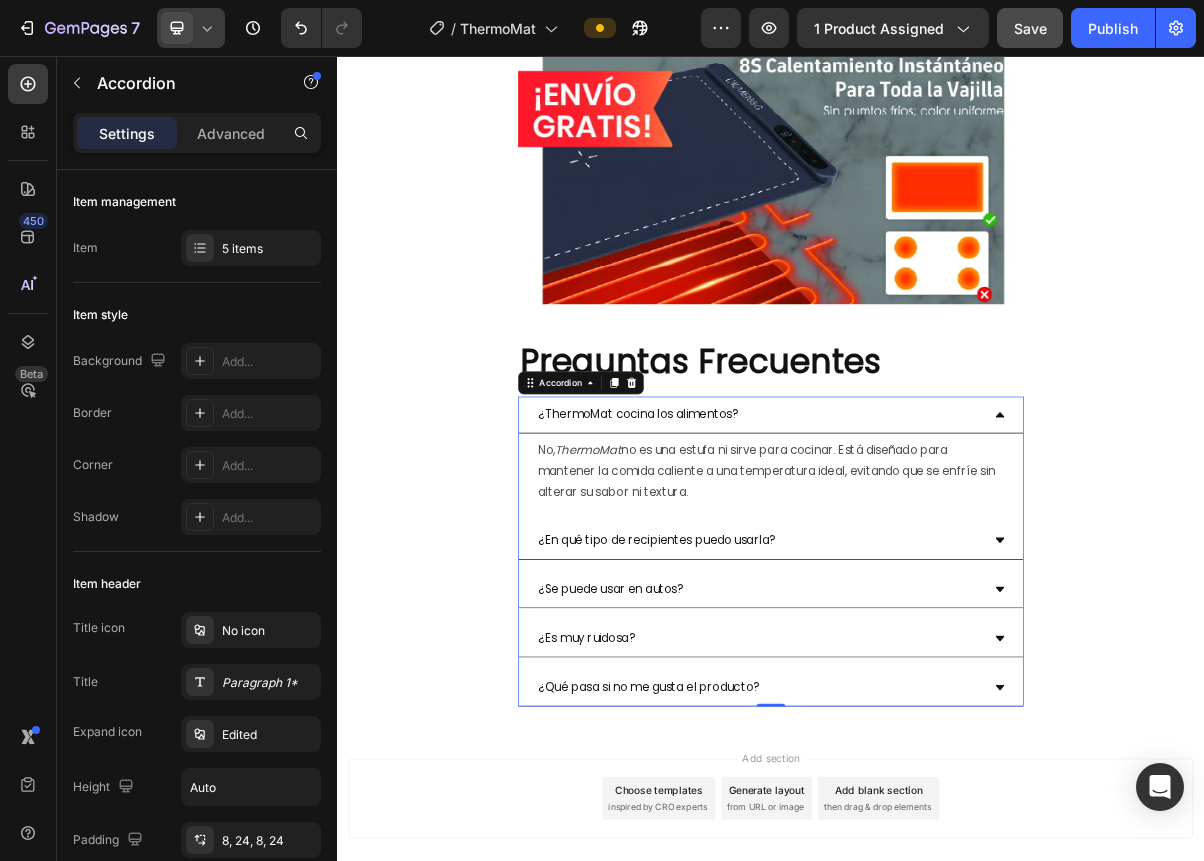 click 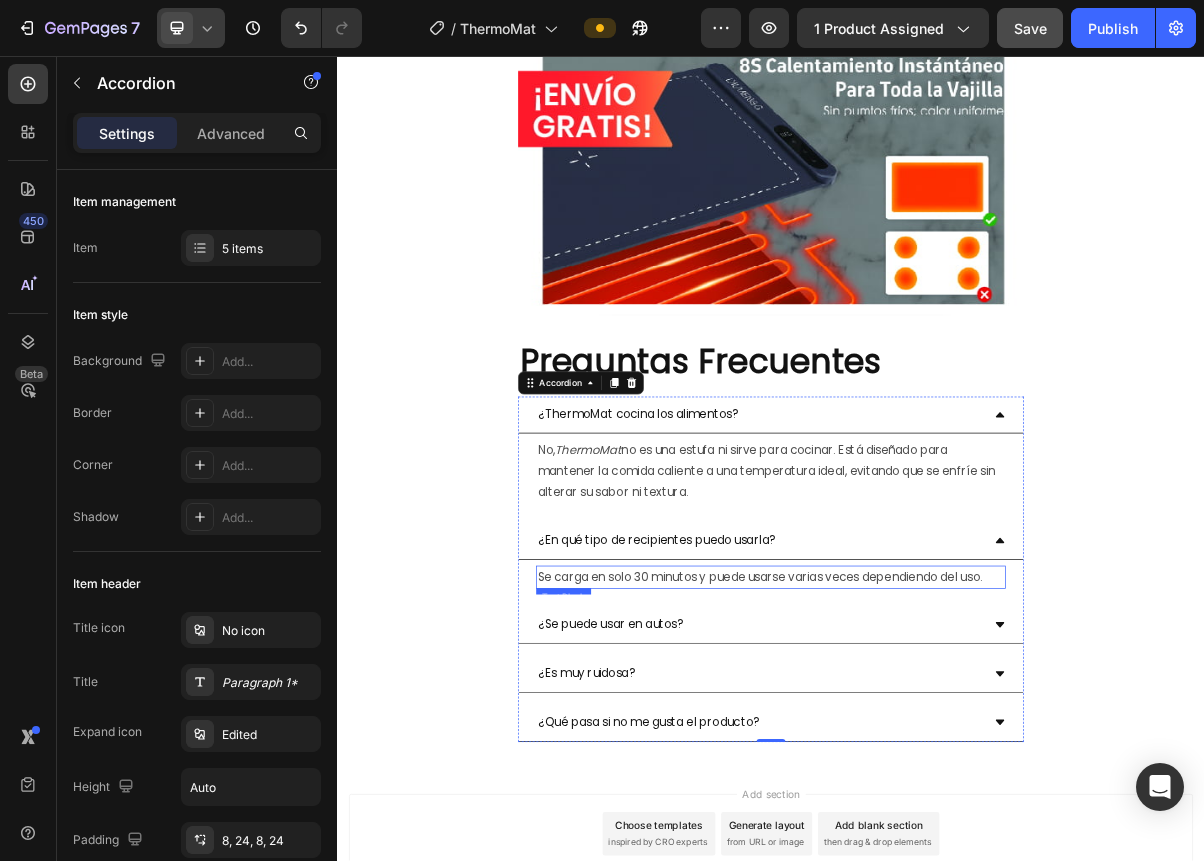 click on "Se carga en solo 30 minutos y puede usarse varias veces dependiendo del uso." at bounding box center [937, 778] 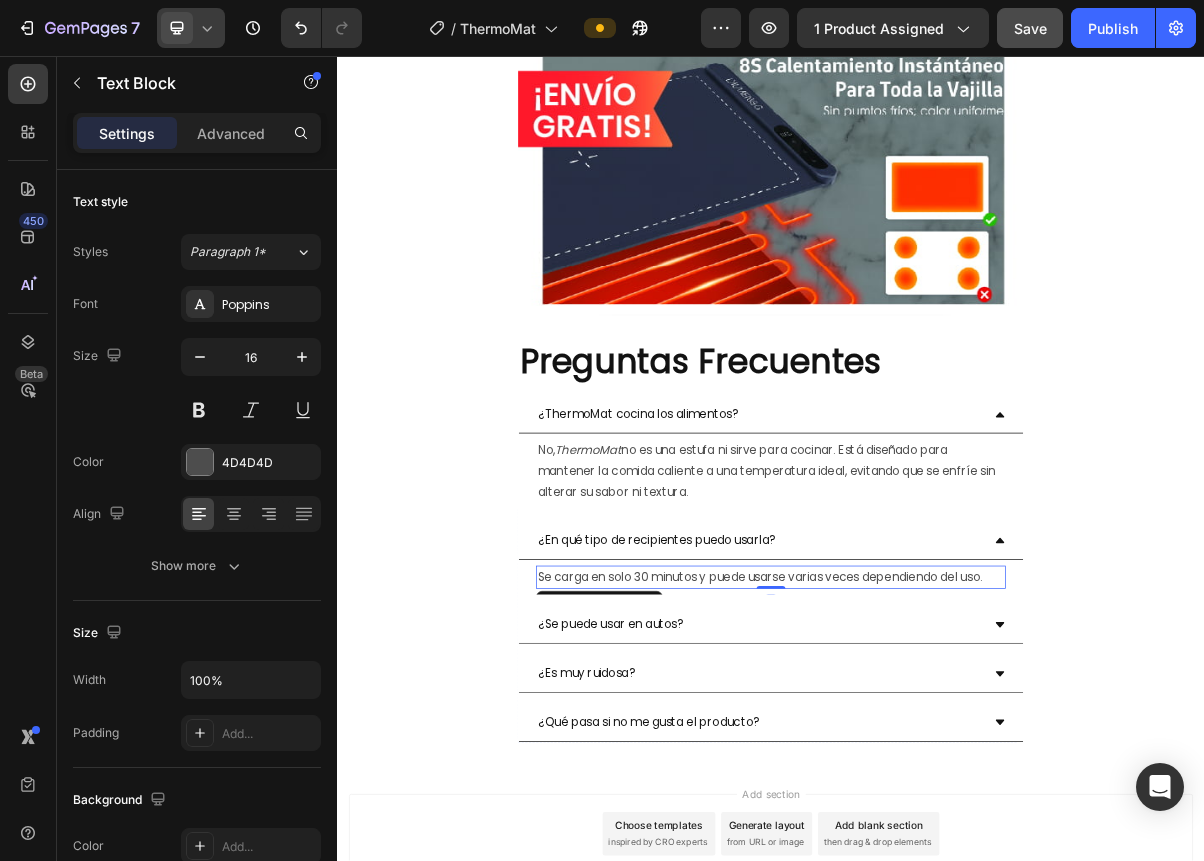 click on "Se carga en solo 30 minutos y puede usarse varias veces dependiendo del uso." at bounding box center [937, 778] 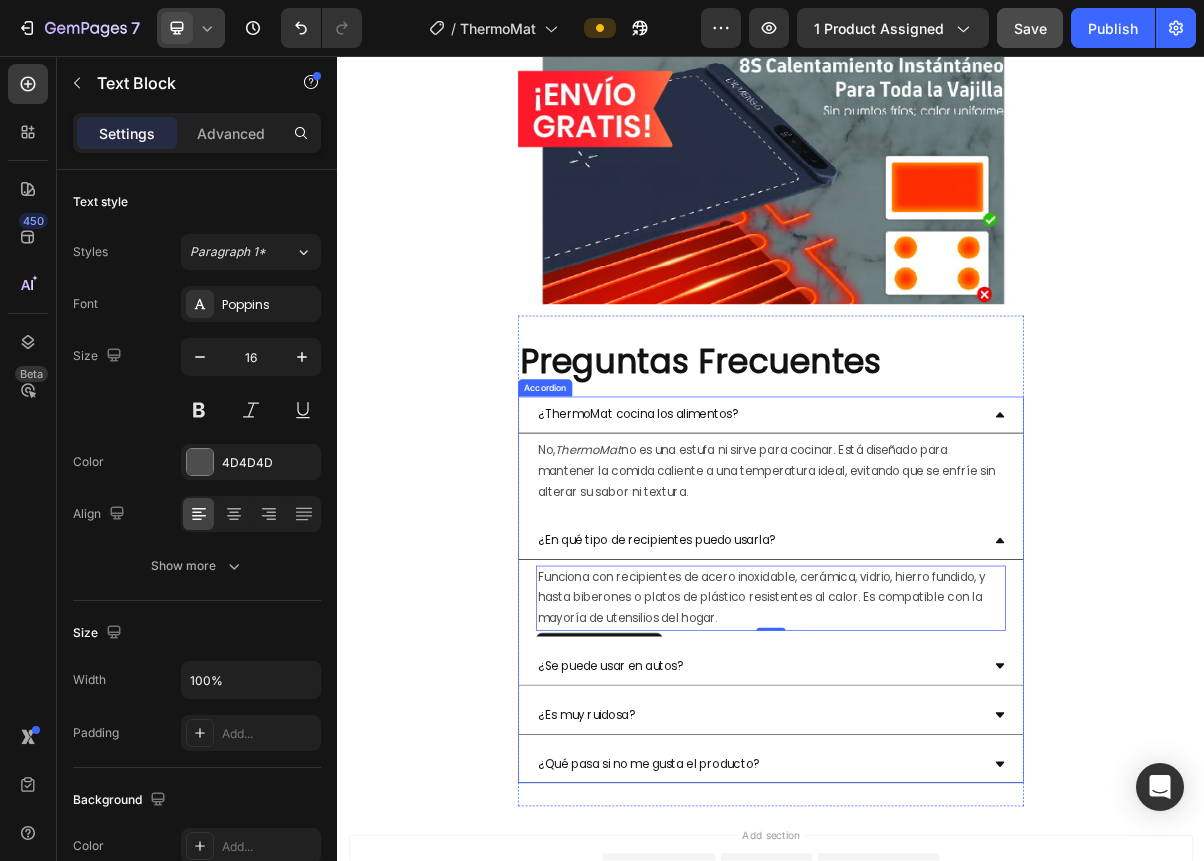click on "¿Se puede usar en autos?" at bounding box center [715, 901] 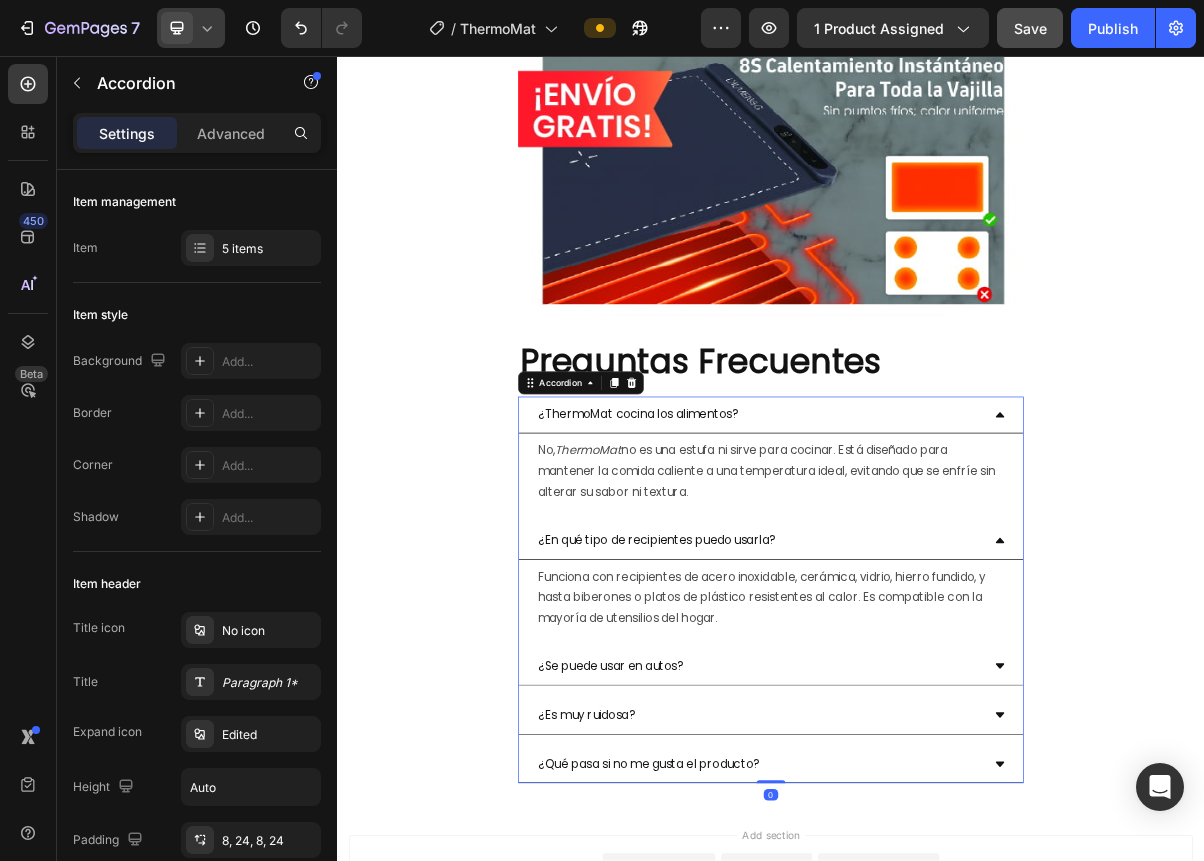 click on "¿Se puede usar en autos?" at bounding box center [937, 902] 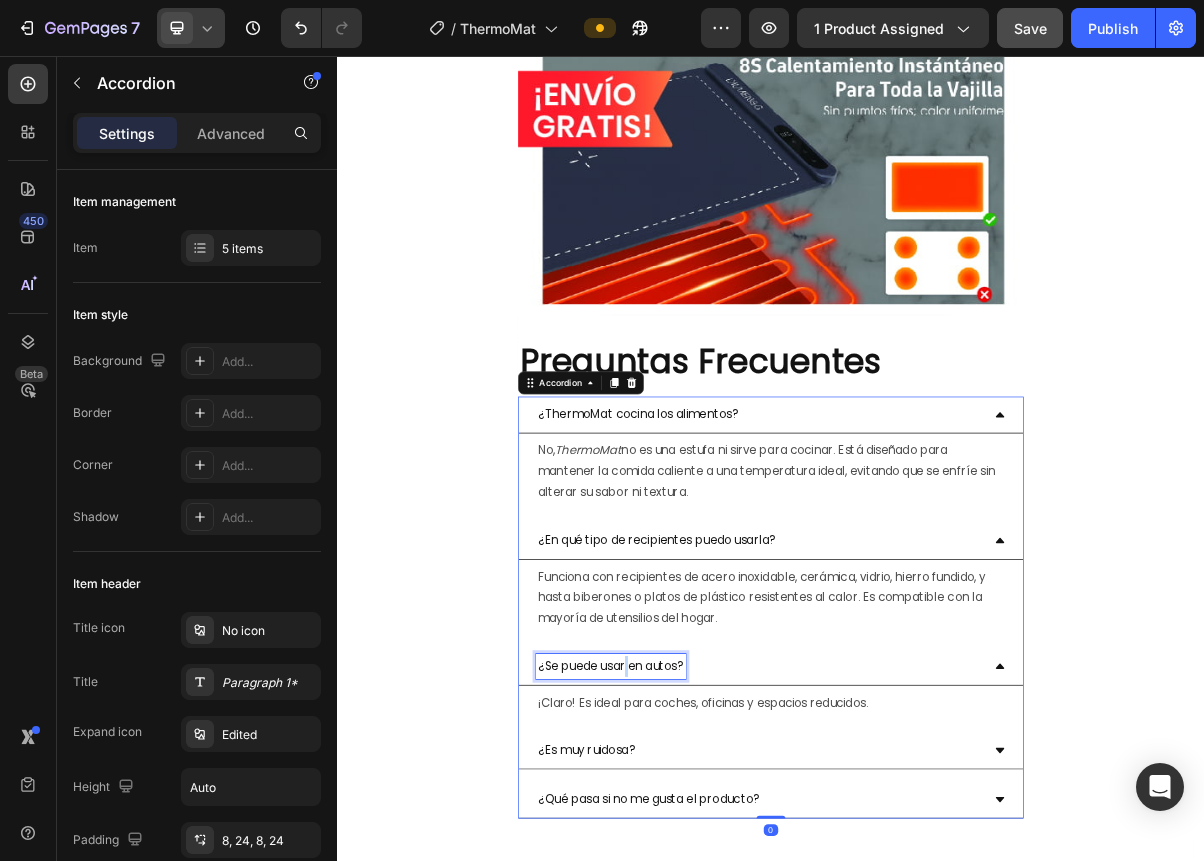 click on "¿Se puede usar en autos?" at bounding box center [715, 901] 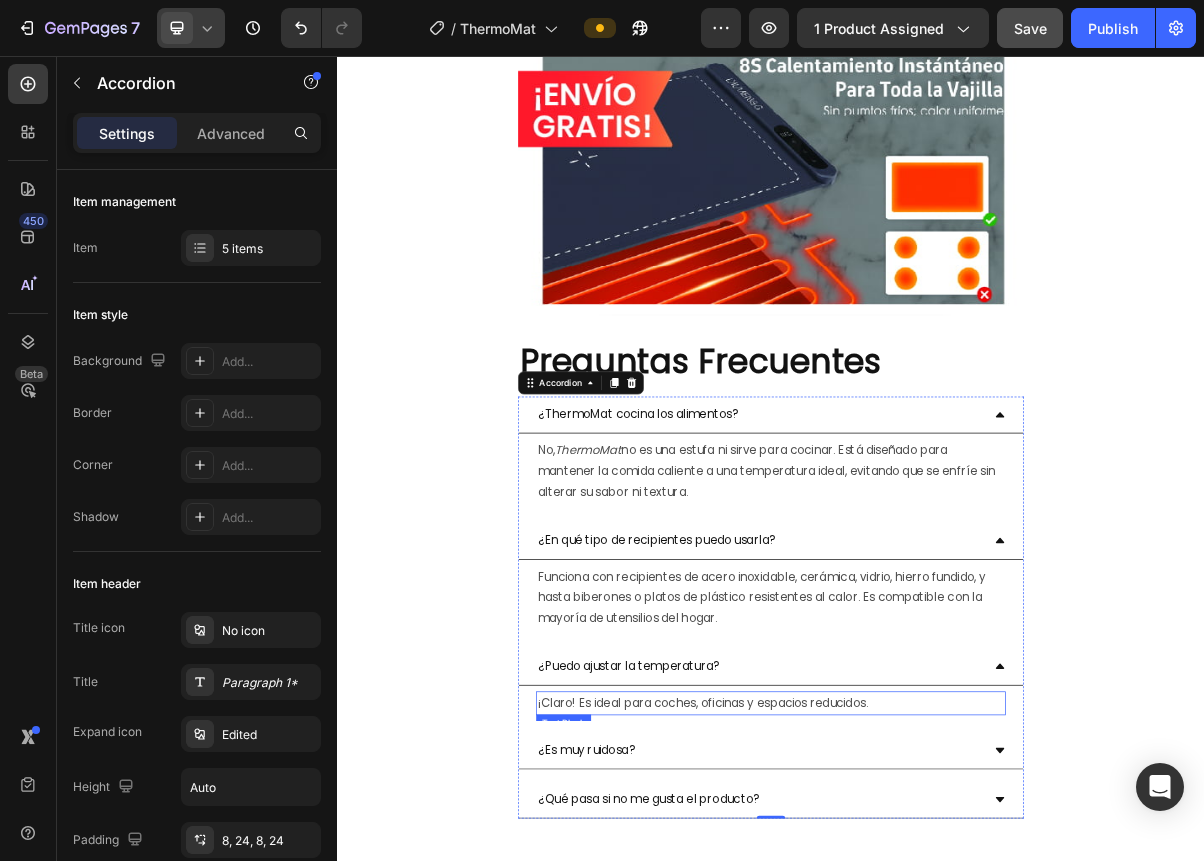 click on "¡Claro! Es ideal para coches, oficinas y espacios reducidos." at bounding box center (937, 952) 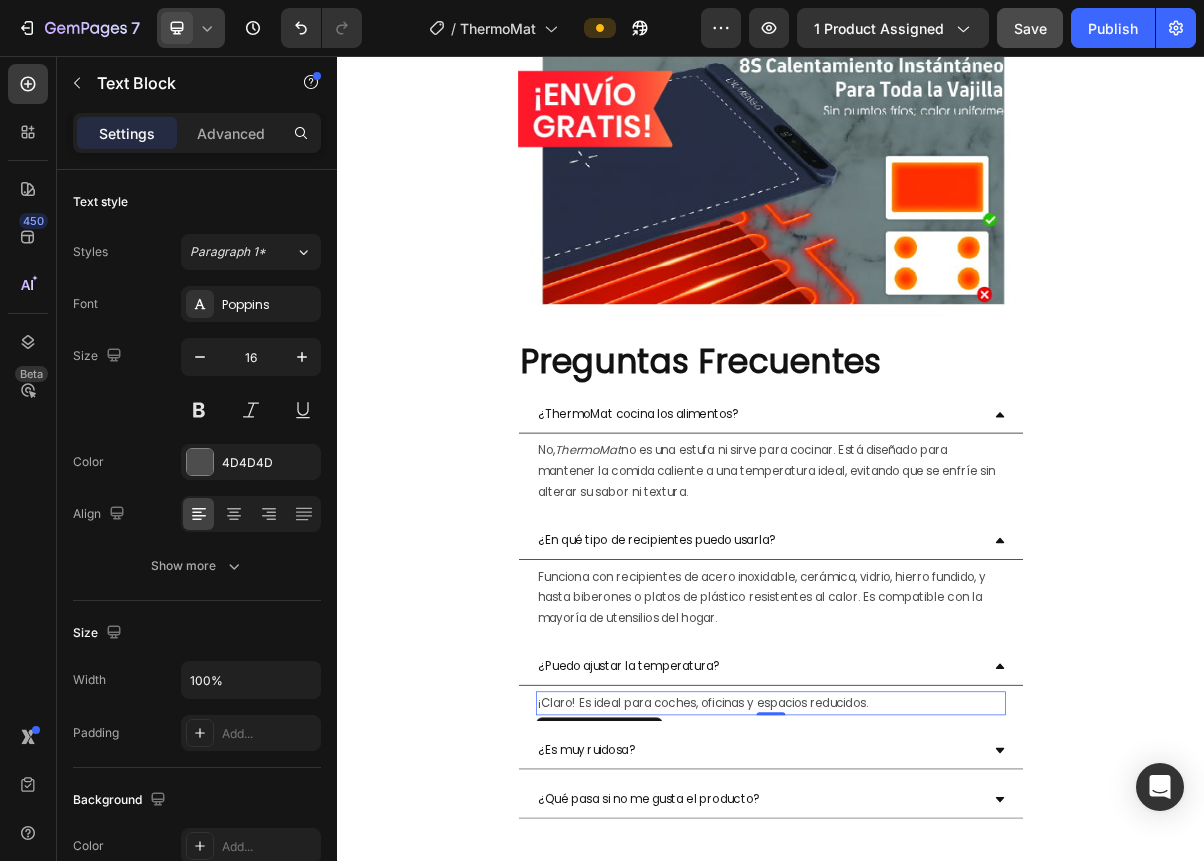 click on "¡Claro! Es ideal para coches, oficinas y espacios reducidos." at bounding box center (937, 952) 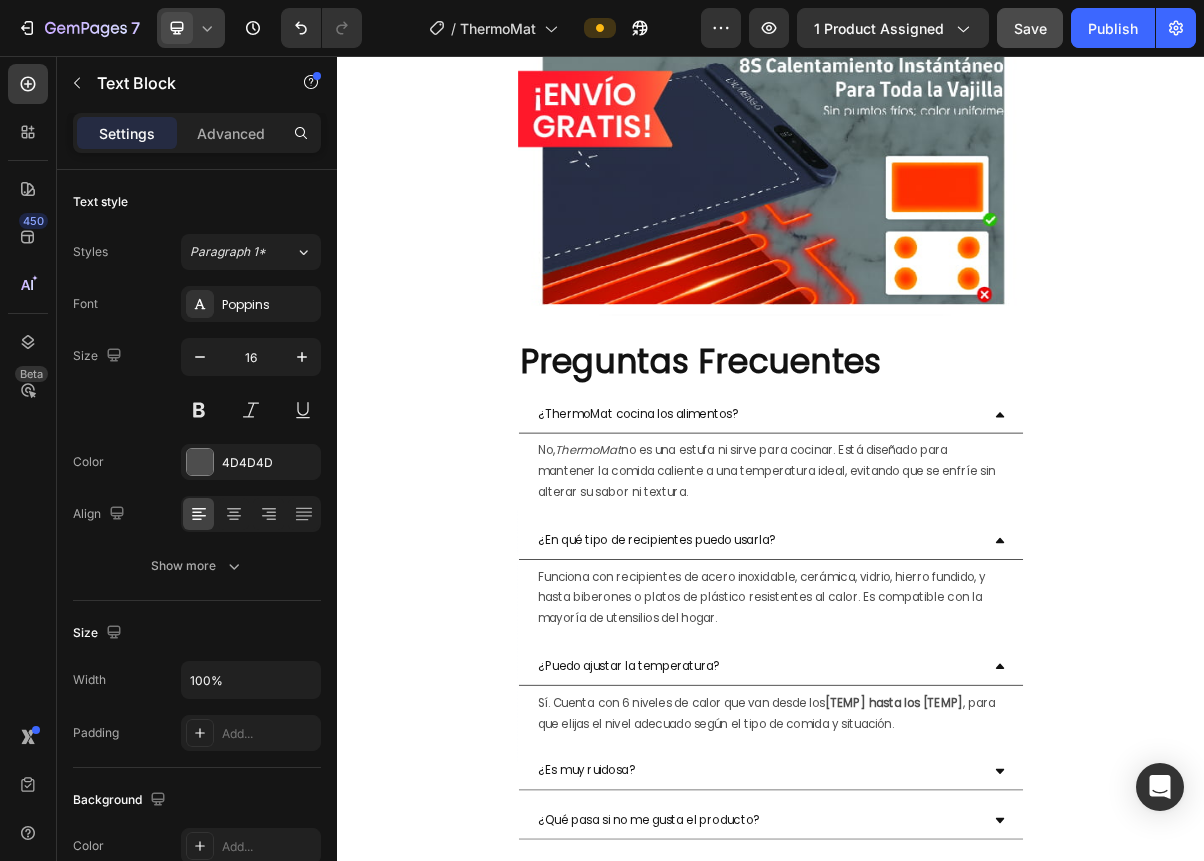 click on "Image Section 9 Preguntas Frecuentes Heading
¿ThermoMat cocina los alimentos? No,  ThermoMat  no es una estufa ni sirve para cocinar. Está diseñado para mantener la comida caliente a una temperatura ideal, evitando que se enfríe sin alterar su sabor ni textura. Text Block
¿En qué tipo de recipientes puedo usarla? Funciona con recipientes de acero inoxidable, cerámica, vidrio, hierro fundido, y hasta biberones o platos de plástico resistentes al calor. Es compatible con la mayoría de utensilios del hogar. Text Block
¿Puedo ajustar la temperatura? Sí. Cuenta con 6 niveles de calor que van desde los  [TEMP]  hasta los [TEMP] , para que elijas el nivel adecuado según el tipo de comida y situación. Text Block
¿Es muy ruidosa?
¿Qué pasa si no me gusta el producto? Accordion Section 10 Root" at bounding box center [937, -3201] 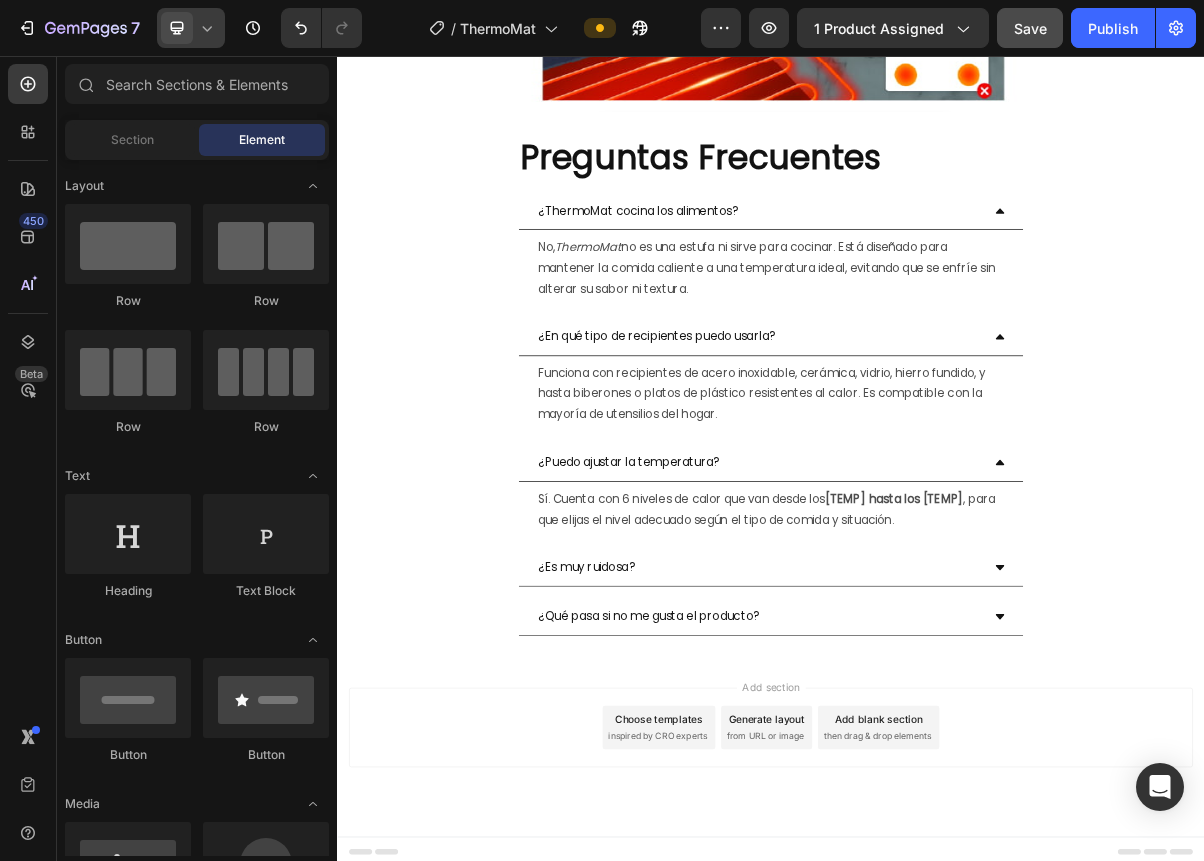 scroll, scrollTop: 7963, scrollLeft: 0, axis: vertical 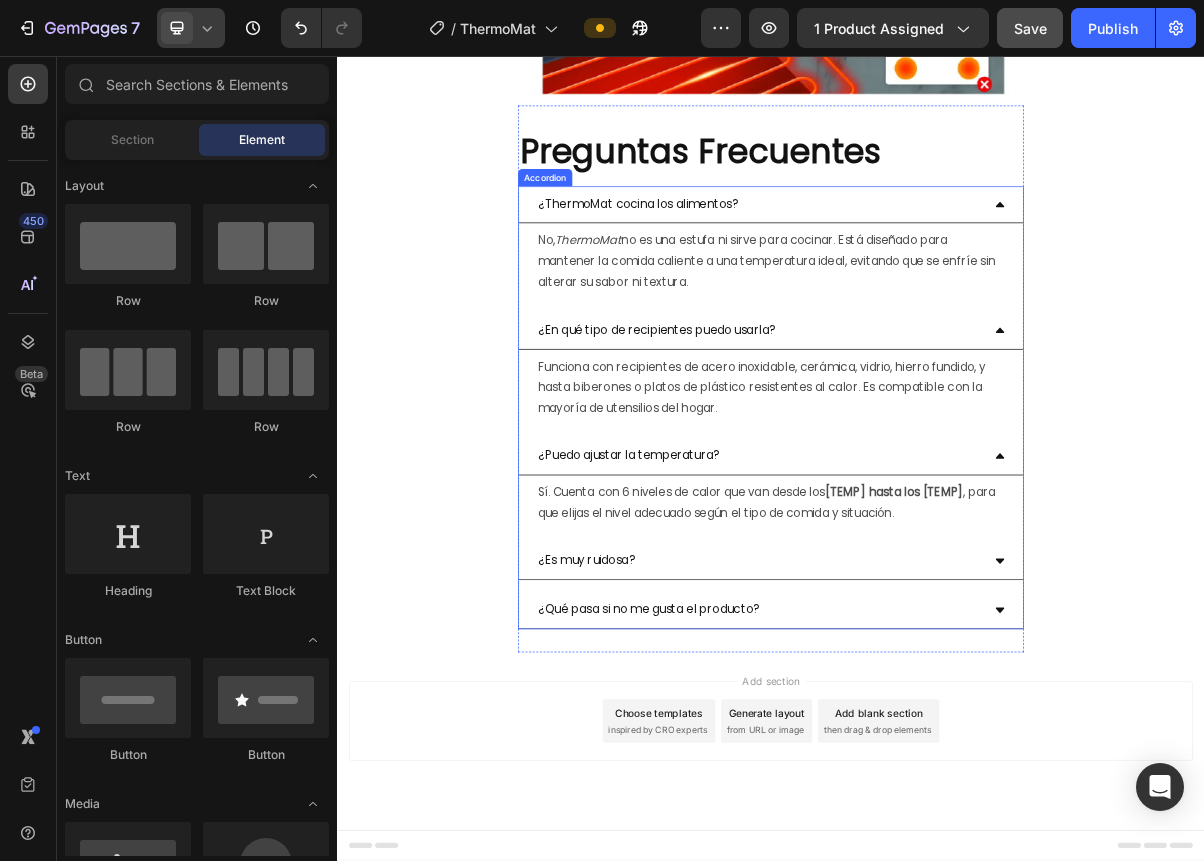 click on "¿Es muy ruidosa?" at bounding box center (682, 755) 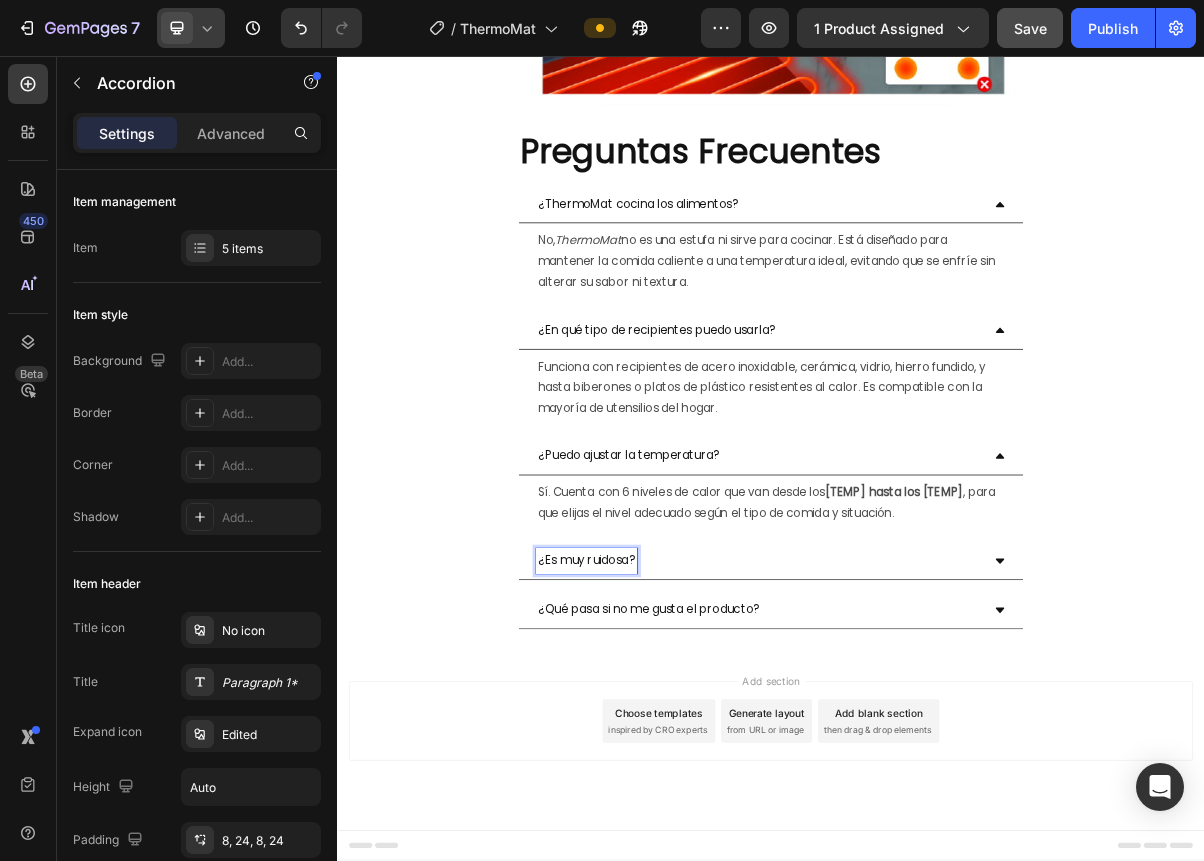 click on "¿Es muy ruidosa?" at bounding box center [682, 755] 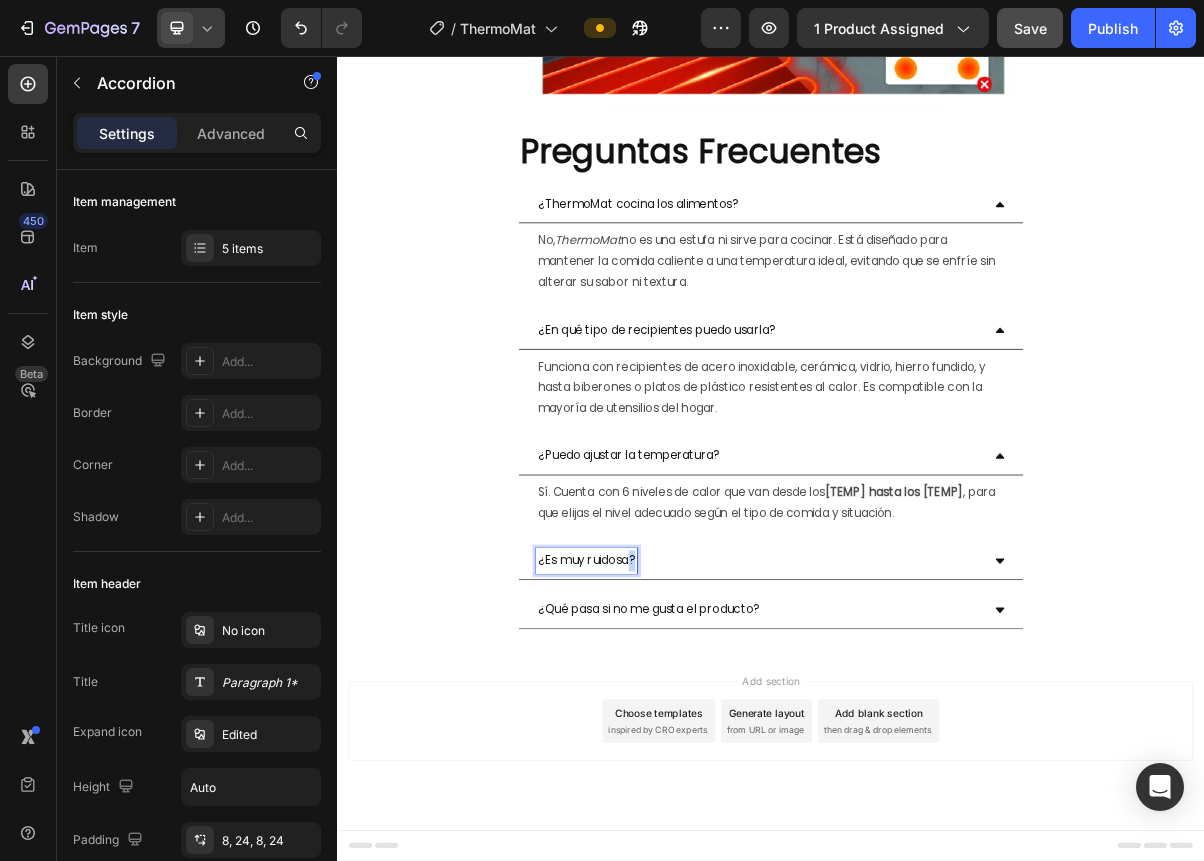 click on "¿Es muy ruidosa?" at bounding box center (682, 755) 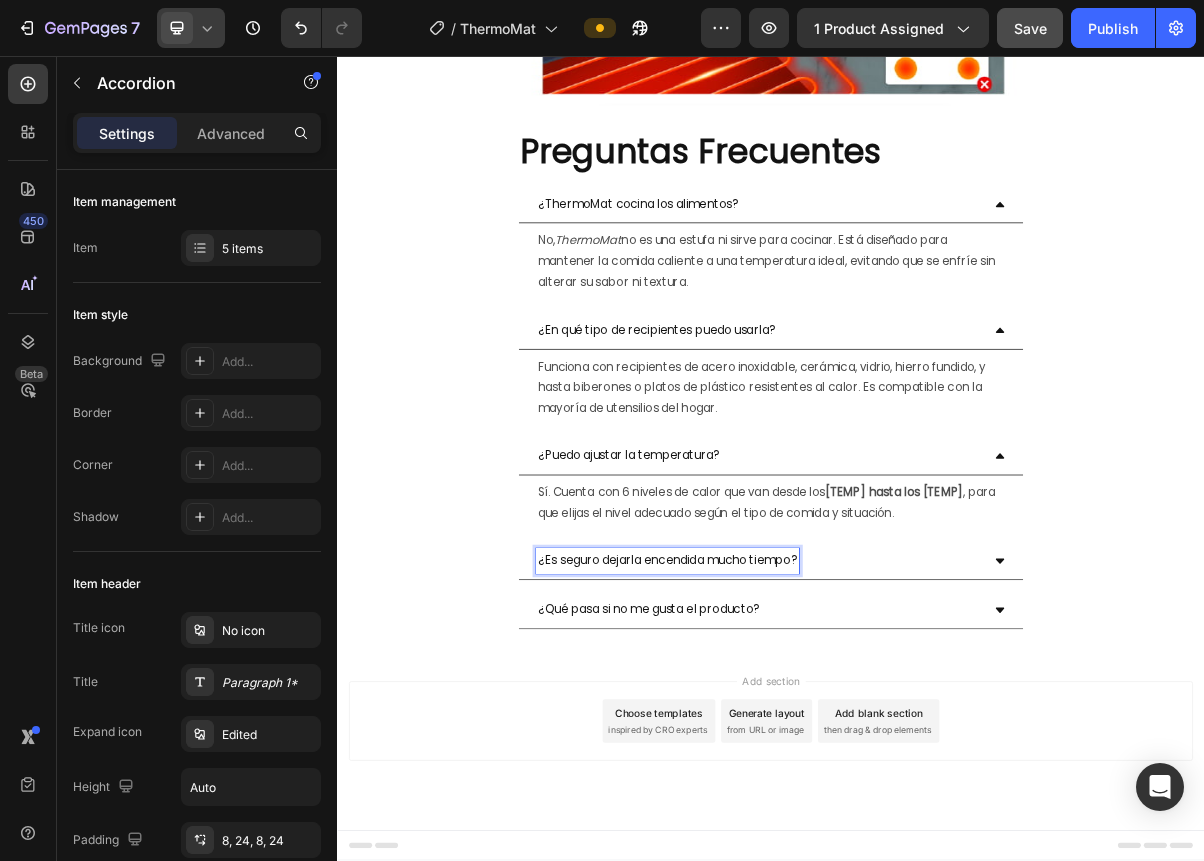 click 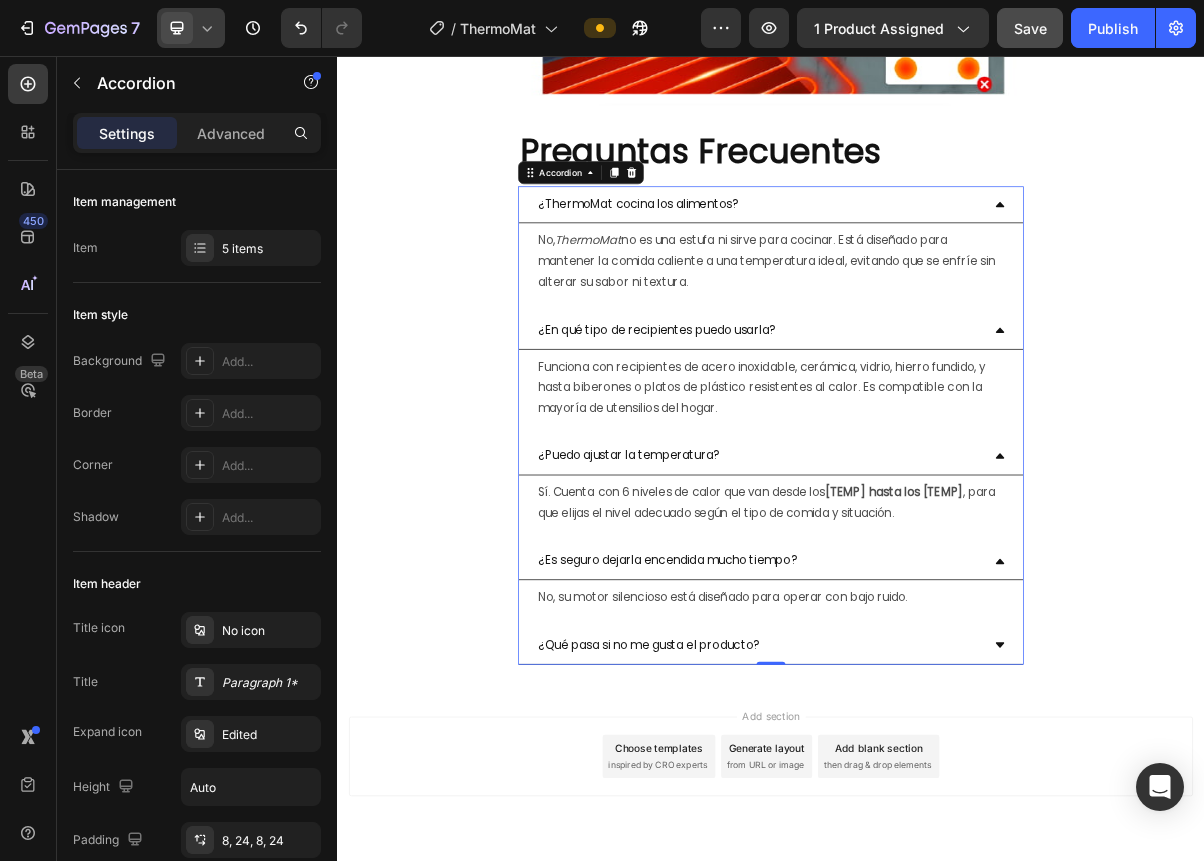 click on "No, su motor silencioso está diseñado para operar con bajo ruido." at bounding box center [937, 806] 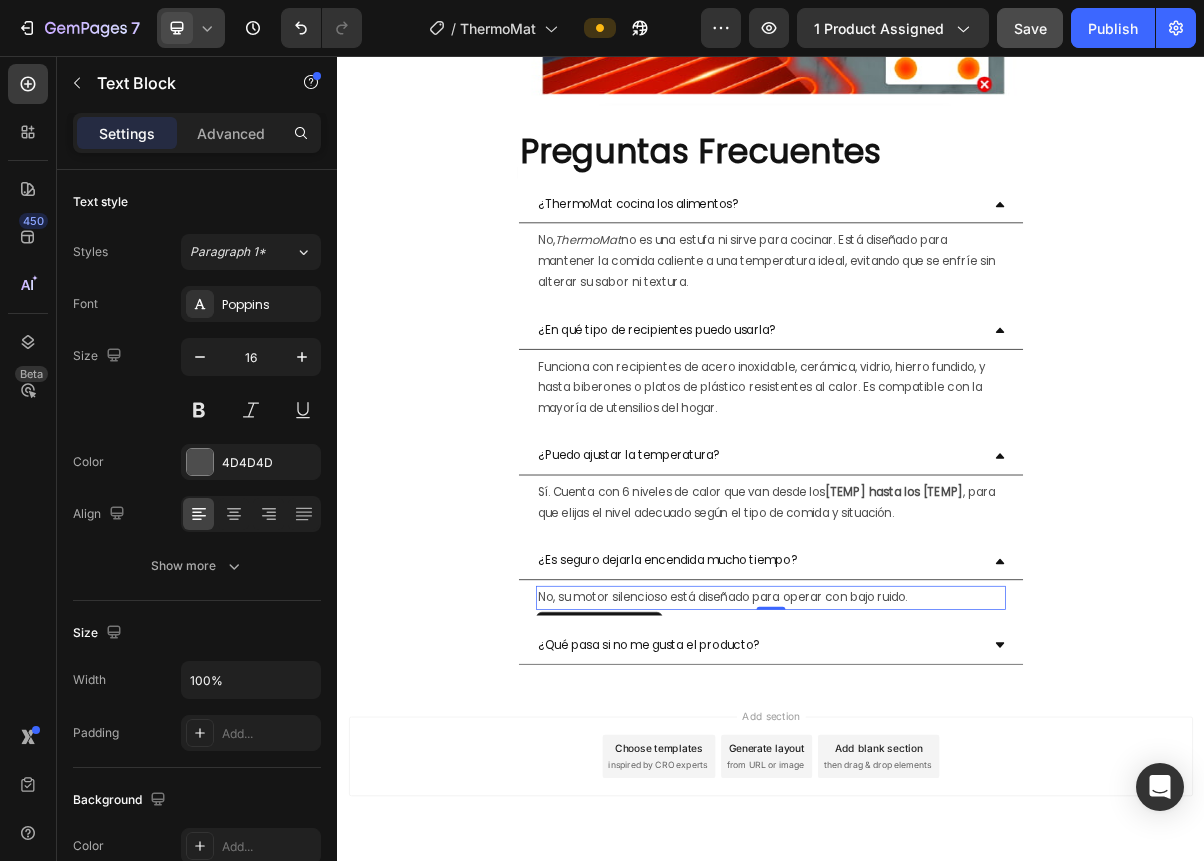 click on "No, su motor silencioso está diseñado para operar con bajo ruido." at bounding box center [937, 806] 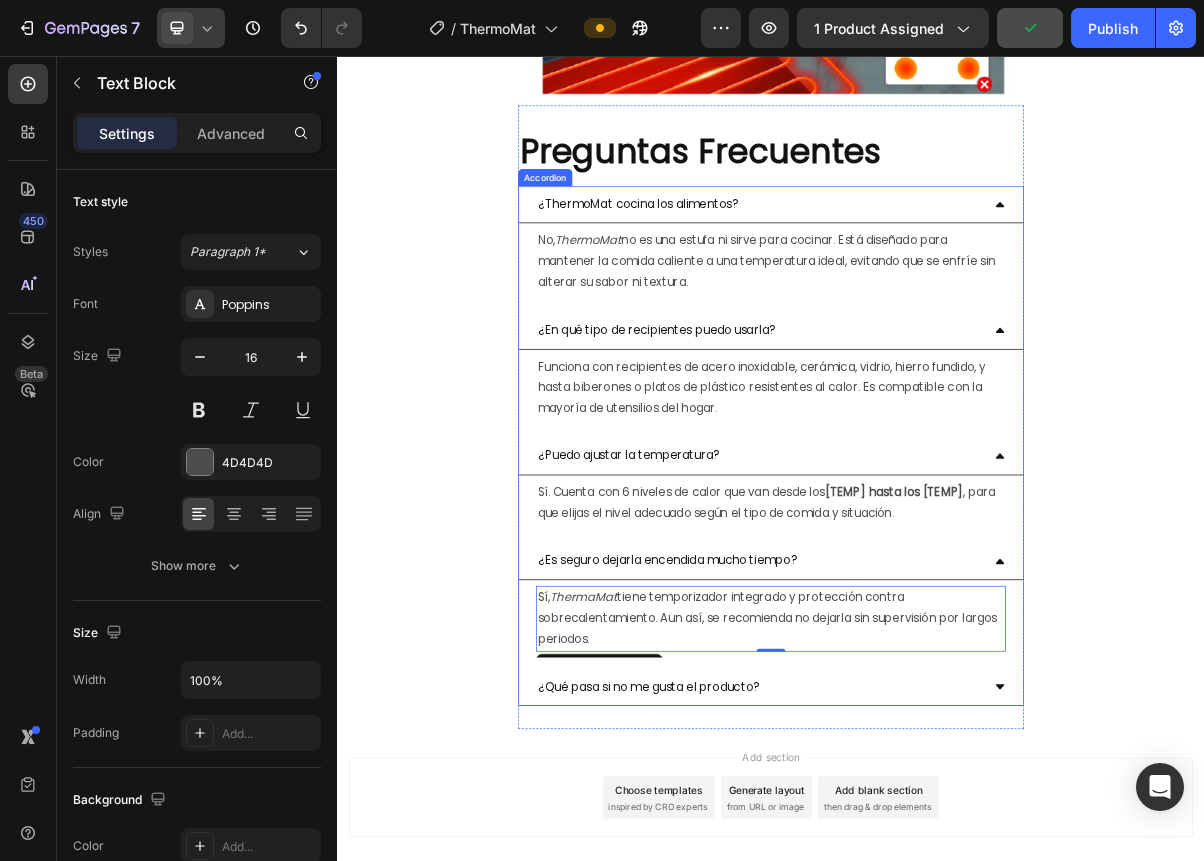 click on "¿Qué pasa si no me gusta el producto?" at bounding box center [768, 930] 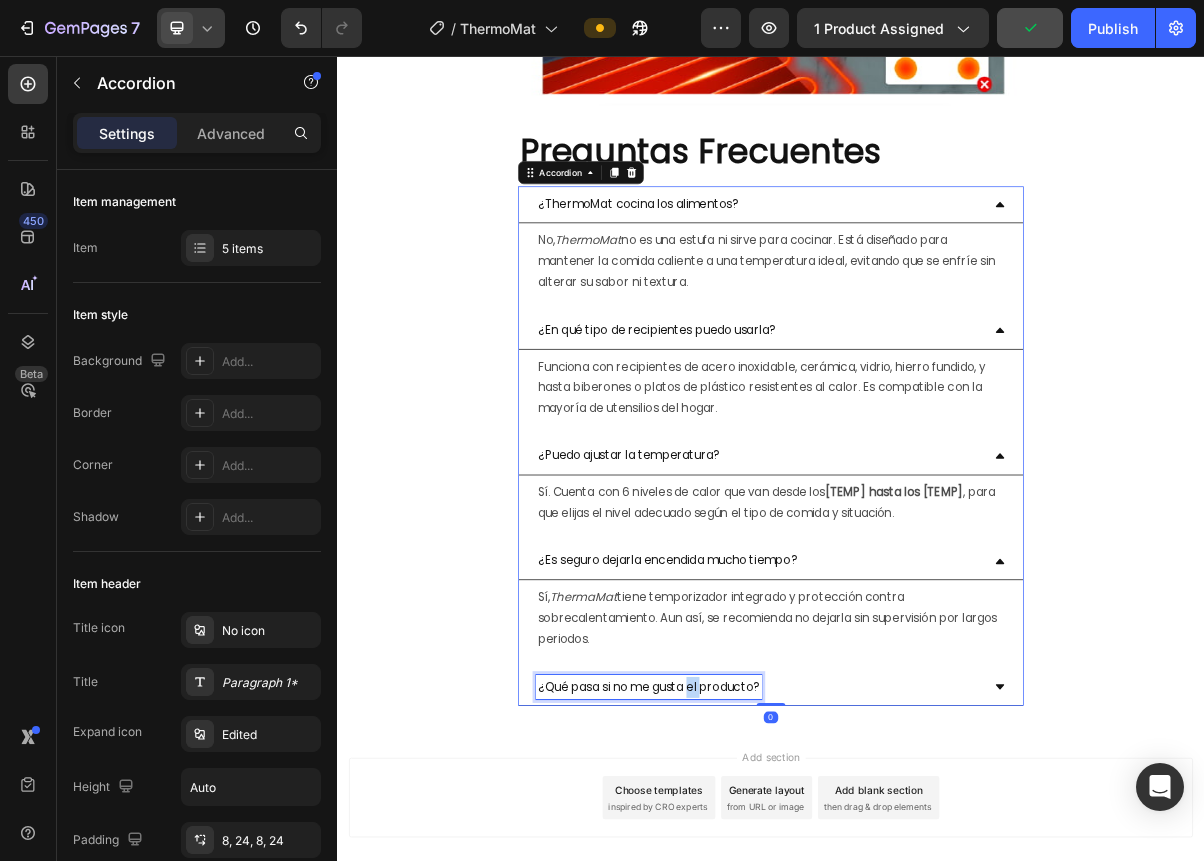 click on "¿Qué pasa si no me gusta el producto?" at bounding box center [768, 930] 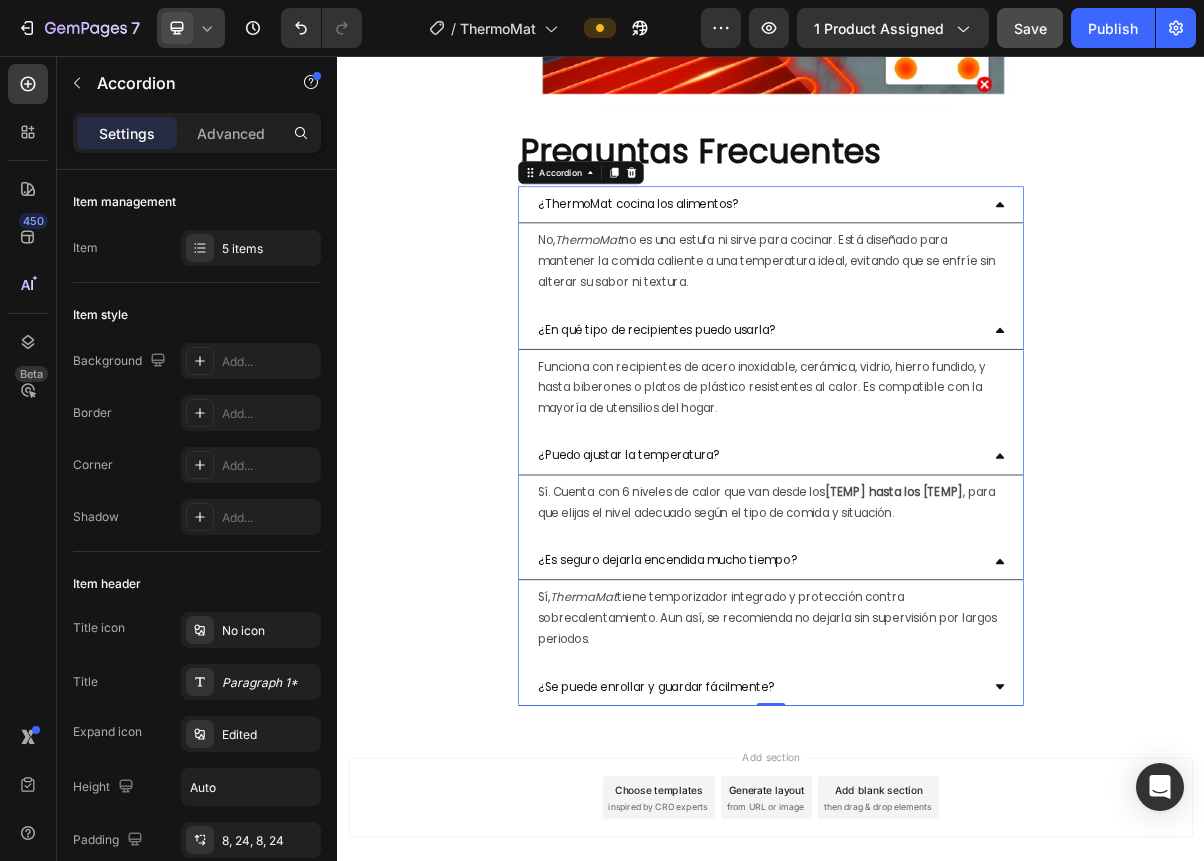 click 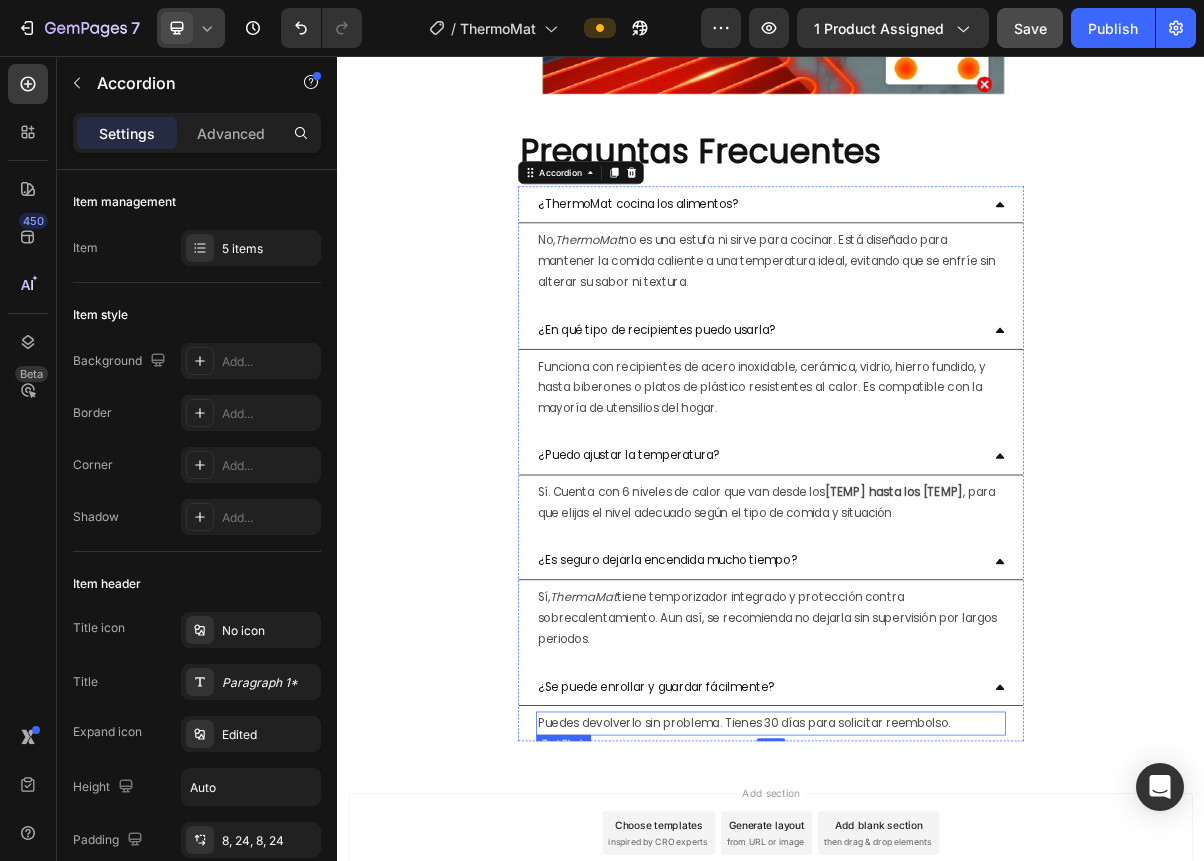 click on "Puedes devolverlo sin problema. Tienes 30 días para solicitar reembolso." at bounding box center [937, 980] 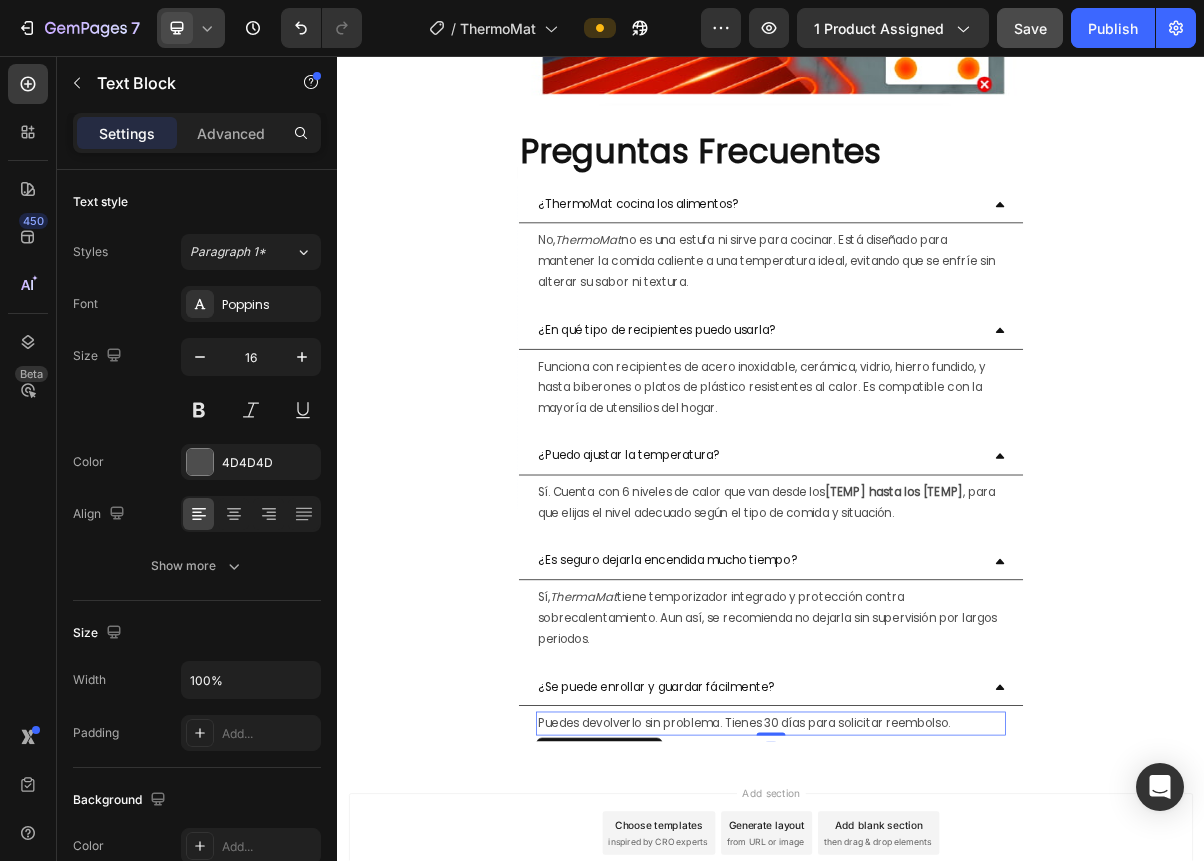 click on "Puedes devolverlo sin problema. Tienes 30 días para solicitar reembolso." at bounding box center [937, 980] 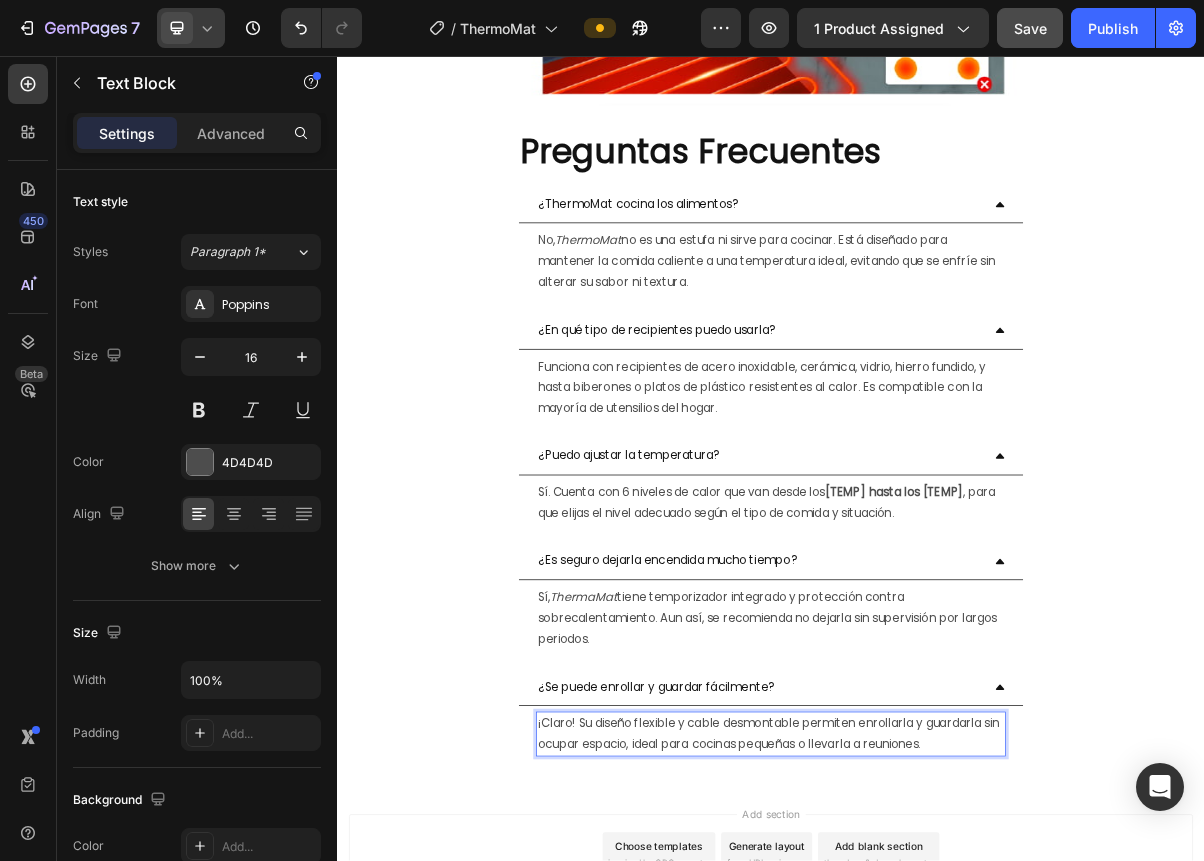 click on "Image Section 9 Preguntas Frecuentes Heading
¿ThermoMat cocina los alimentos? No,  ThermoMat  no es una estufa ni sirve para cocinar. Está diseñado para mantener la comida caliente a una temperatura ideal, evitando que se enfríe sin alterar su sabor ni textura. Text Block
¿En qué tipo de recipientes puedo usarla? Funciona con recipientes de acero inoxidable, cerámica, vidrio, hierro fundido, y hasta biberones o platos de plástico resistentes al calor. Es compatible con la mayoría de utensilios del hogar. Text Block
¿Puedo ajustar la temperatura? Sí. Cuenta con 6 niveles de calor que van desde los  [TEMP]  hasta los [TEMP] , para que elijas el nivel adecuado según el tipo de comida y situación. Text Block
¿Es seguro dejarla encendida mucho tiempo? Sí,  ThermaMat Text Block
¿Se puede enrollar y guardar fácilmente? Text Block   0 Accordion Section 10" at bounding box center [937, -3400] 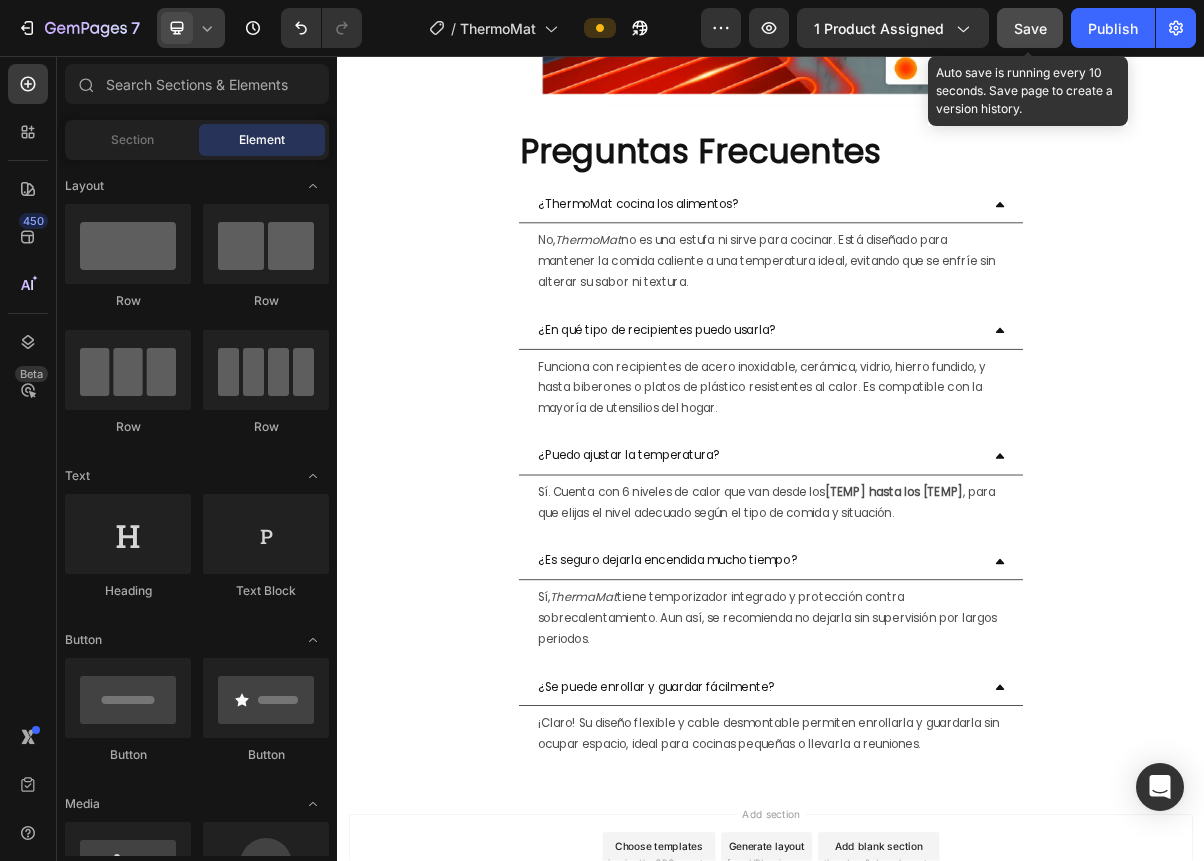 click on "Save" at bounding box center (1030, 28) 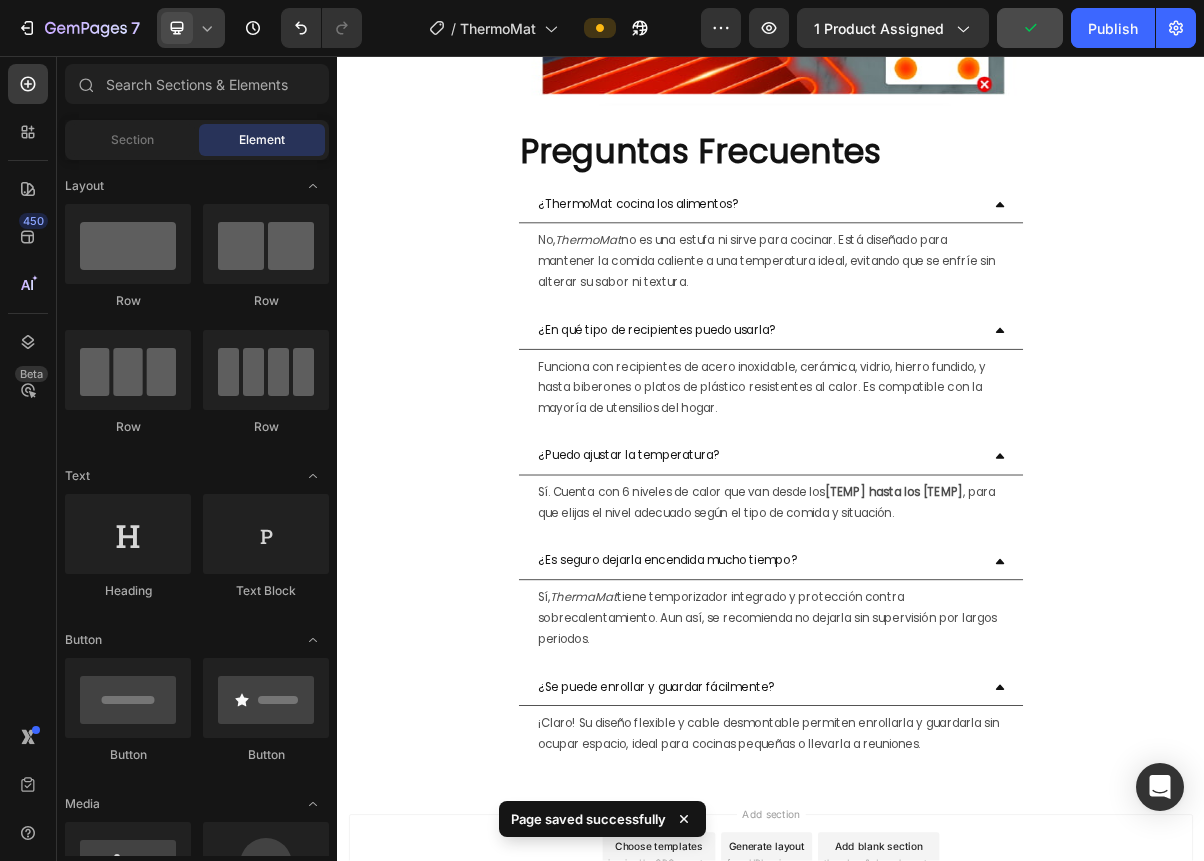 click 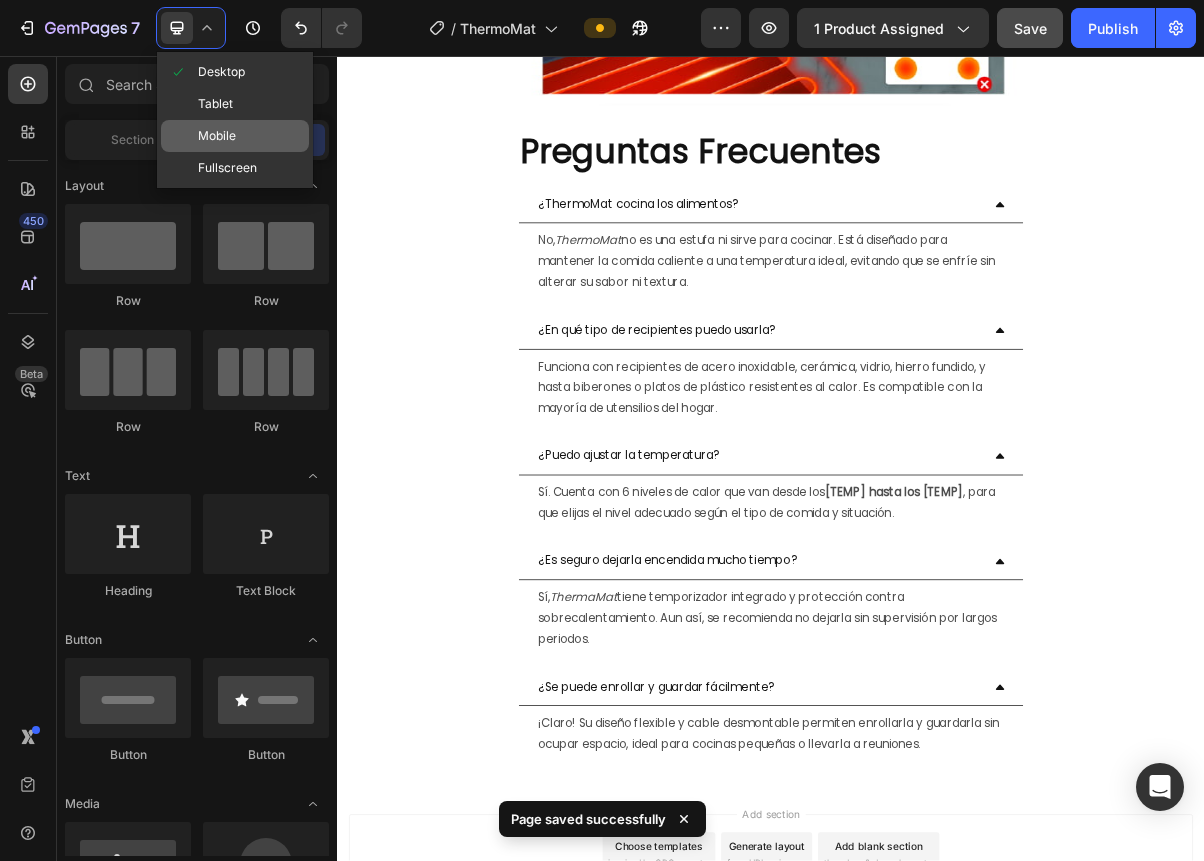 click on "Mobile" at bounding box center (217, 136) 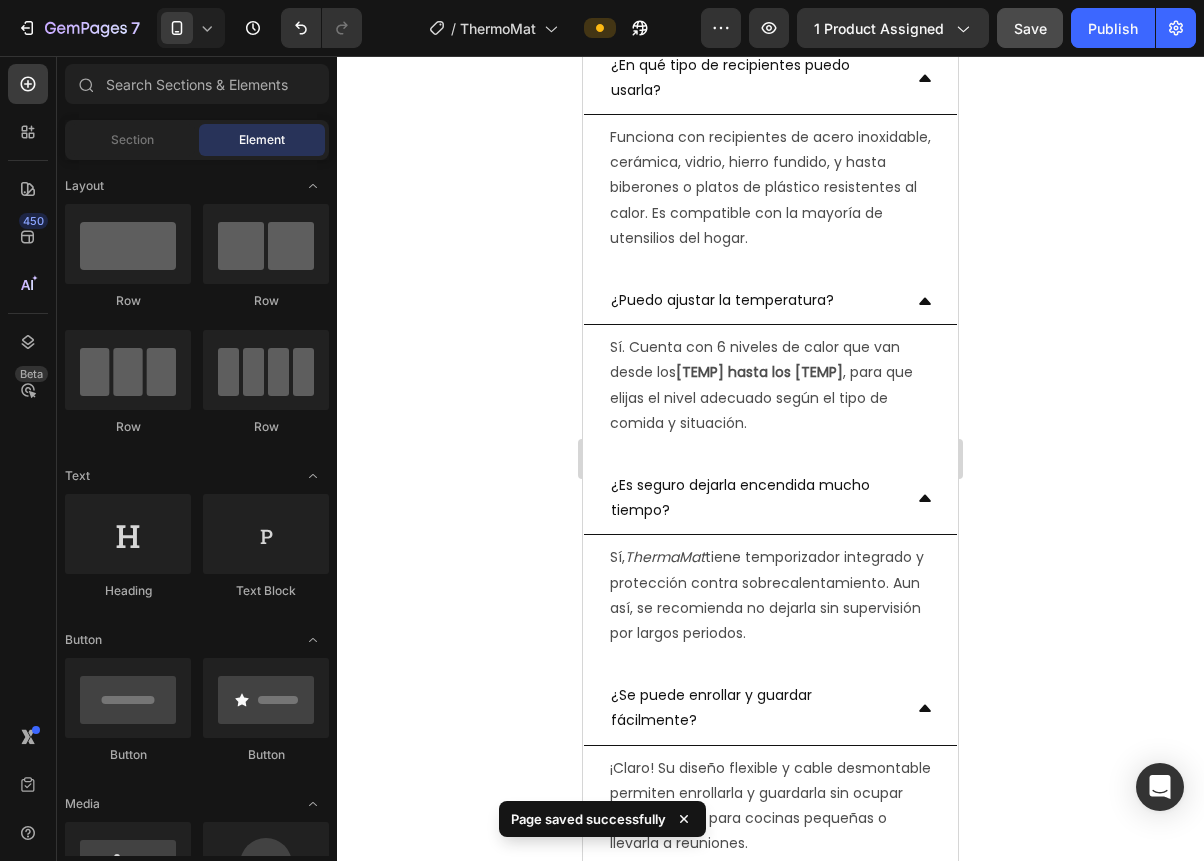 scroll, scrollTop: 7873, scrollLeft: 0, axis: vertical 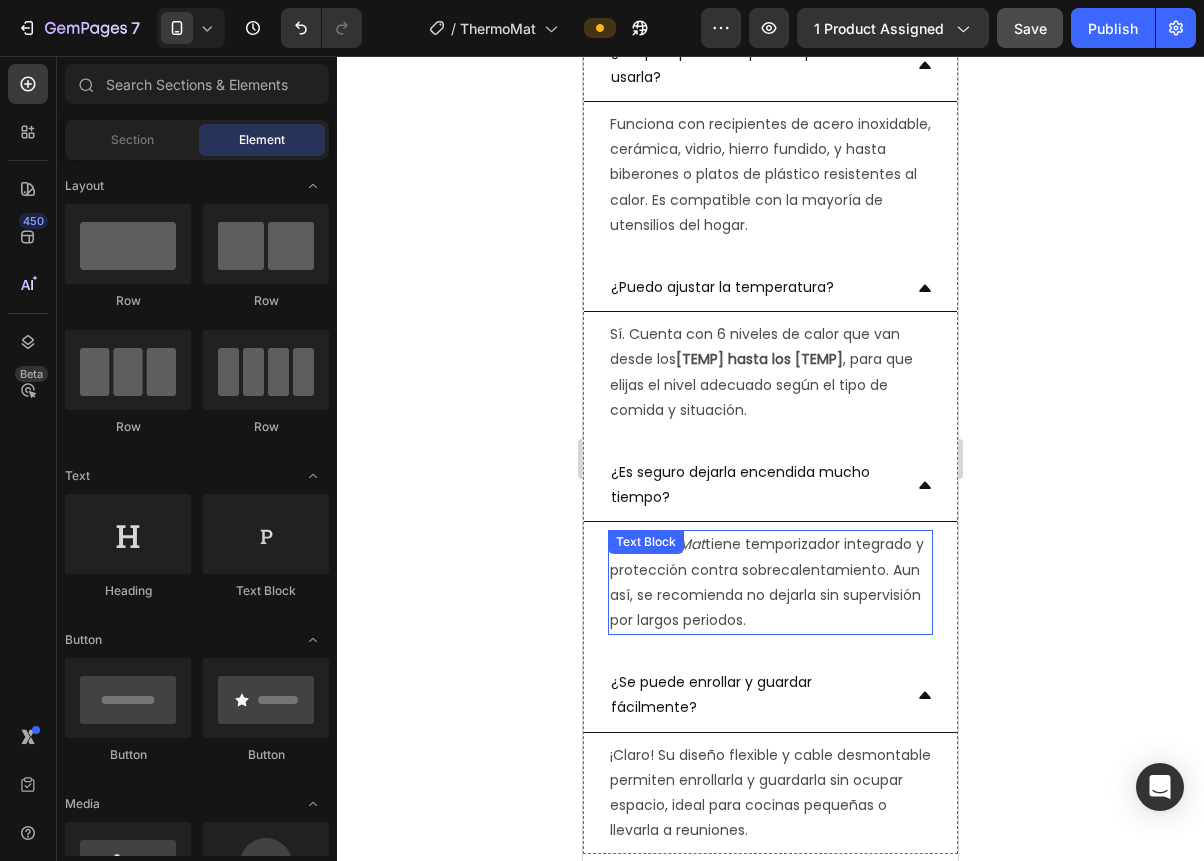 click on "Sí,  ThermaMat  tiene temporizador integrado y protección contra sobrecalentamiento. Aun así, se recomienda no dejarla sin supervisión por largos periodos." at bounding box center (770, 582) 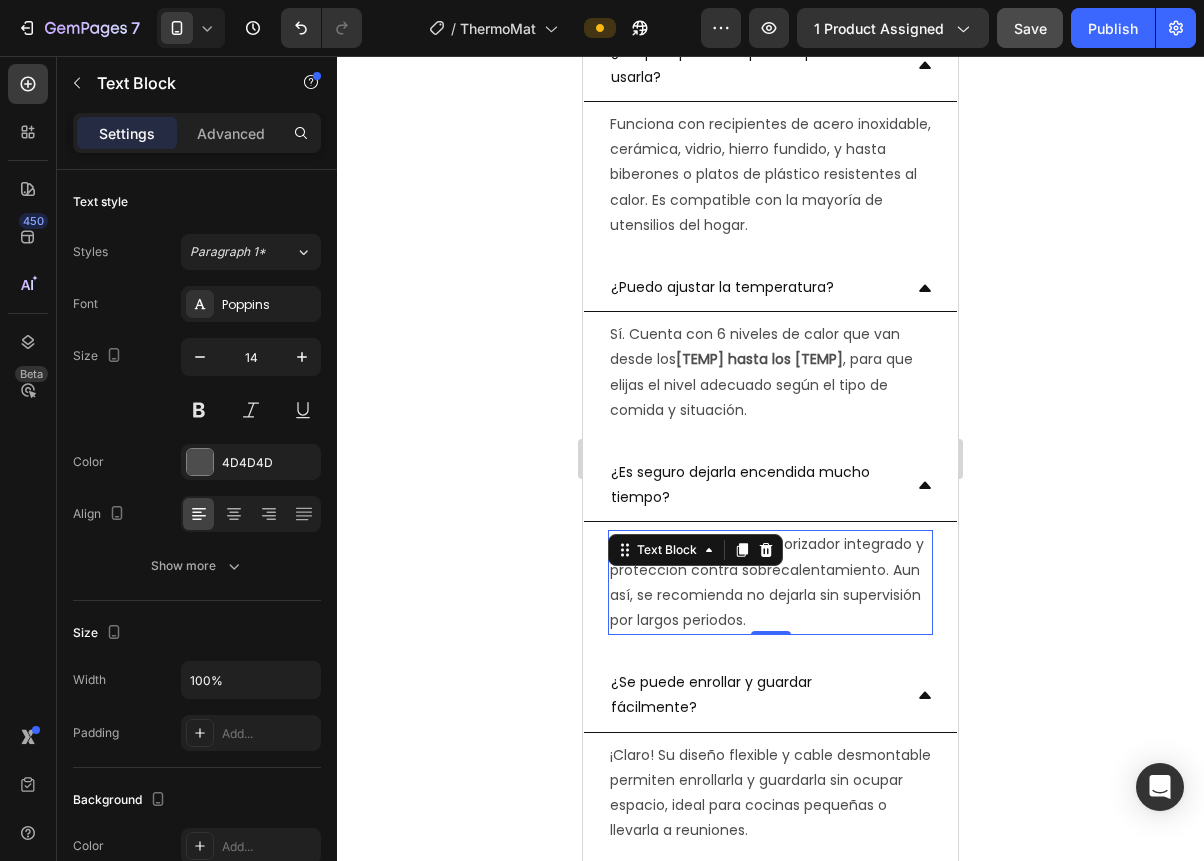 click on "Text Block" at bounding box center (695, 550) 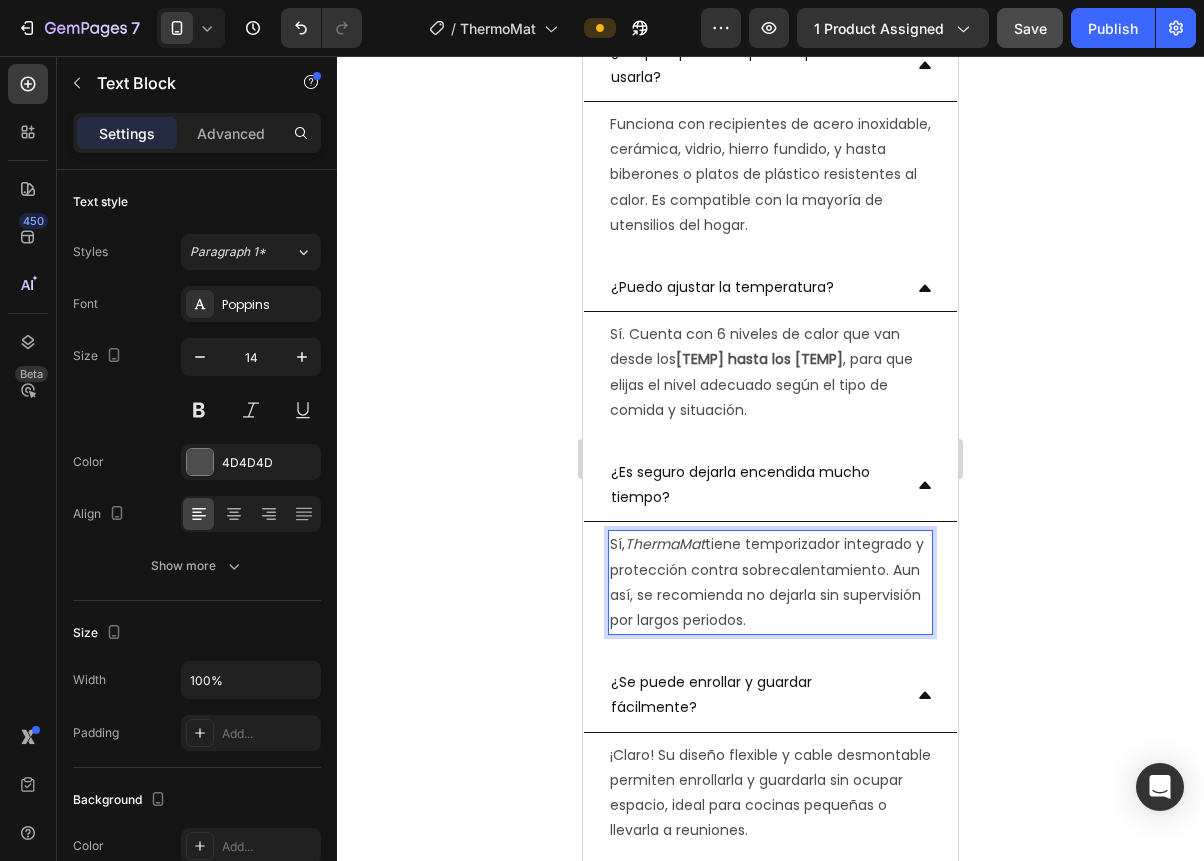 click on "Sí,  ThermaMat  tiene temporizador integrado y protección contra sobrecalentamiento. Aun así, se recomienda no dejarla sin supervisión por largos periodos." at bounding box center (770, 582) 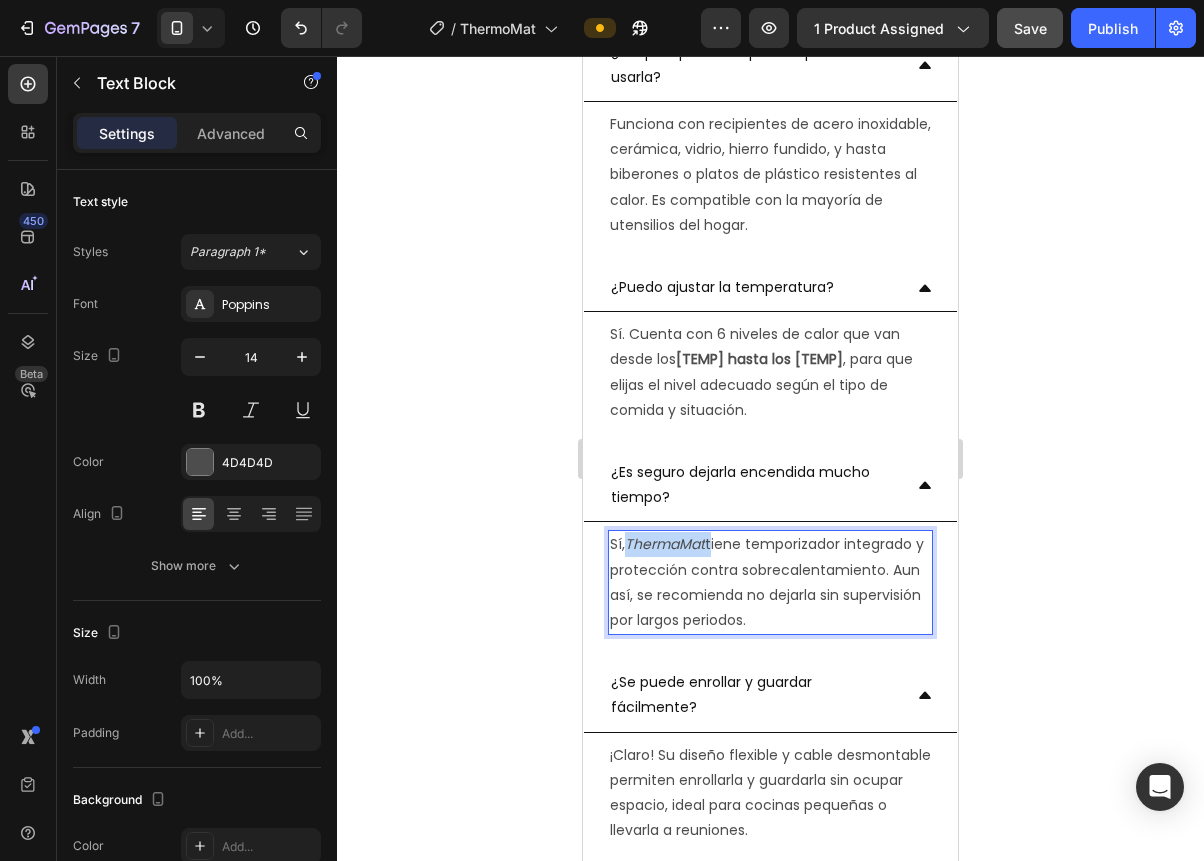 click on "ThermaMat" at bounding box center (665, 544) 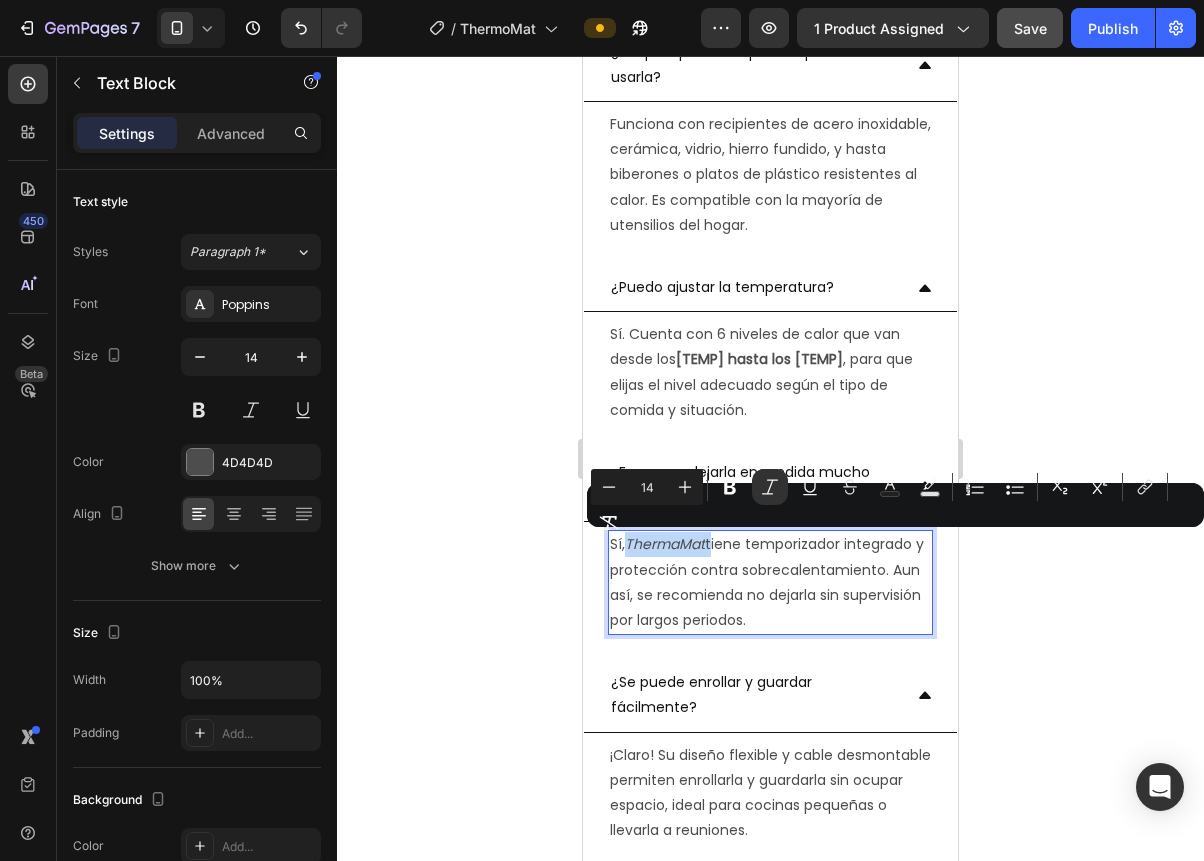 click on "ThermaMat" at bounding box center (665, 544) 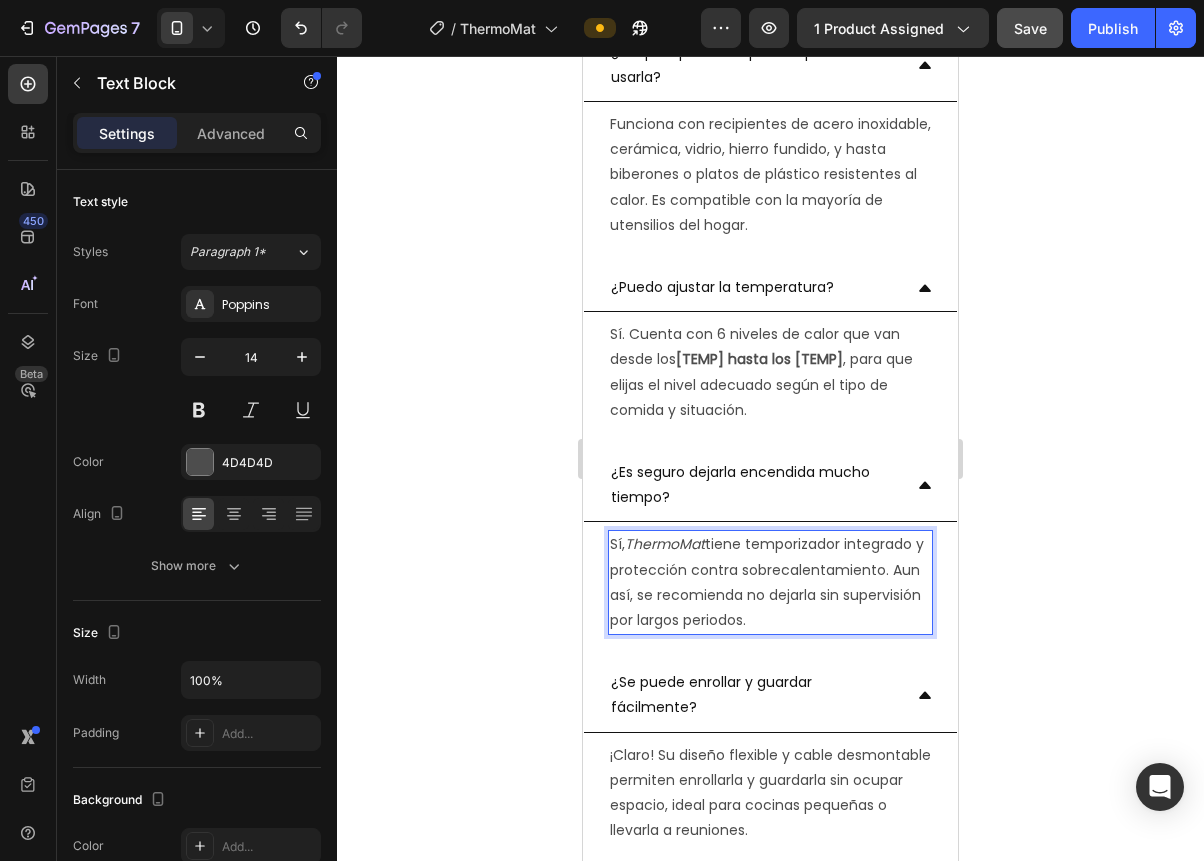 click 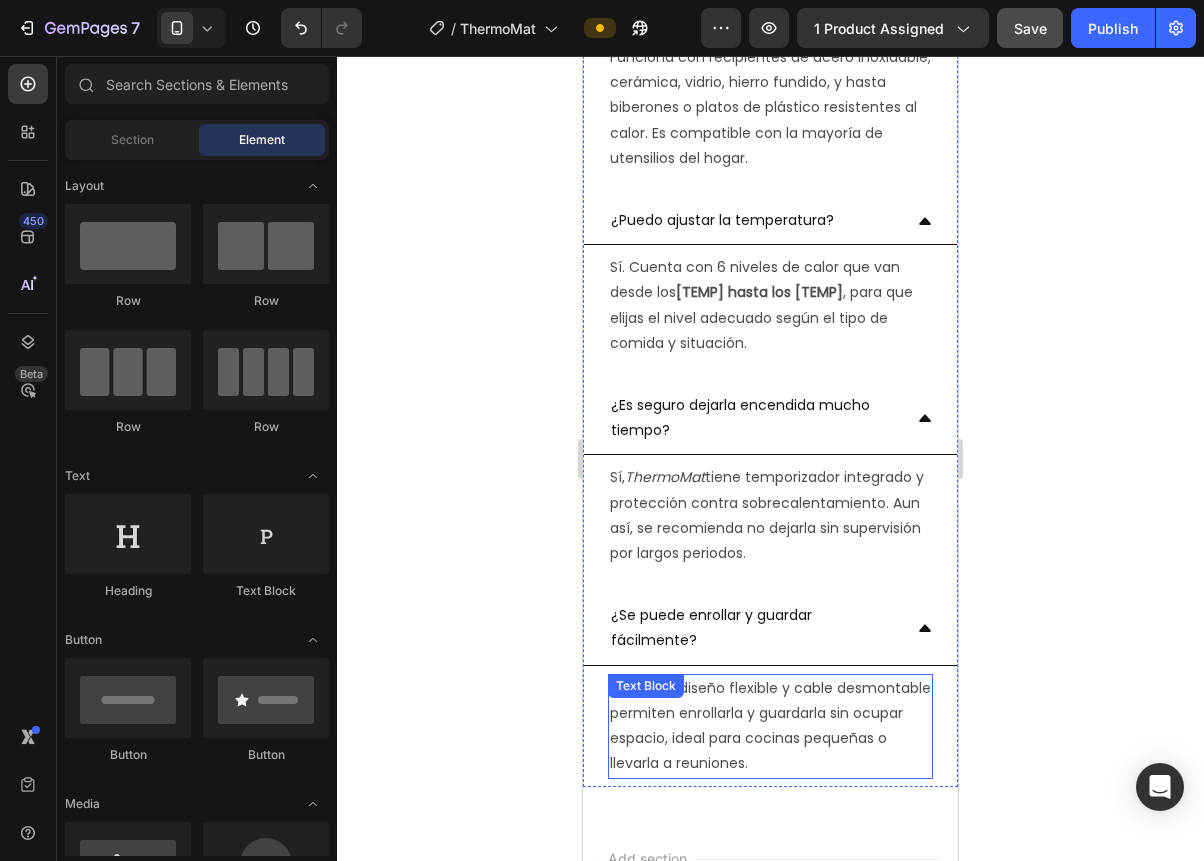 scroll, scrollTop: 7873, scrollLeft: 0, axis: vertical 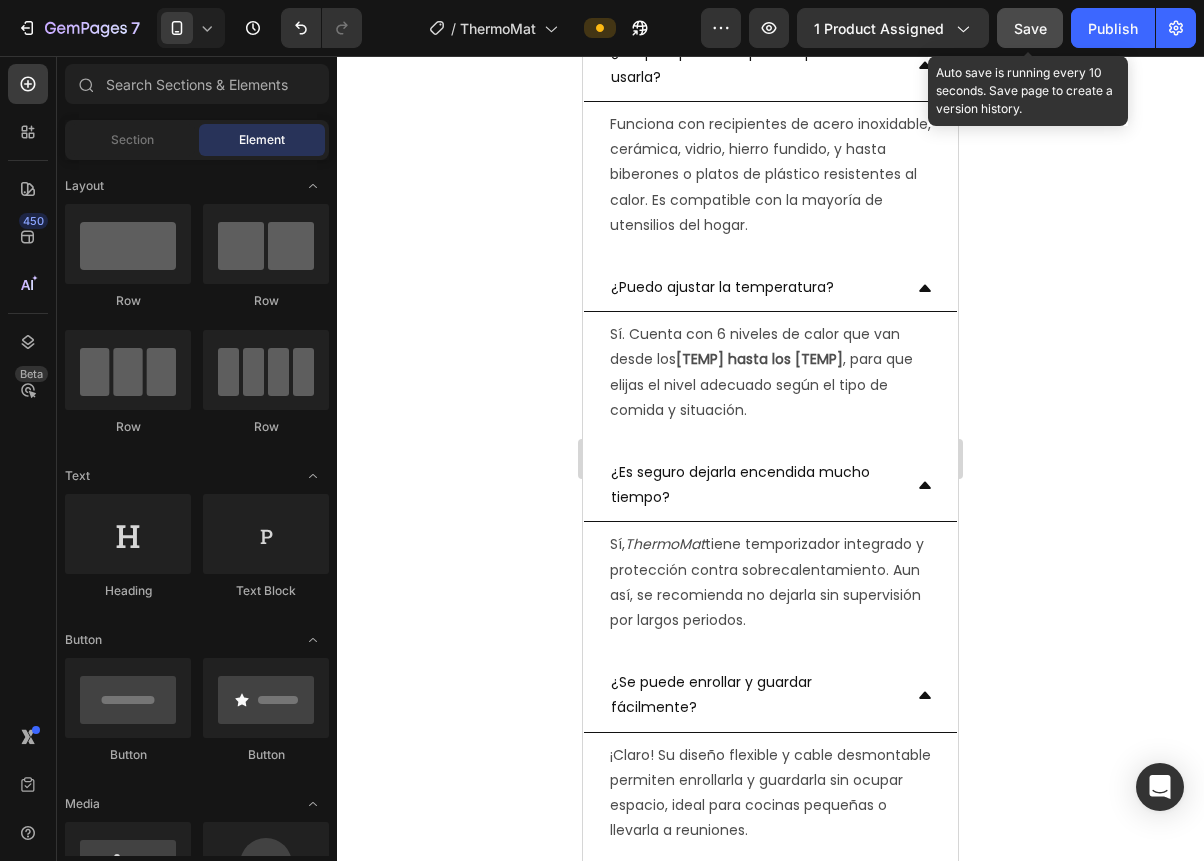 click on "Save" at bounding box center (1030, 28) 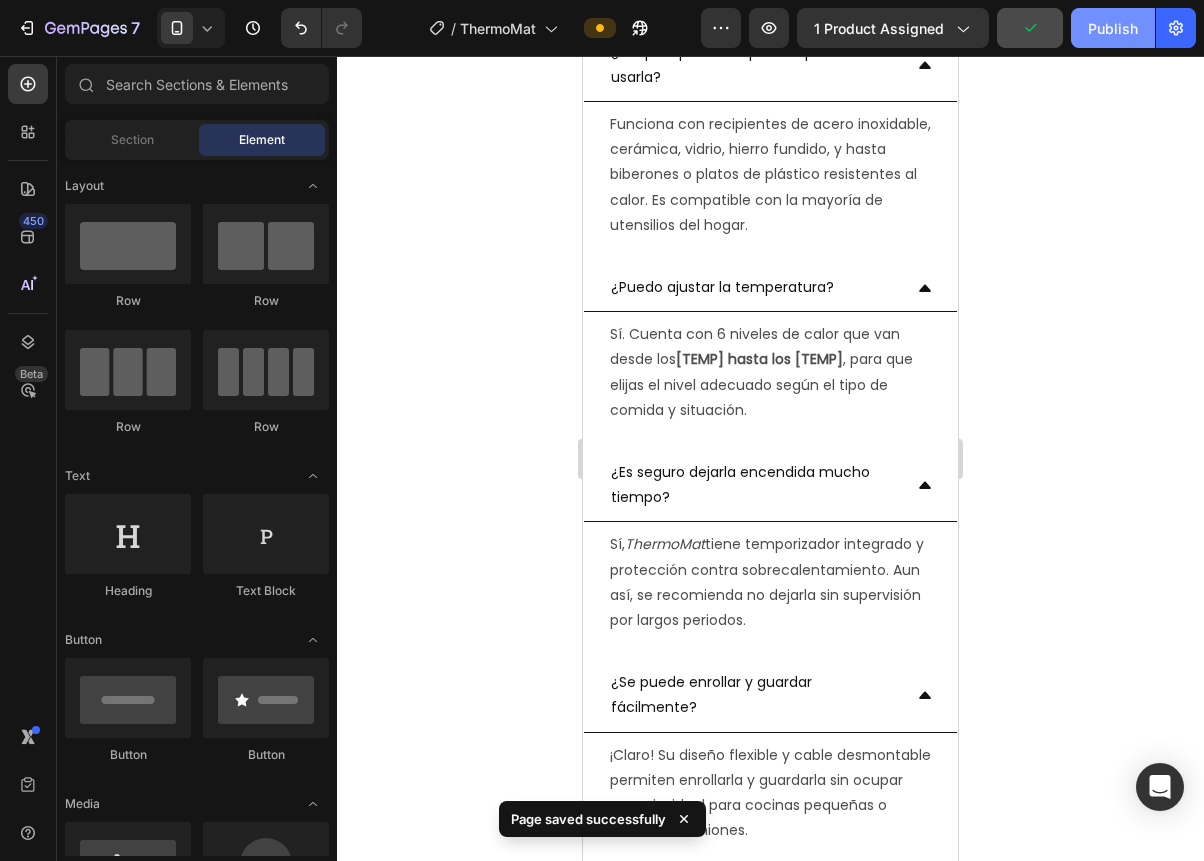 click on "Publish" 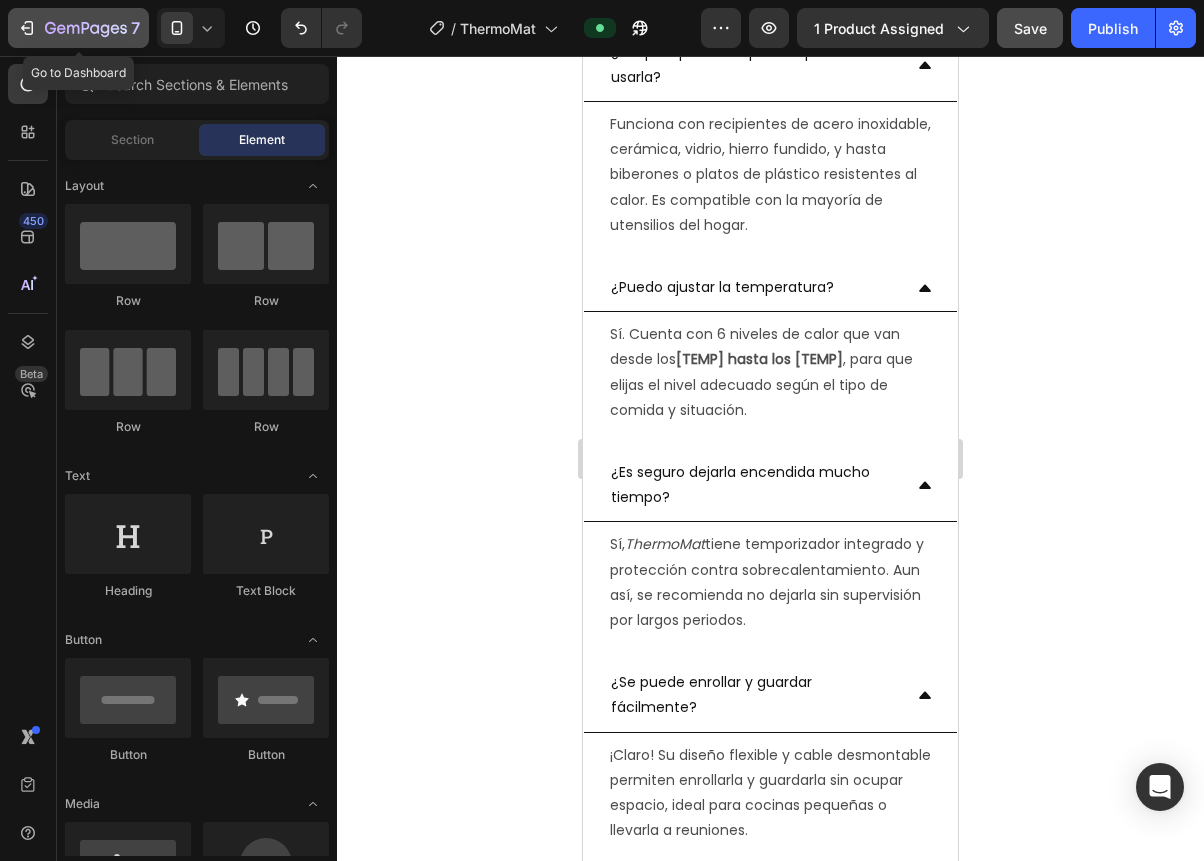 click 